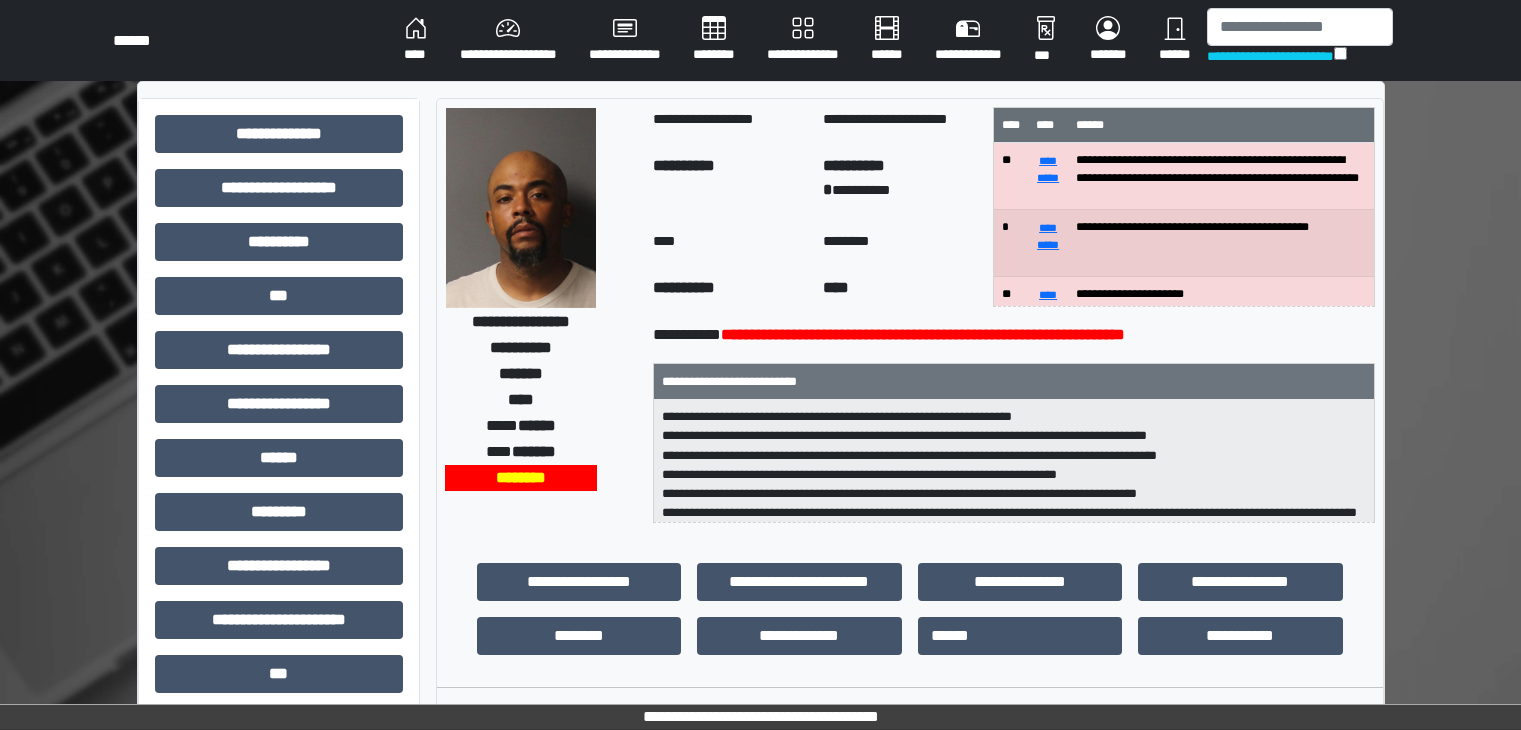 select on "****" 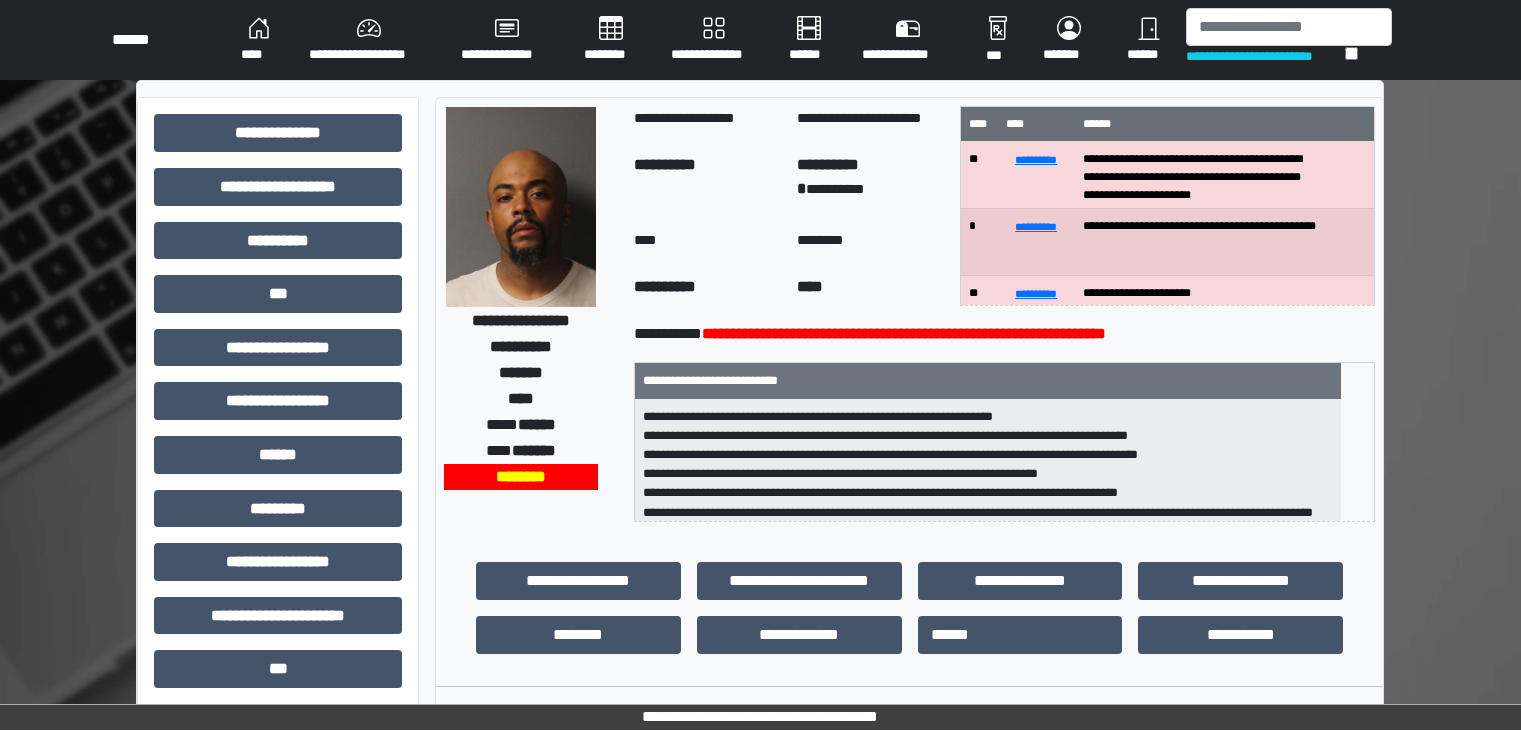 scroll, scrollTop: 0, scrollLeft: 0, axis: both 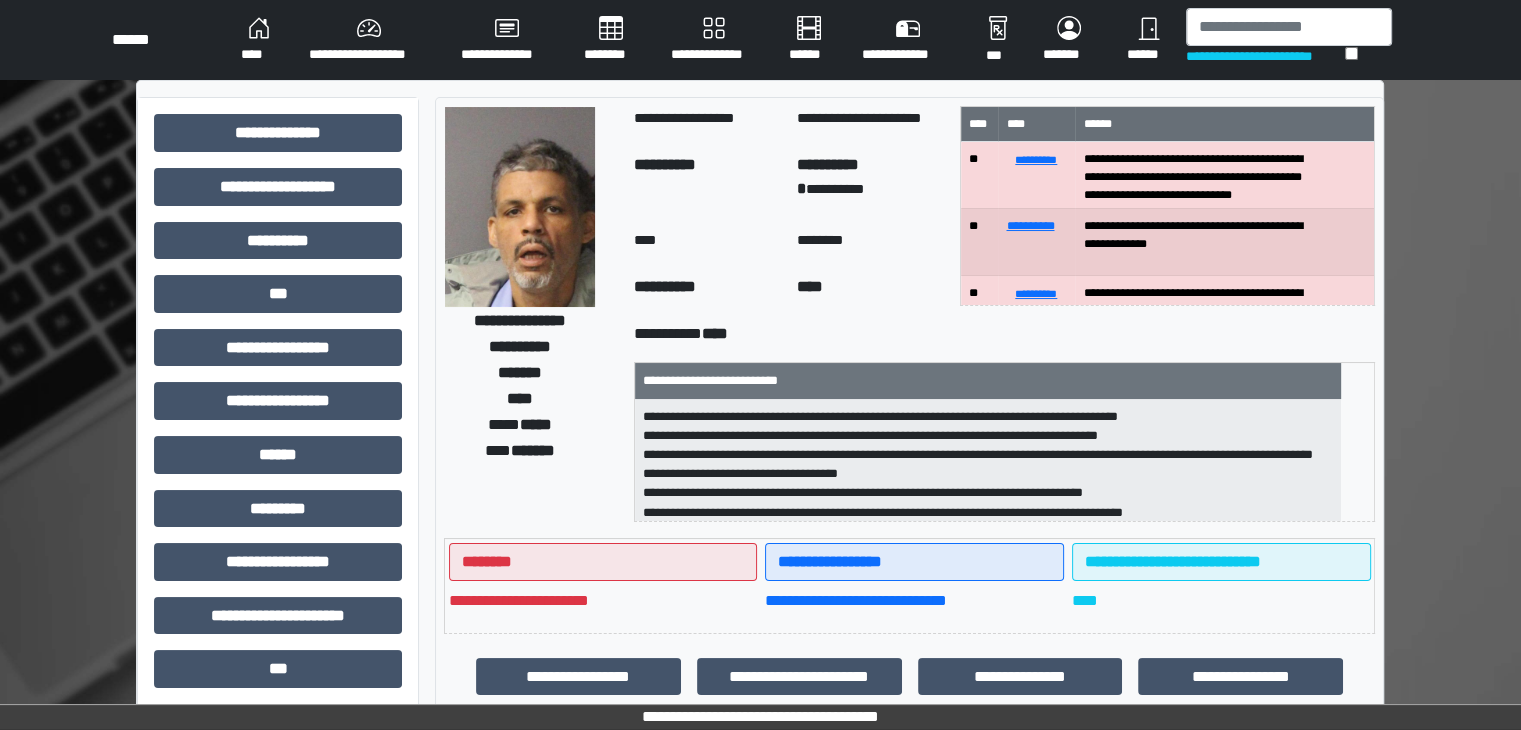 click at bounding box center [1289, 27] 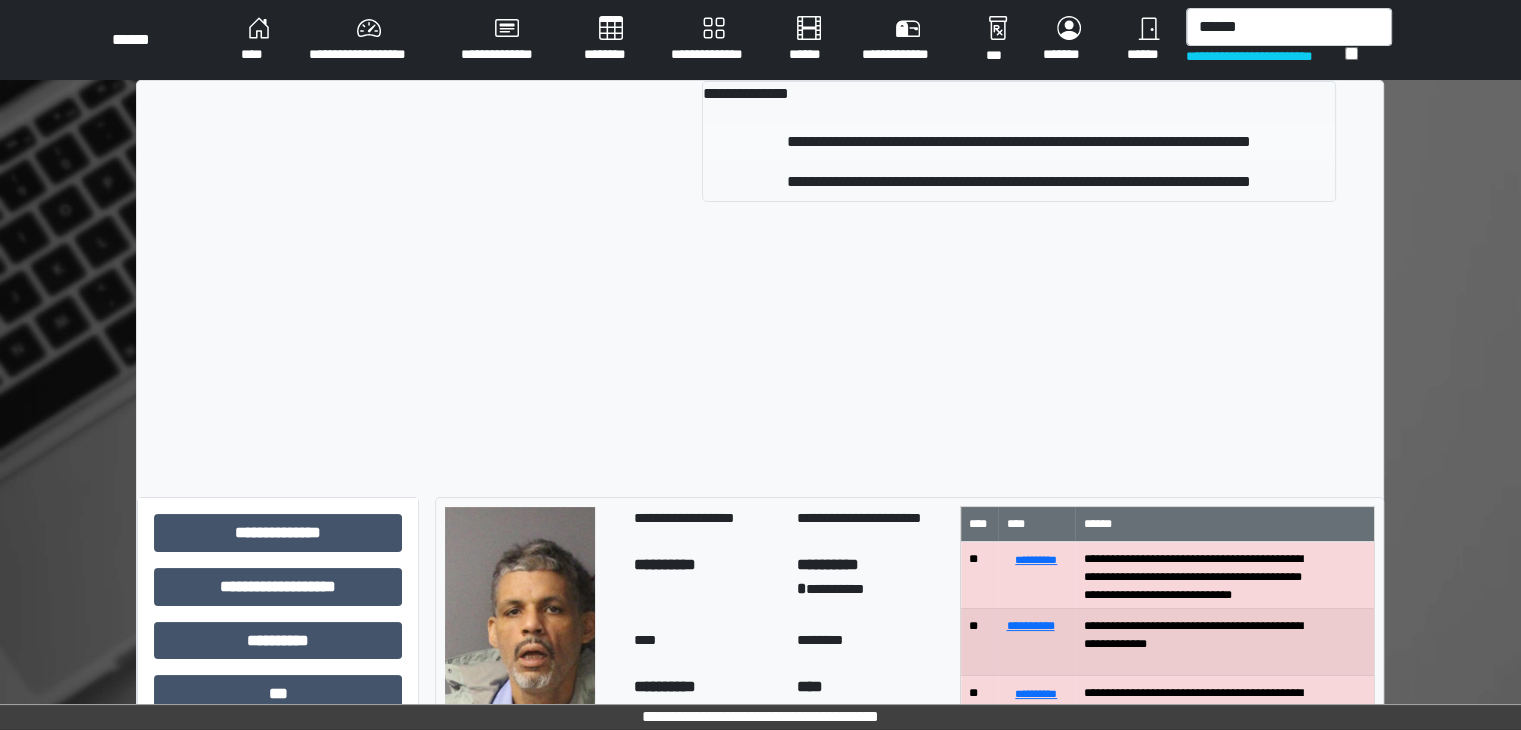 type on "******" 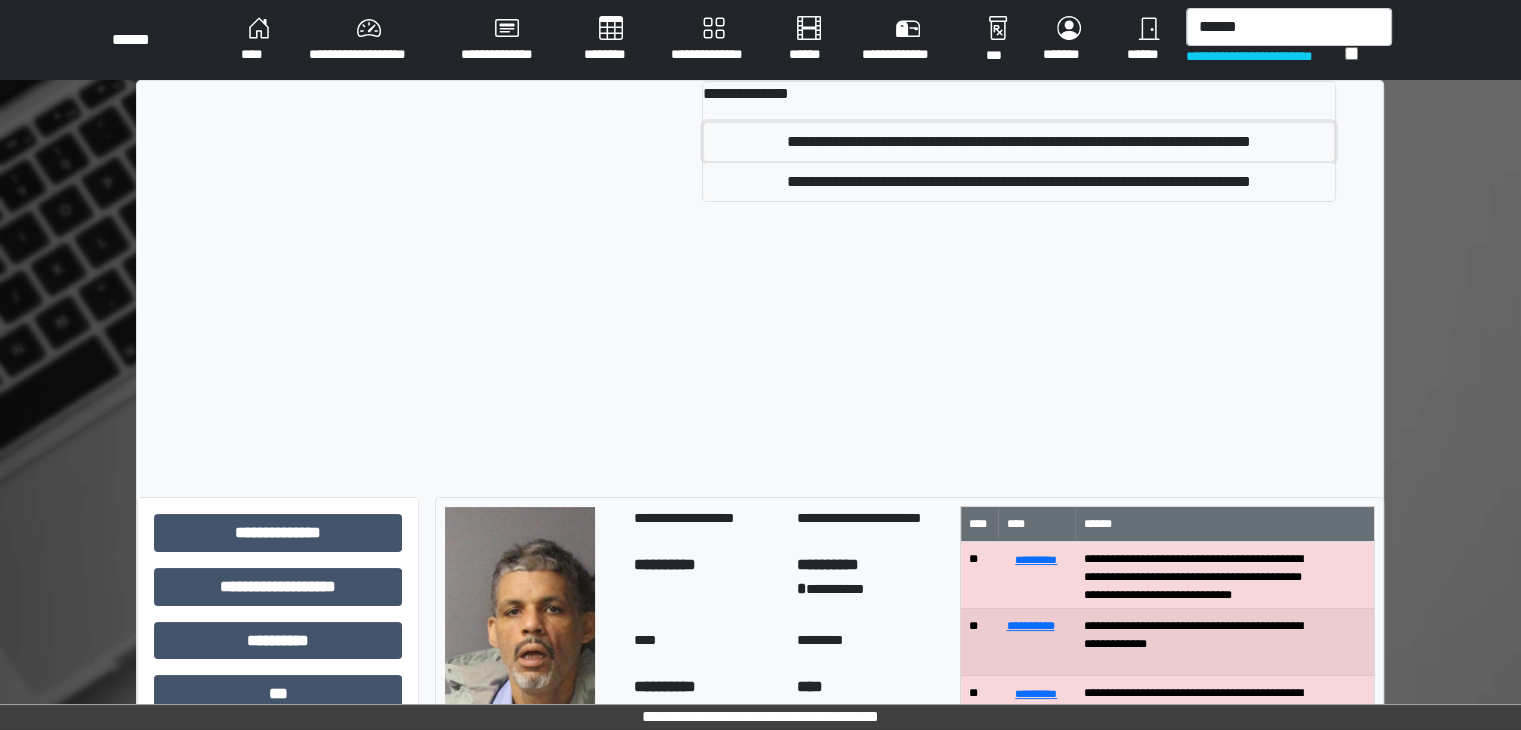 click on "**********" at bounding box center [1019, 142] 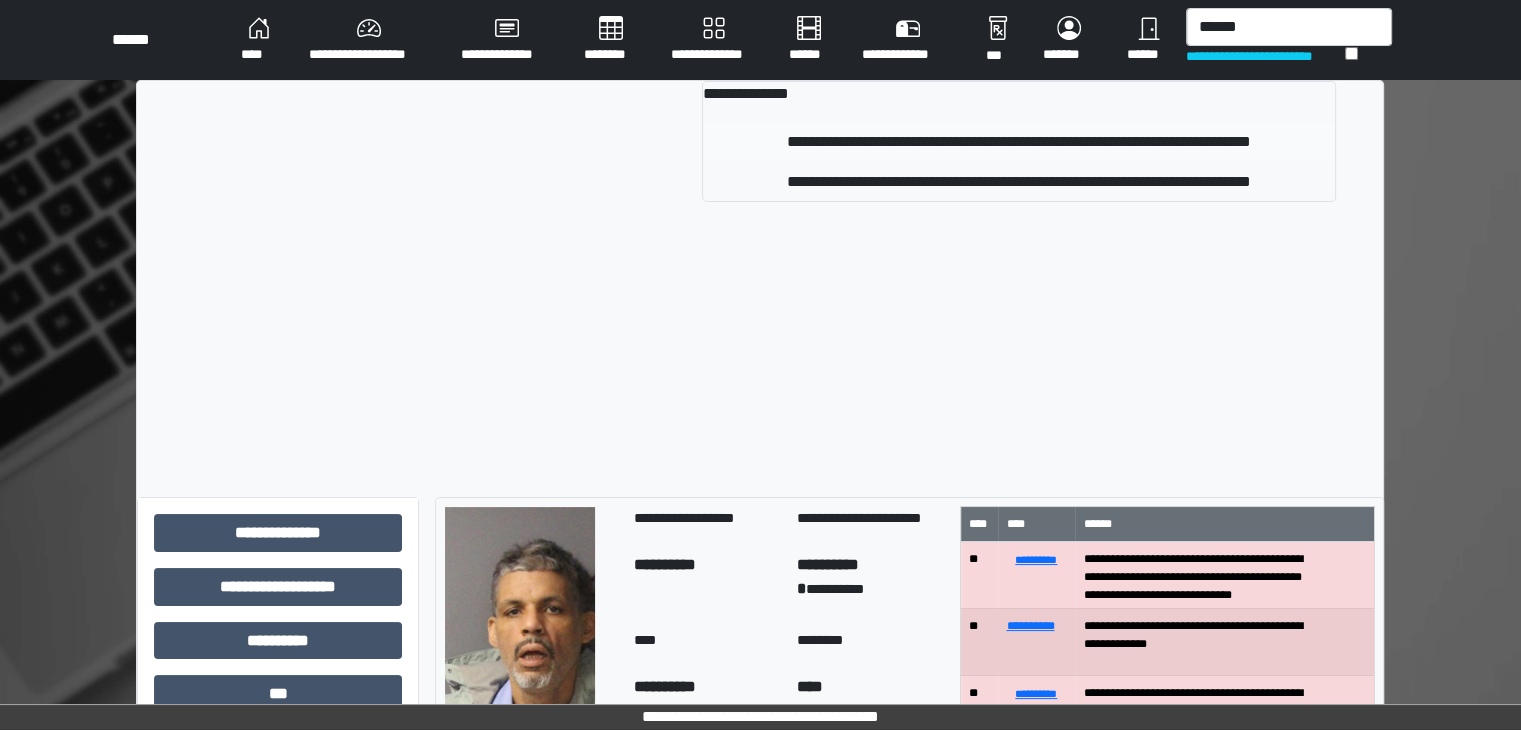 type 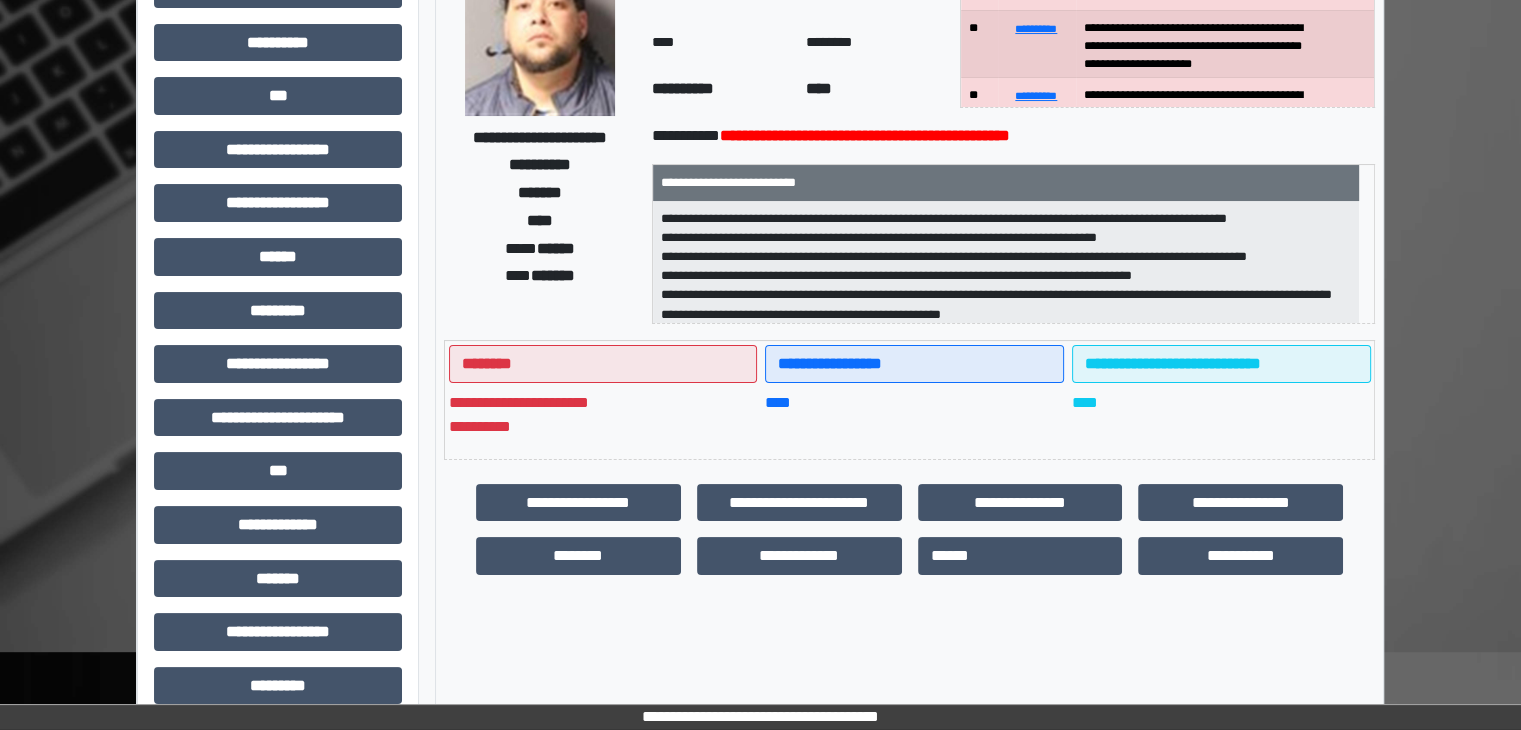 scroll, scrollTop: 200, scrollLeft: 0, axis: vertical 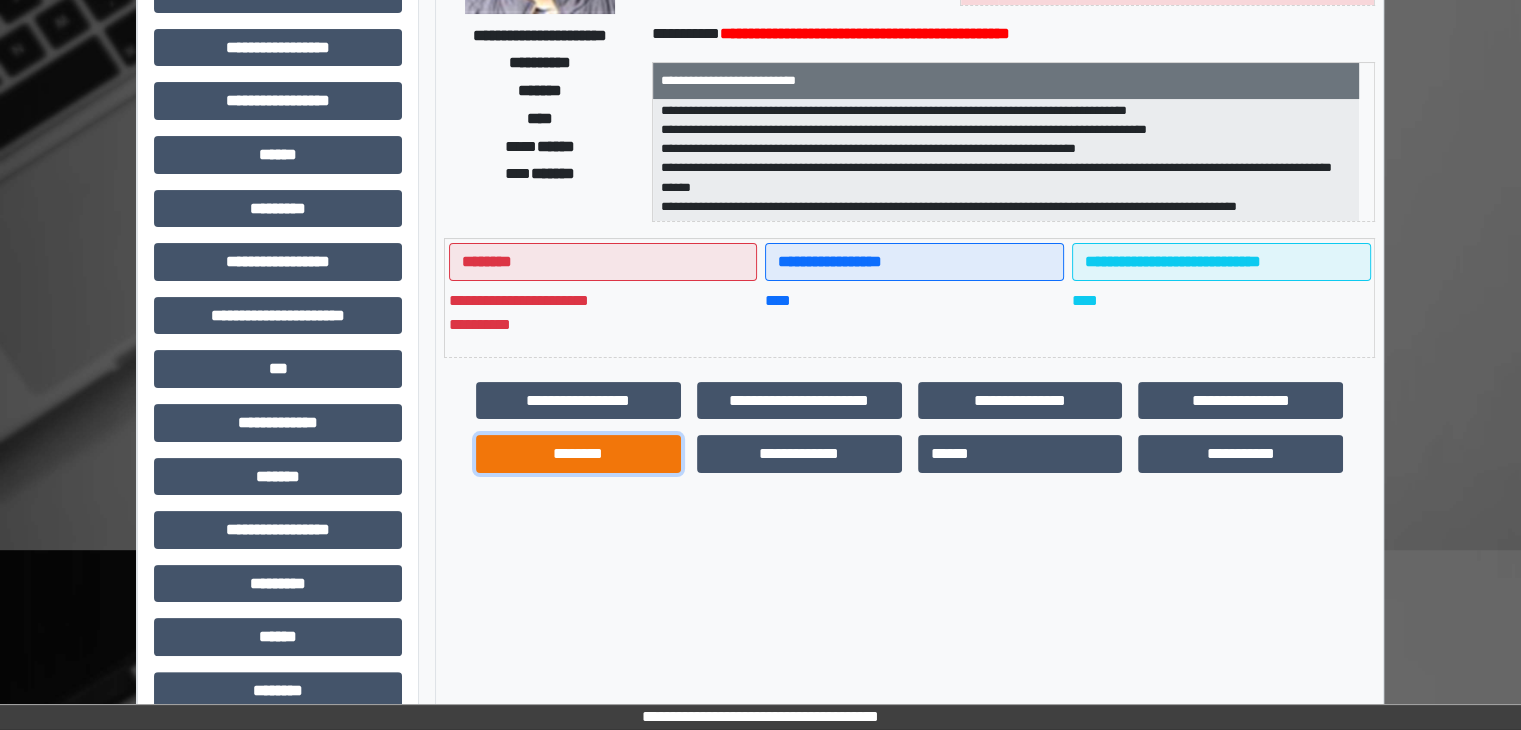 click on "********" at bounding box center [578, 454] 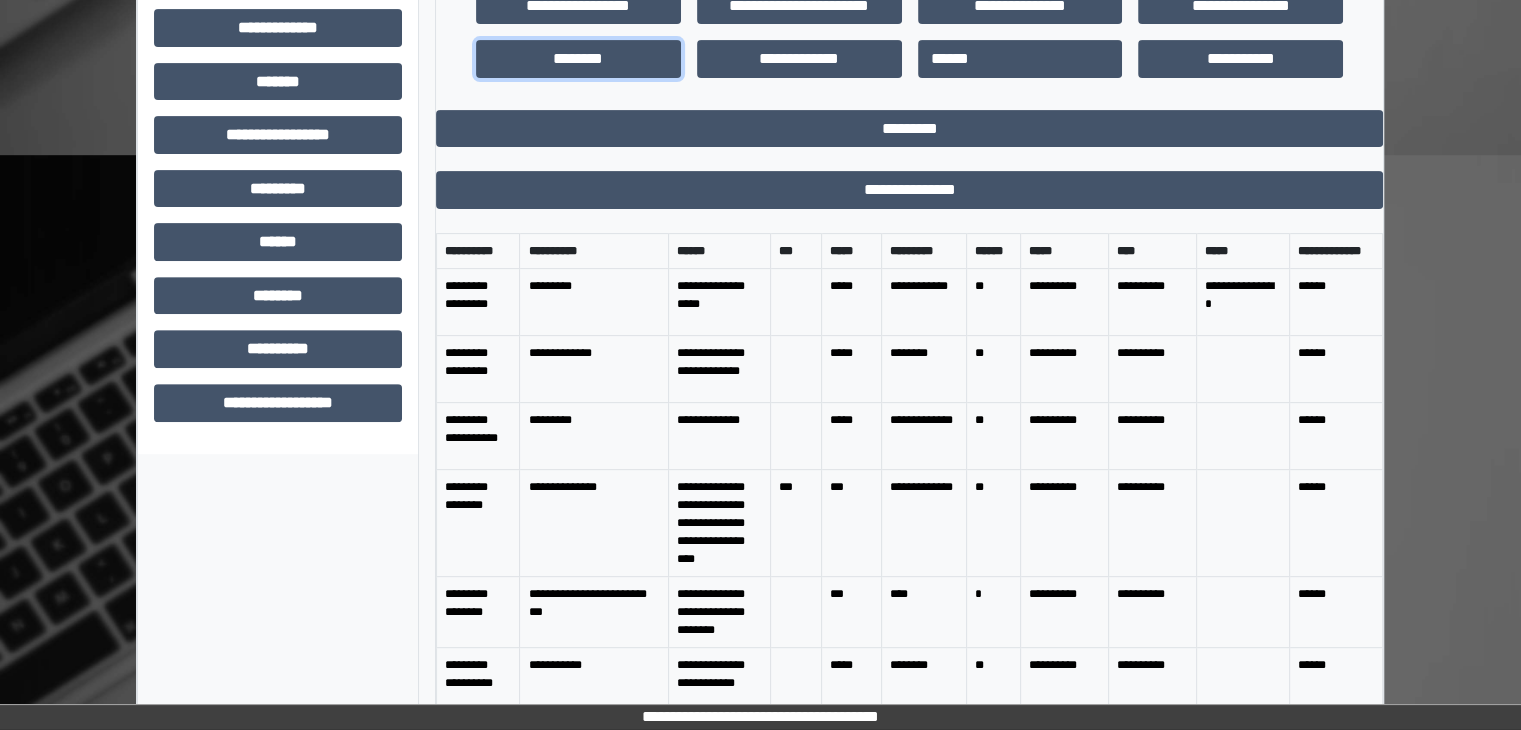 scroll, scrollTop: 696, scrollLeft: 0, axis: vertical 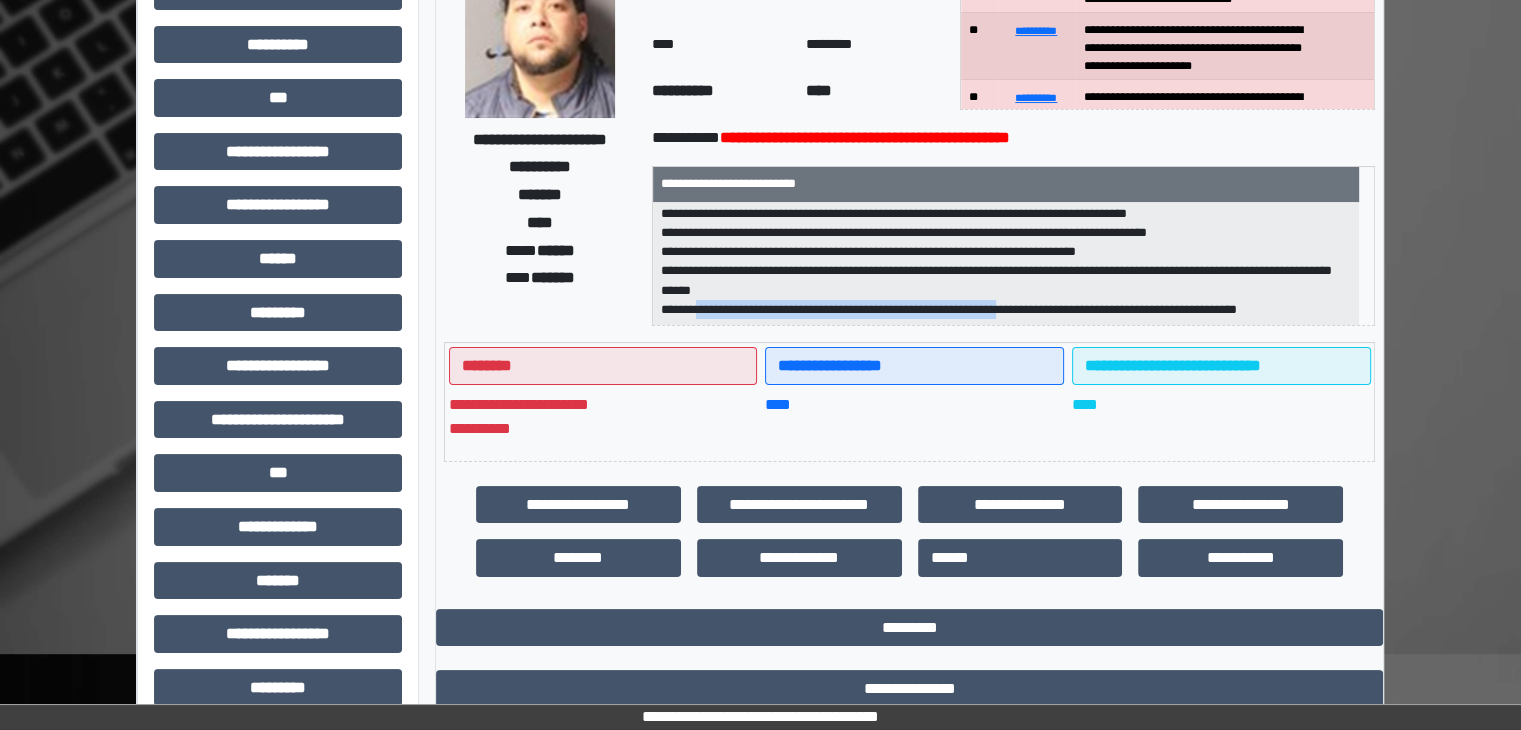 drag, startPoint x: 696, startPoint y: 308, endPoint x: 1048, endPoint y: 314, distance: 352.05115 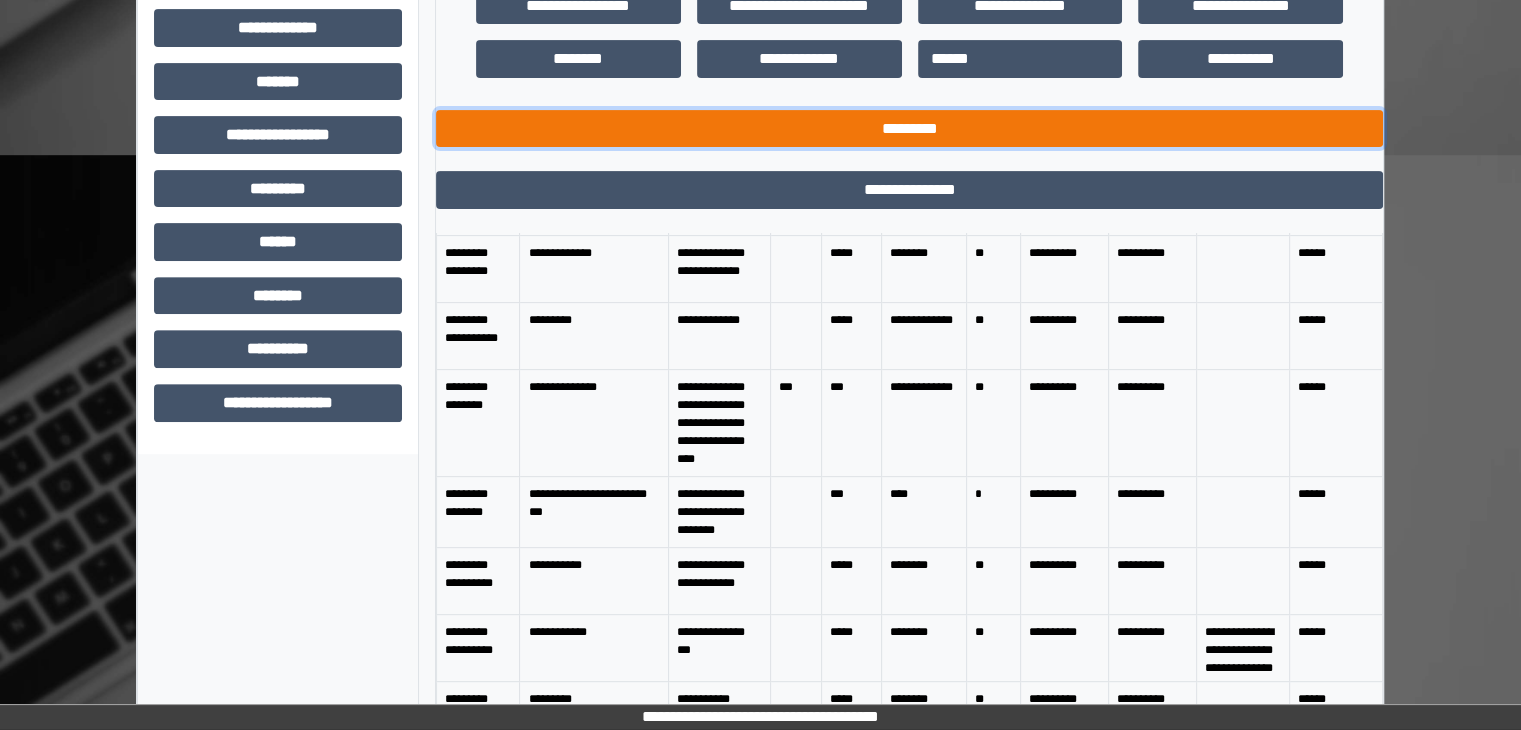 click on "*********" at bounding box center [909, 129] 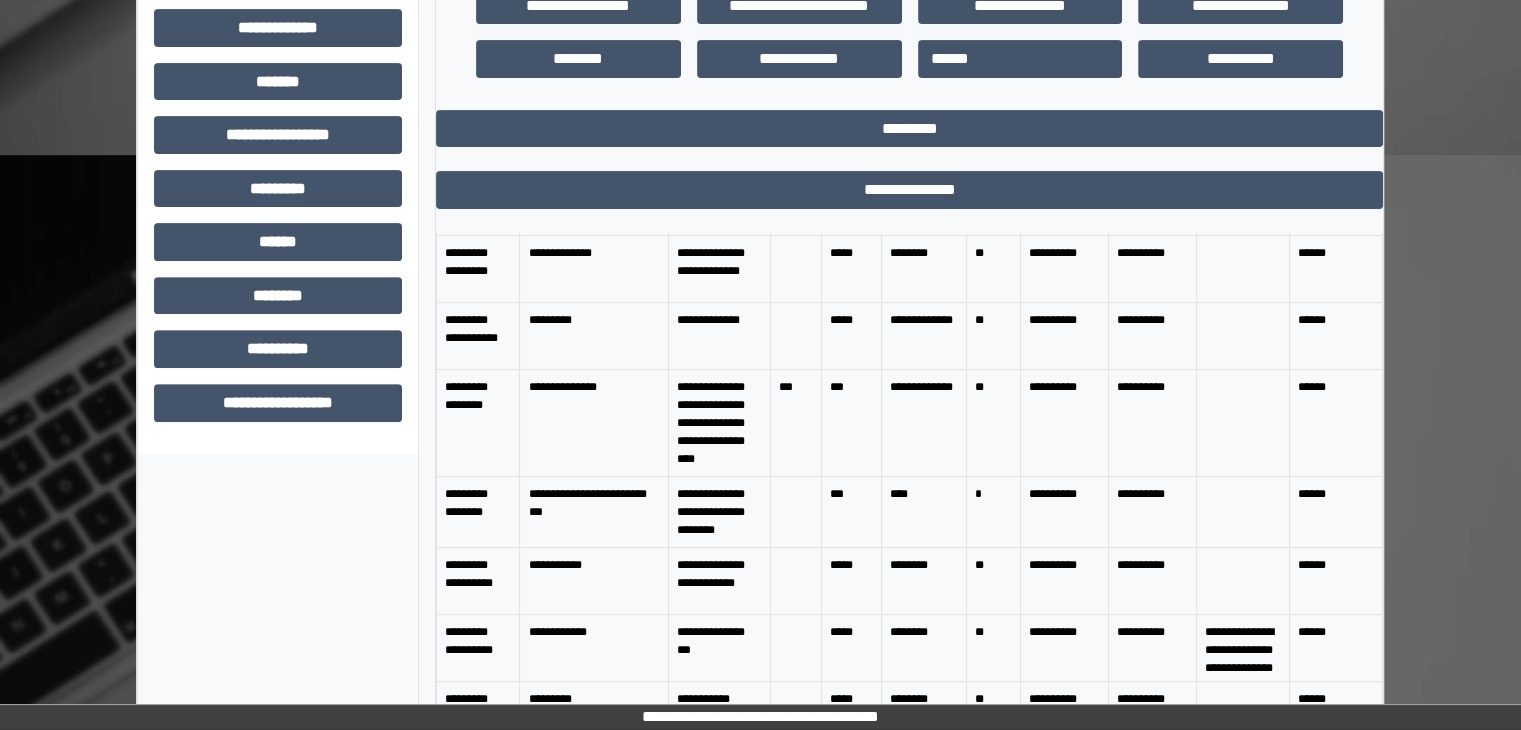 scroll, scrollTop: 436, scrollLeft: 0, axis: vertical 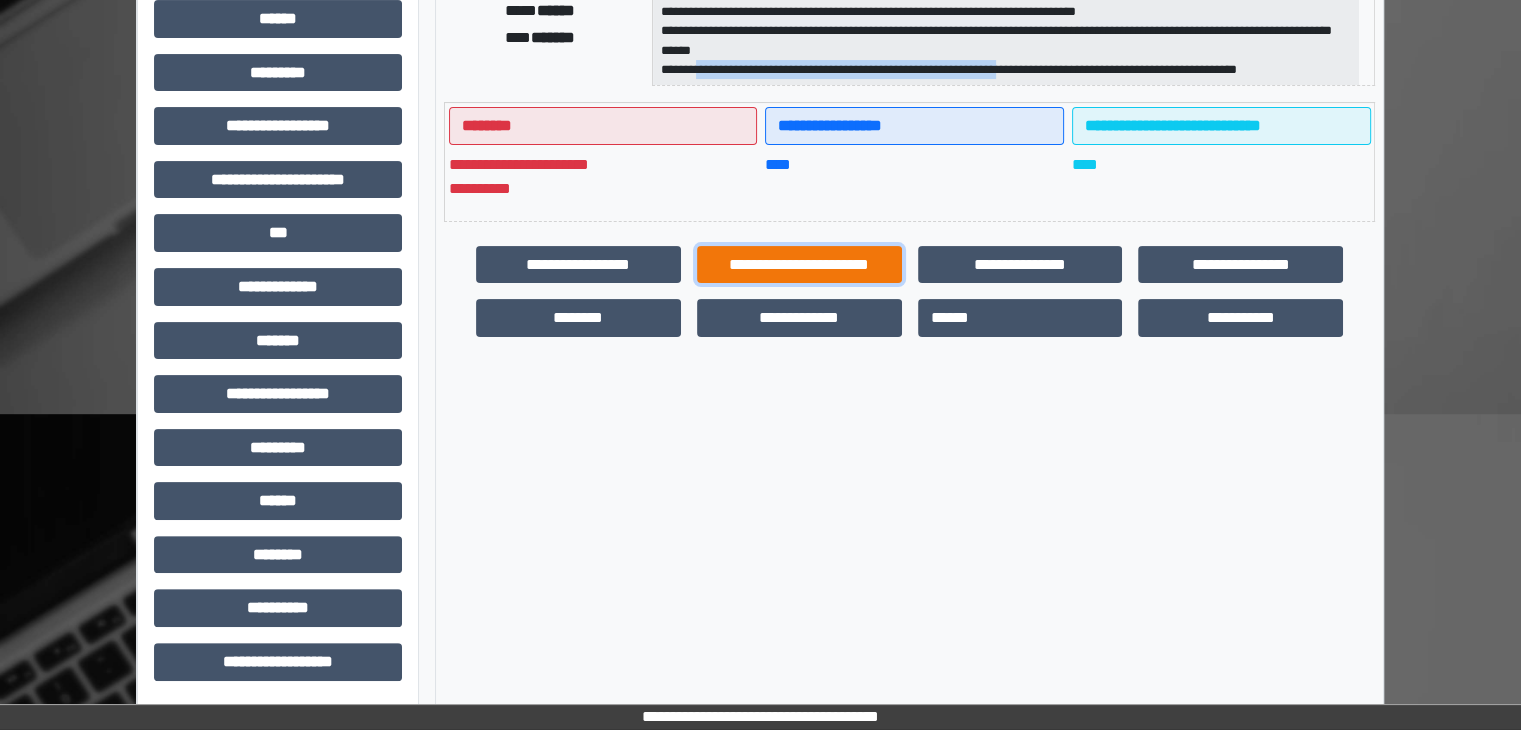 click on "**********" at bounding box center (799, 265) 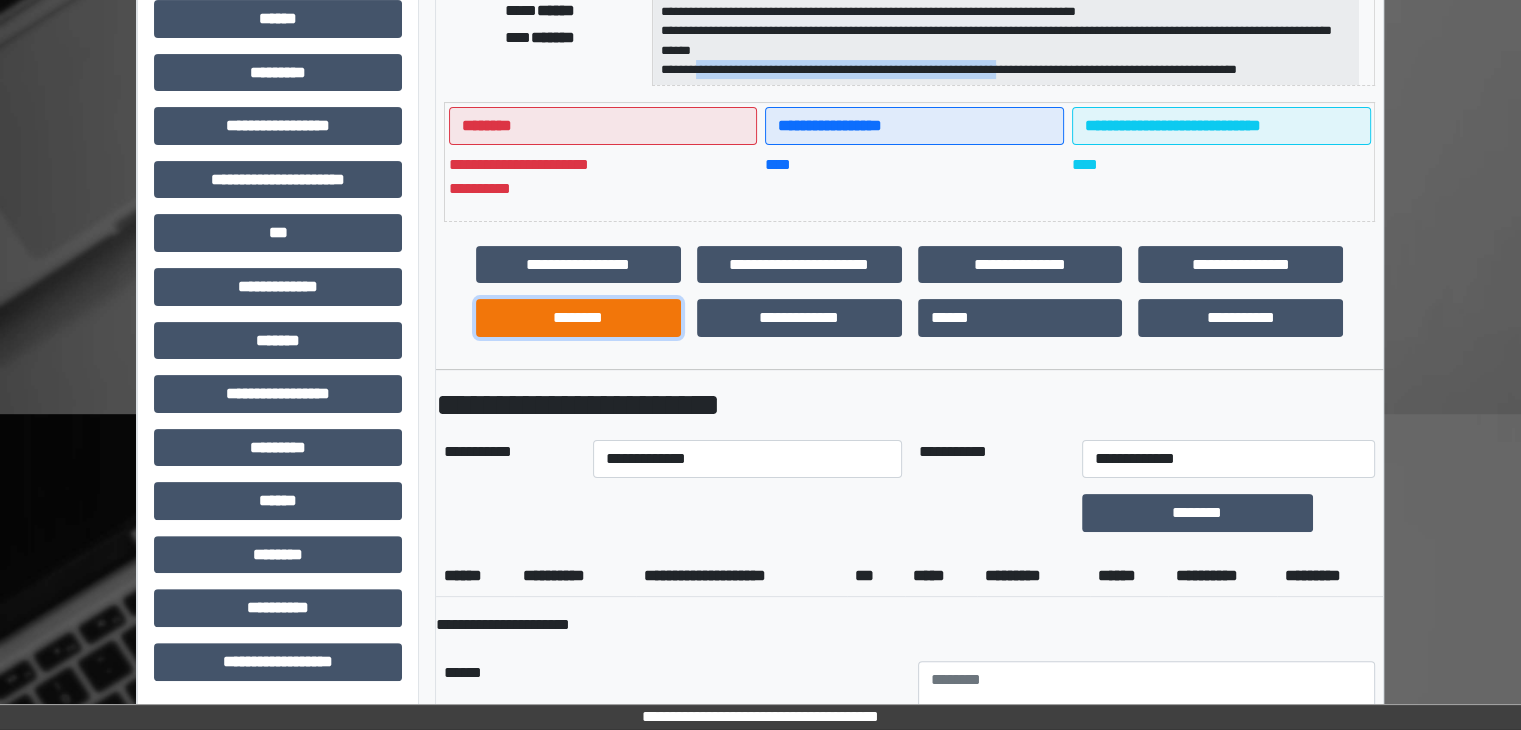 click on "********" at bounding box center (578, 318) 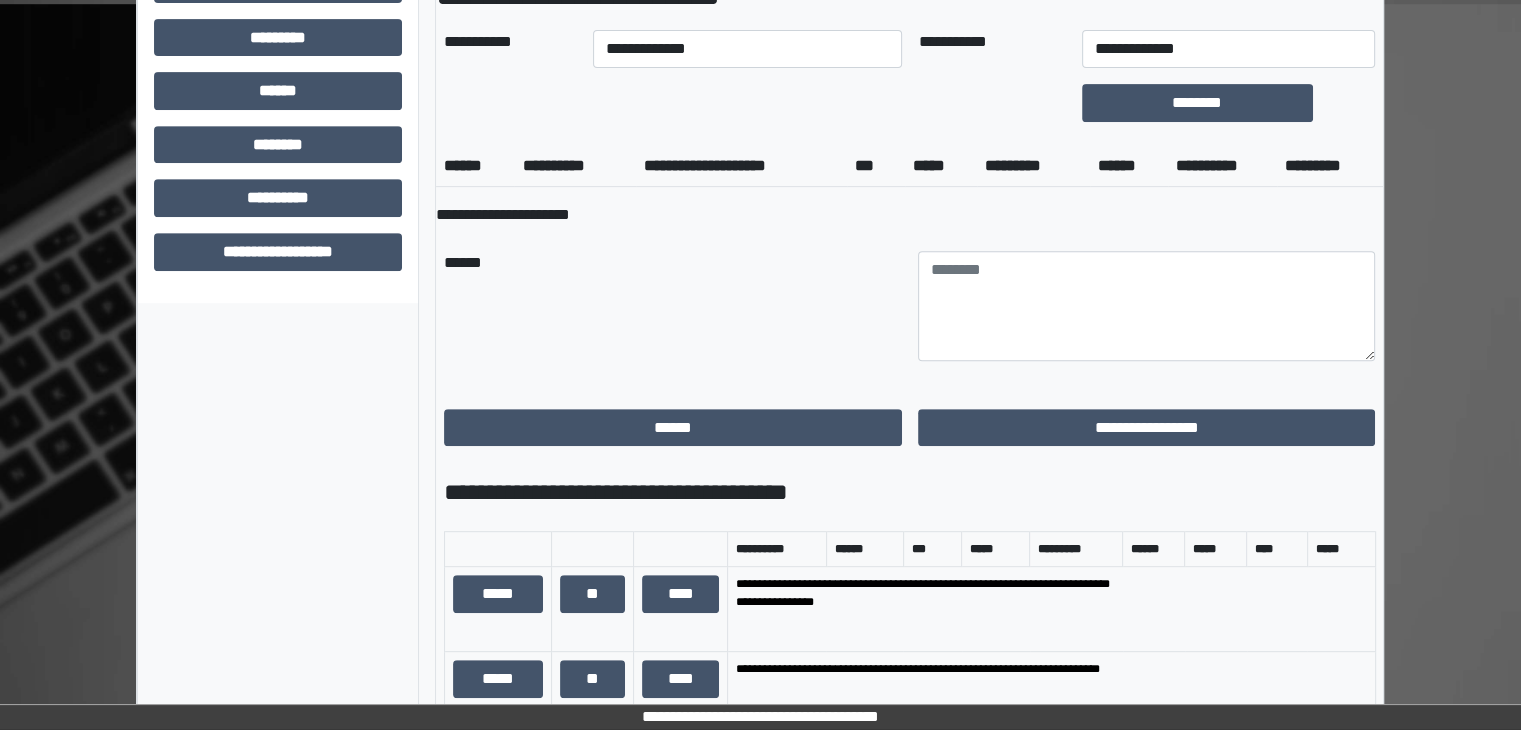 scroll, scrollTop: 696, scrollLeft: 0, axis: vertical 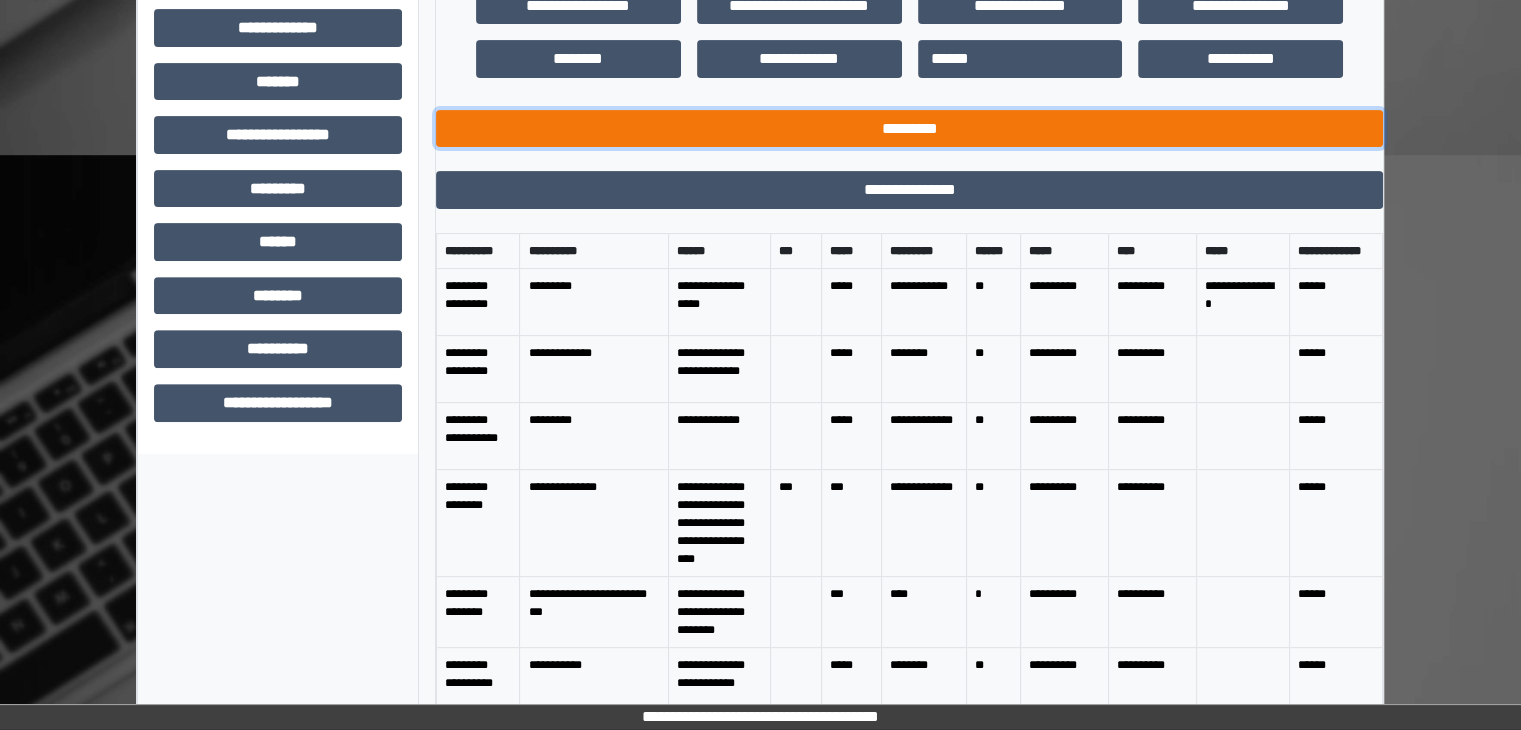 click on "*********" at bounding box center [909, 129] 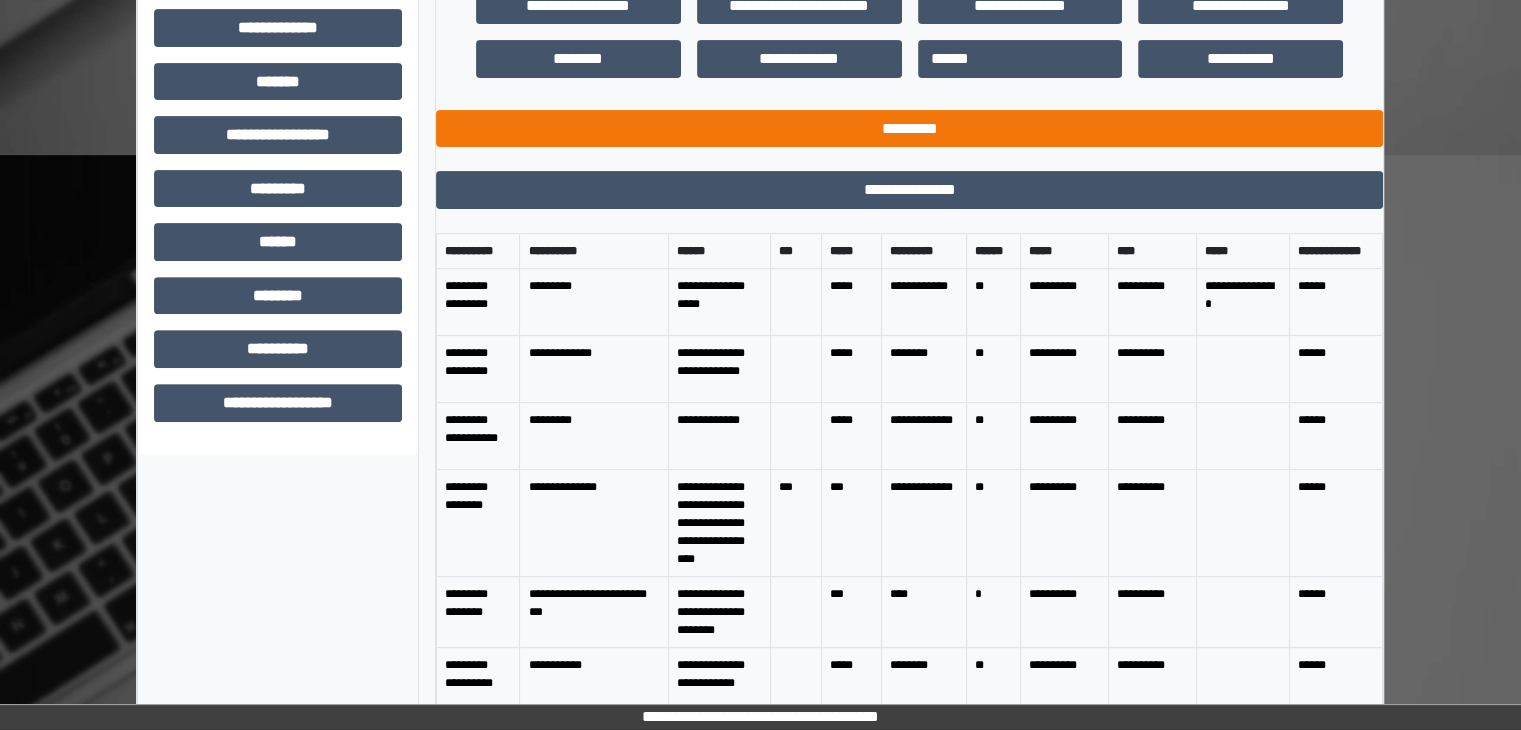 scroll, scrollTop: 436, scrollLeft: 0, axis: vertical 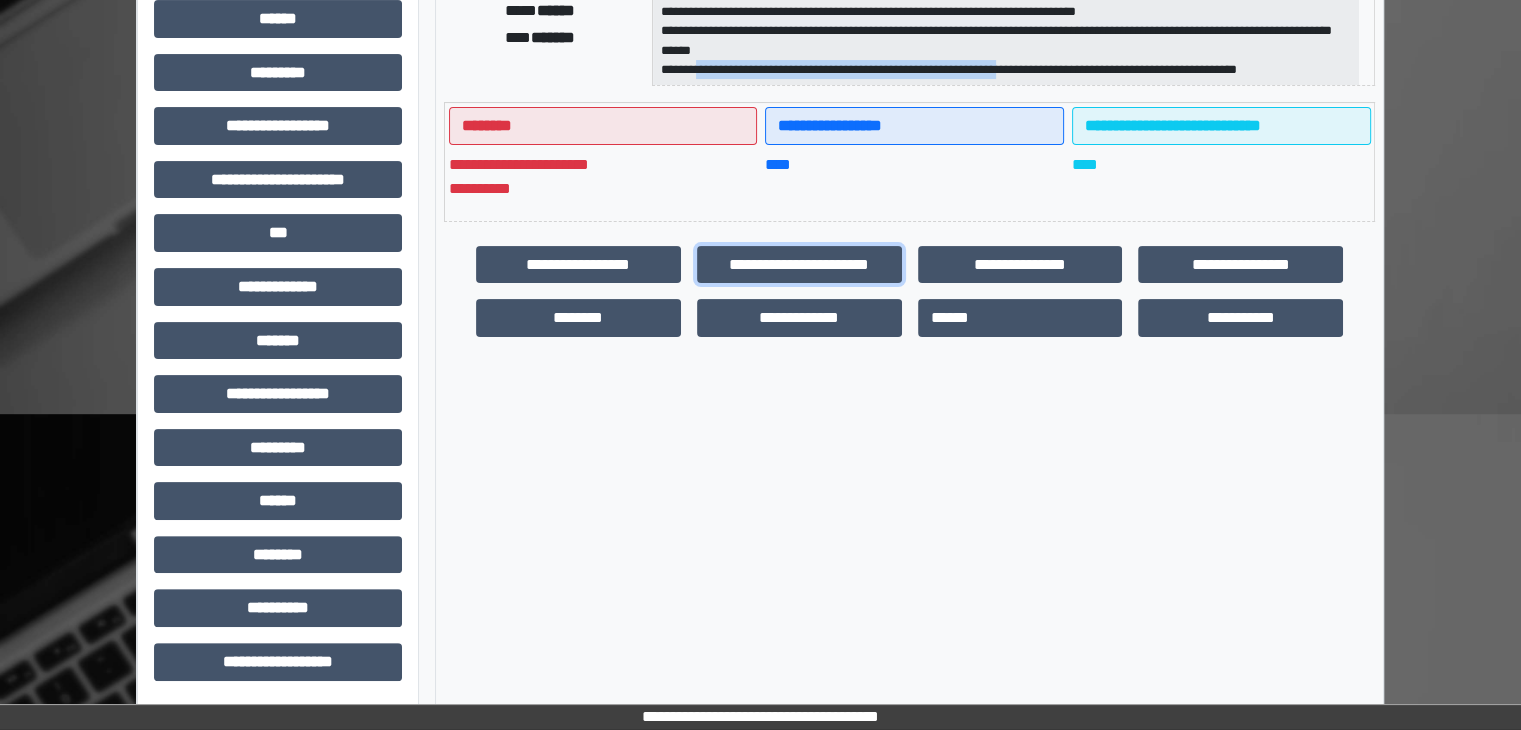 drag, startPoint x: 760, startPoint y: 249, endPoint x: 629, endPoint y: 517, distance: 298.30353 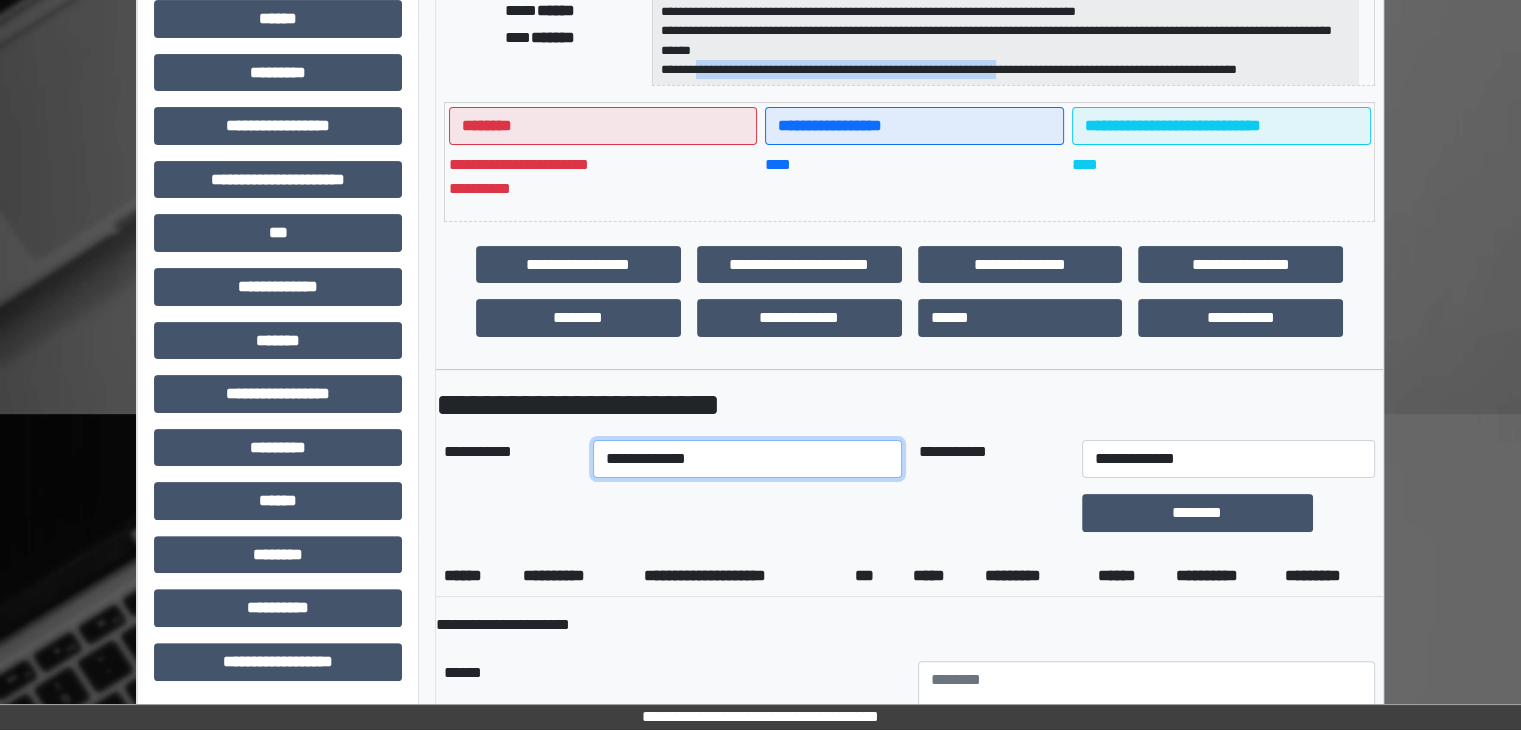 click on "**********" at bounding box center (748, 459) 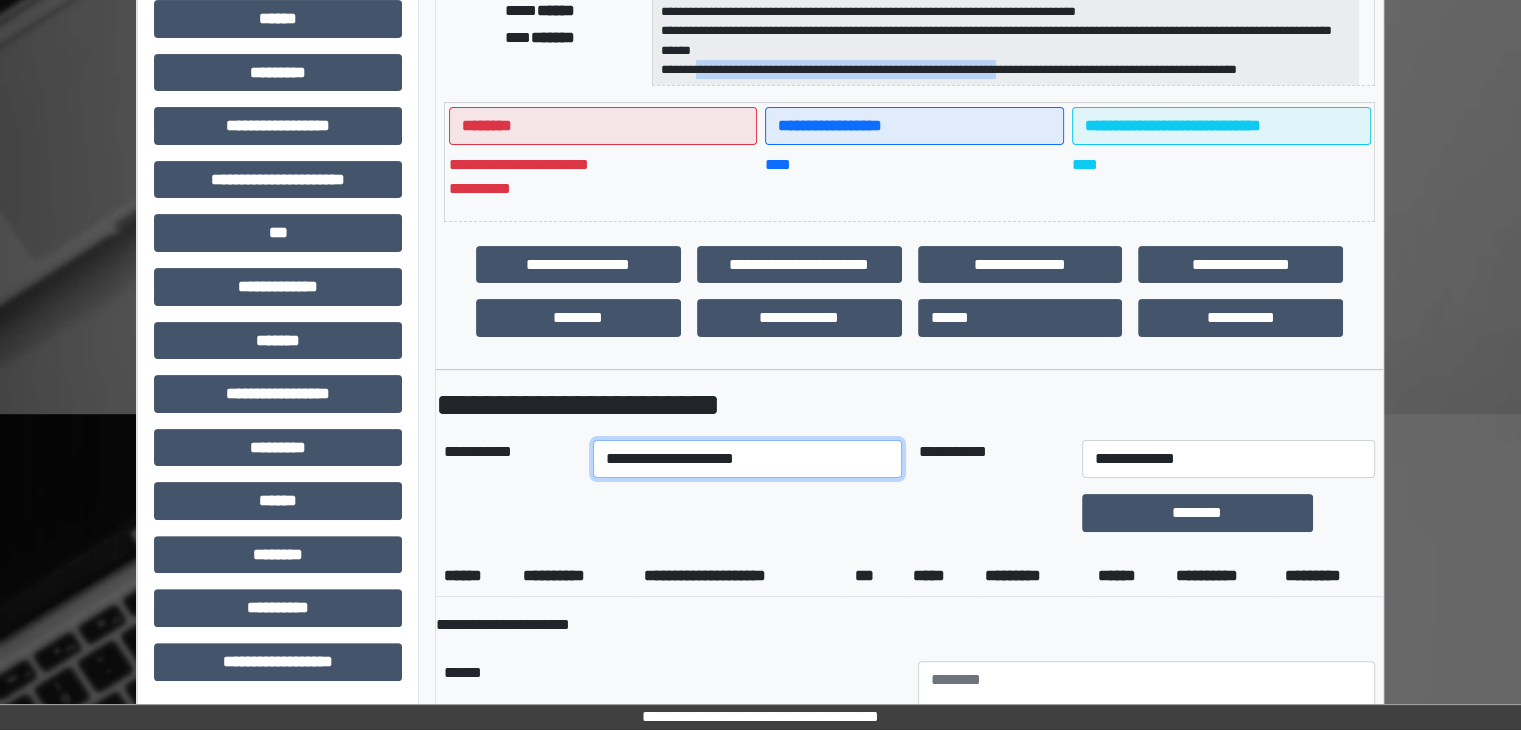 click on "**********" at bounding box center [748, 459] 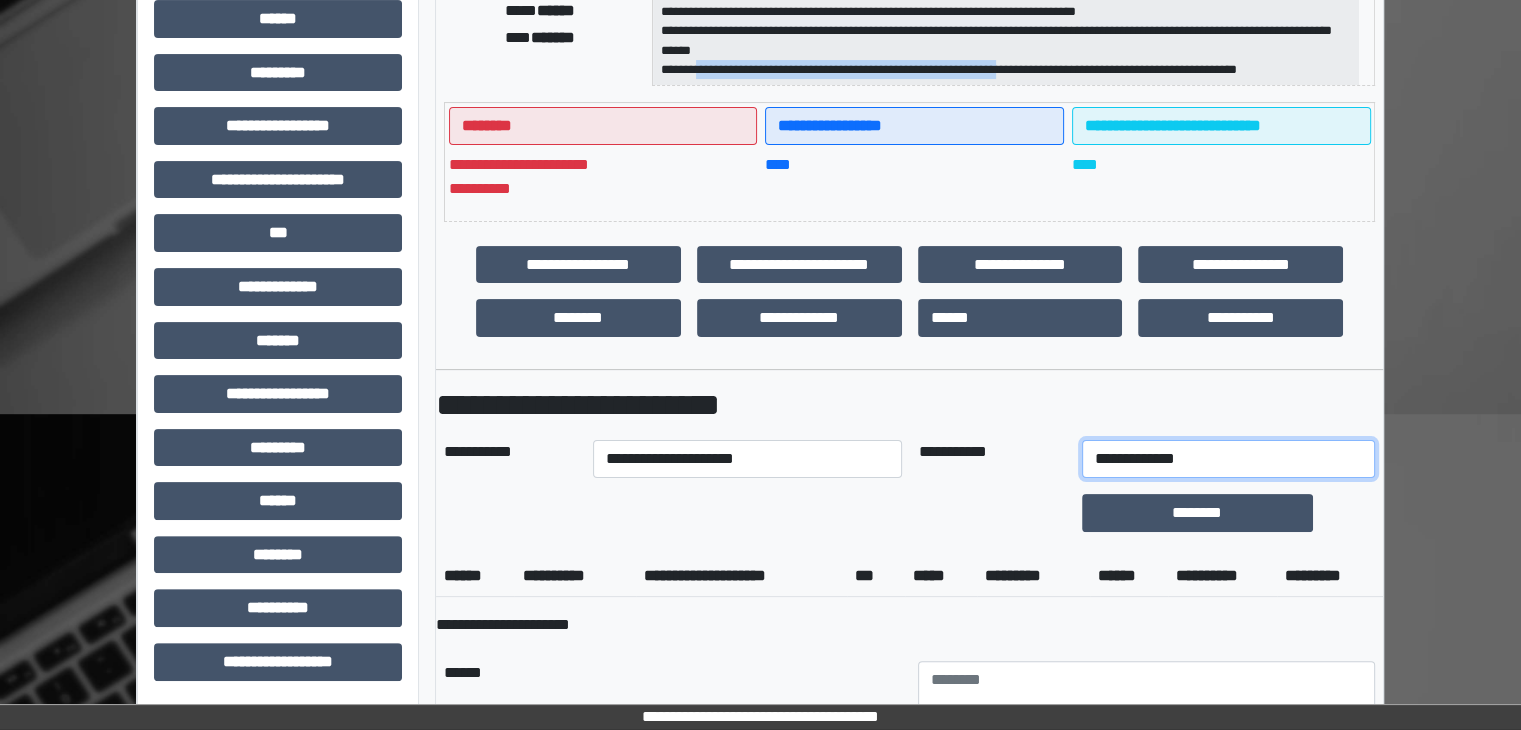 click on "**********" at bounding box center (1229, 459) 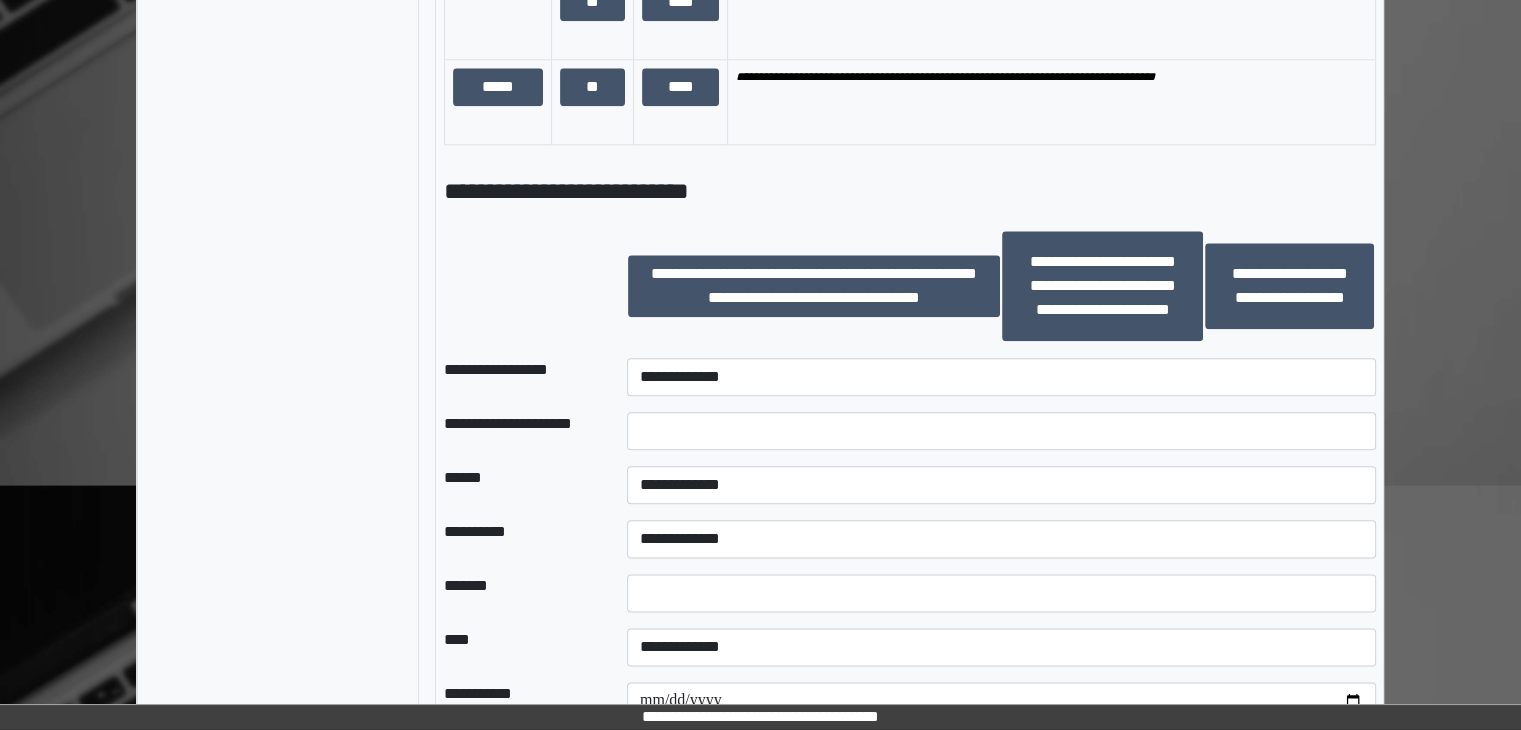 scroll, scrollTop: 2336, scrollLeft: 0, axis: vertical 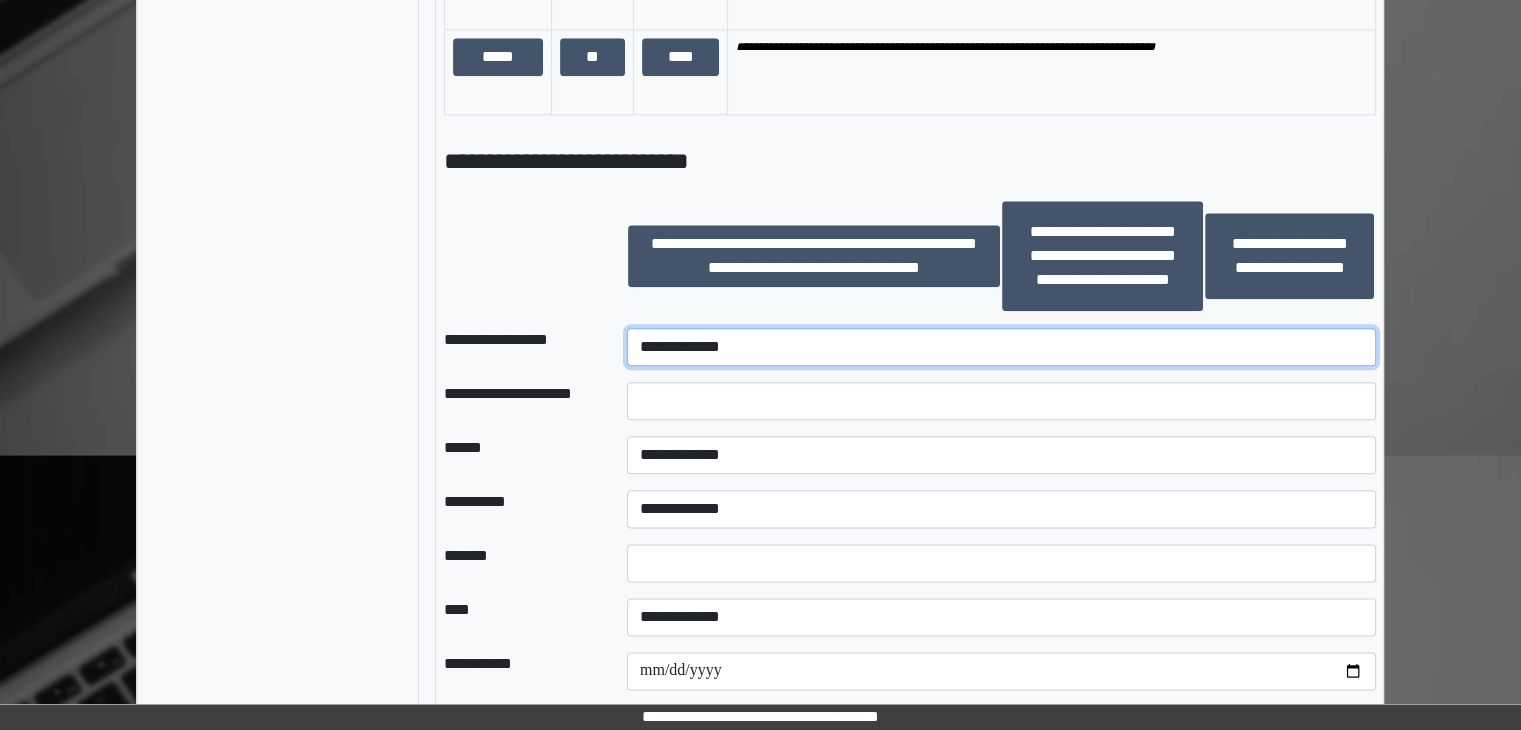 click on "**********" at bounding box center [1001, 347] 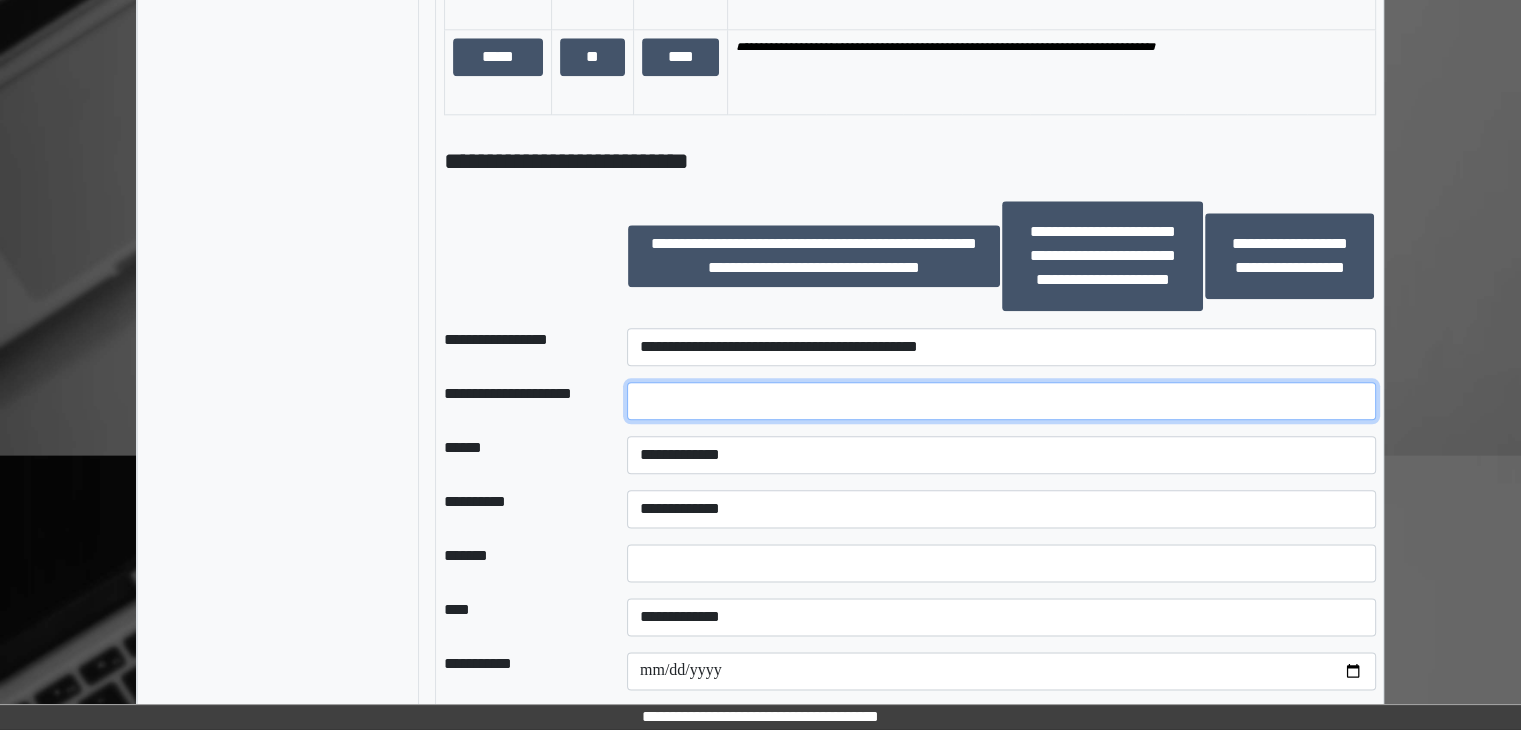 click at bounding box center [1001, 401] 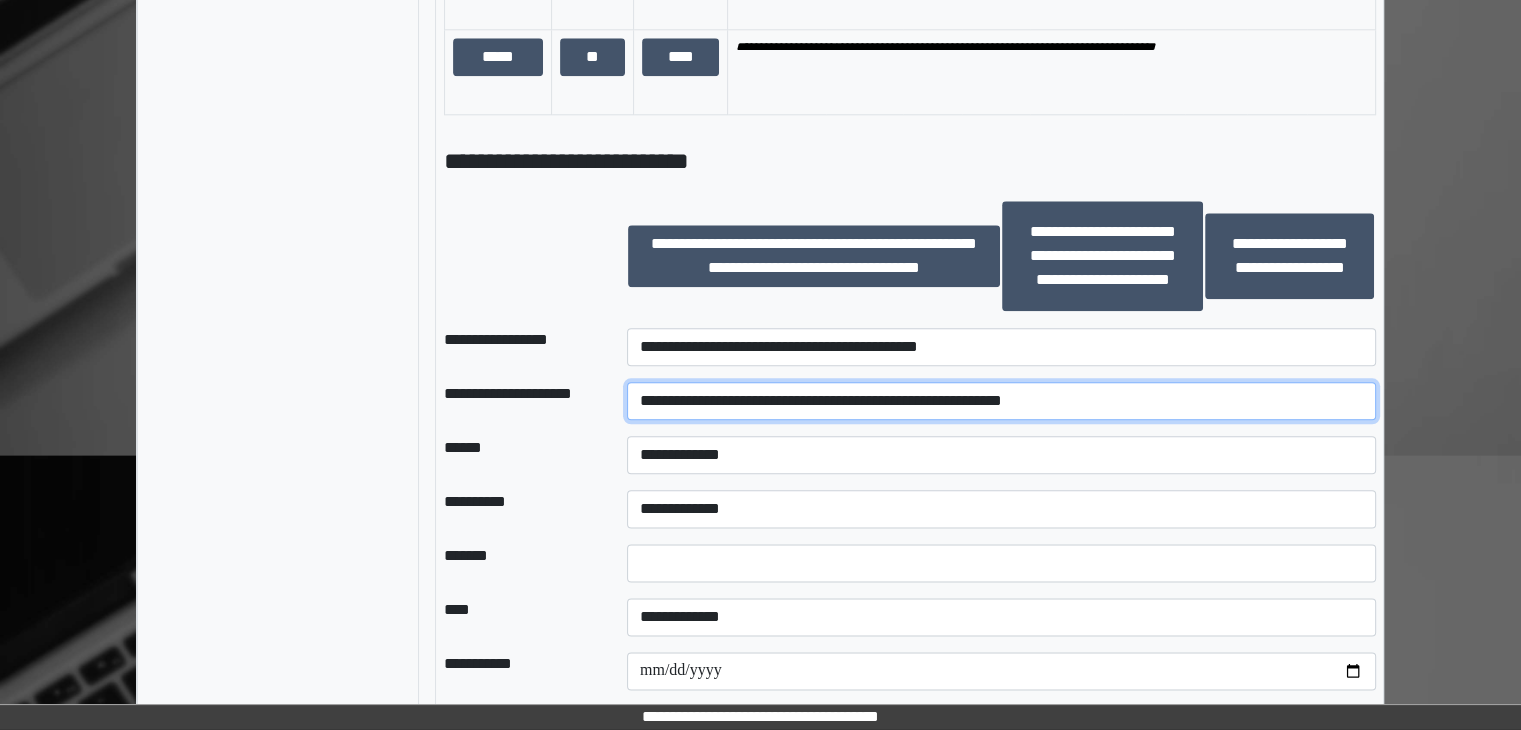 click on "**********" at bounding box center (1001, 401) 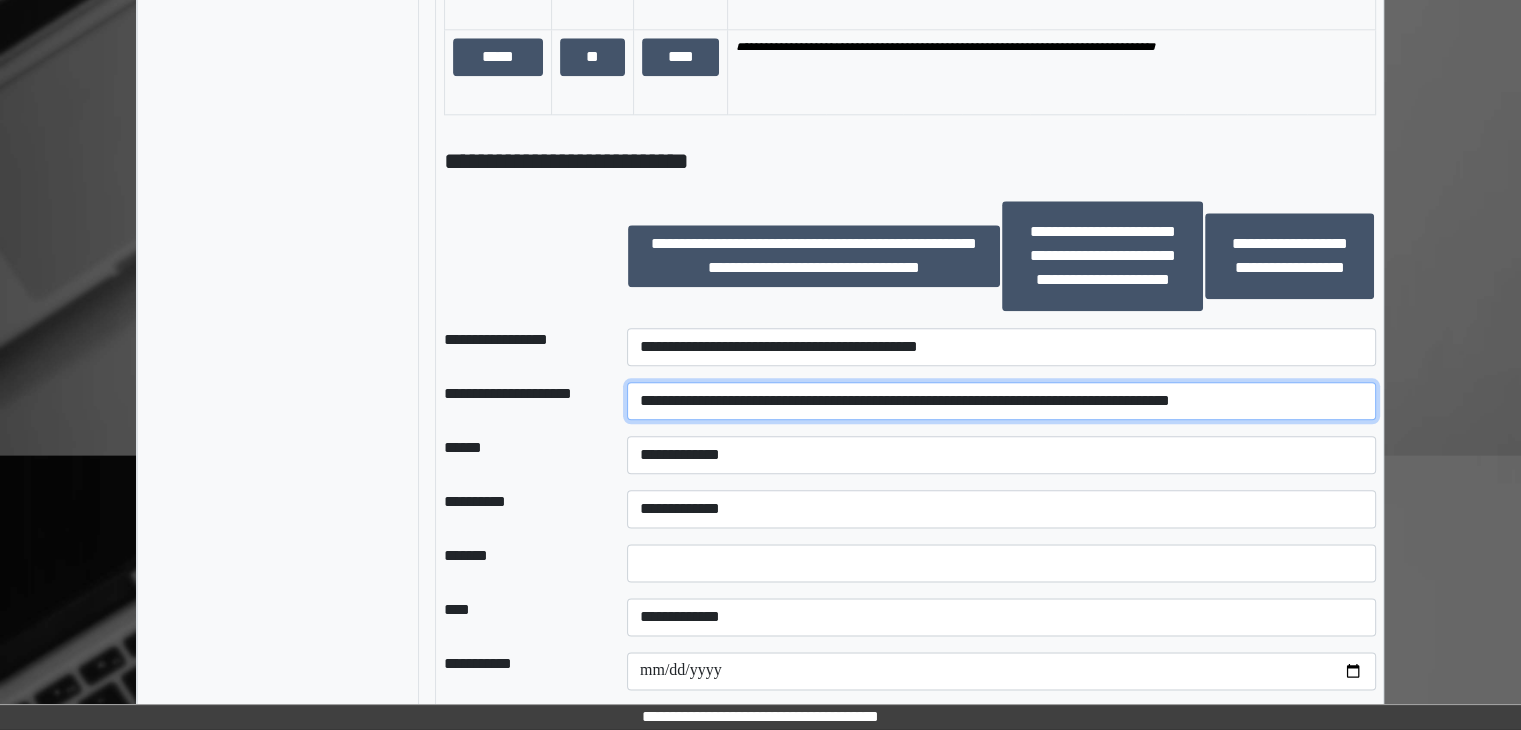 drag, startPoint x: 1000, startPoint y: 397, endPoint x: 941, endPoint y: 389, distance: 59.5399 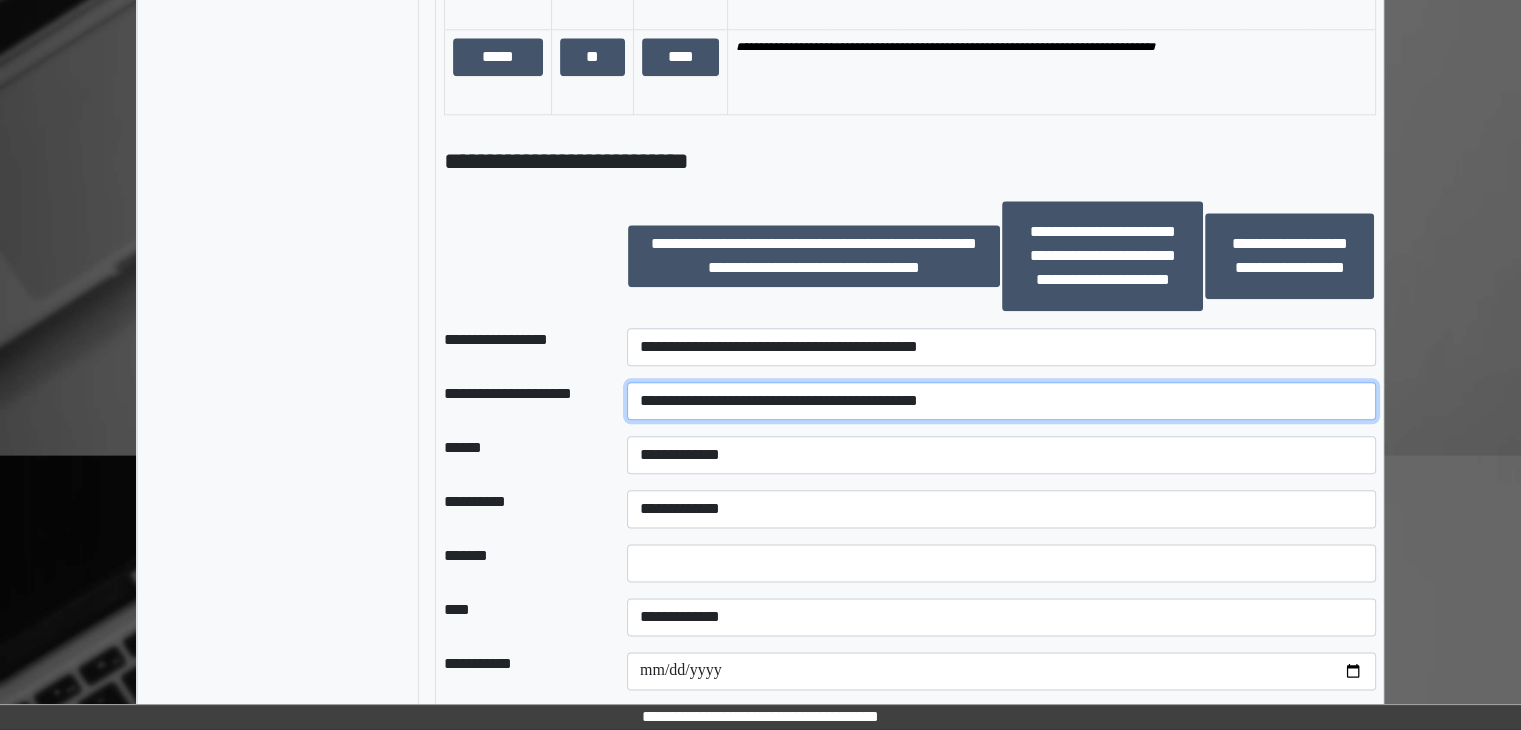 click on "**********" at bounding box center (1001, 401) 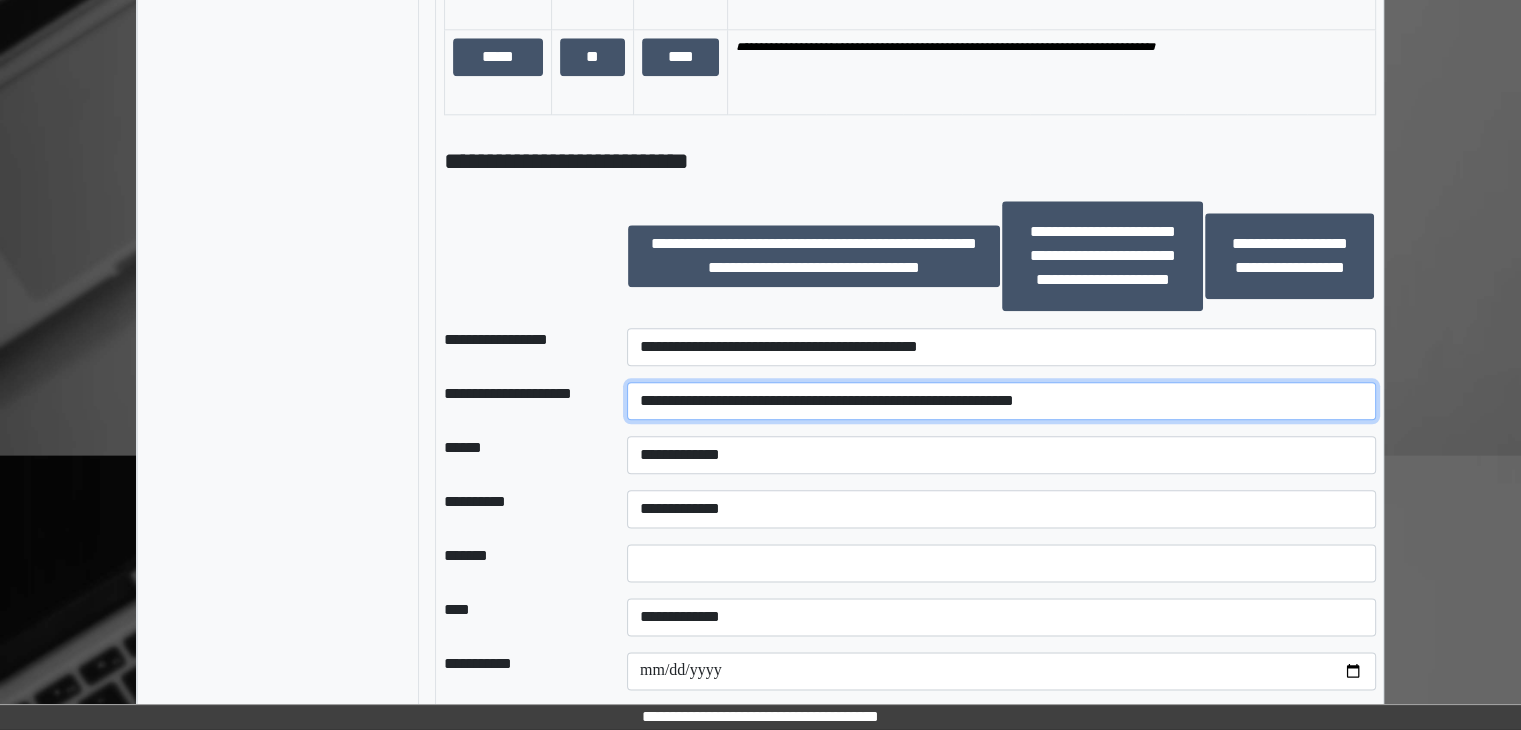 drag, startPoint x: 1084, startPoint y: 400, endPoint x: 979, endPoint y: 402, distance: 105.01904 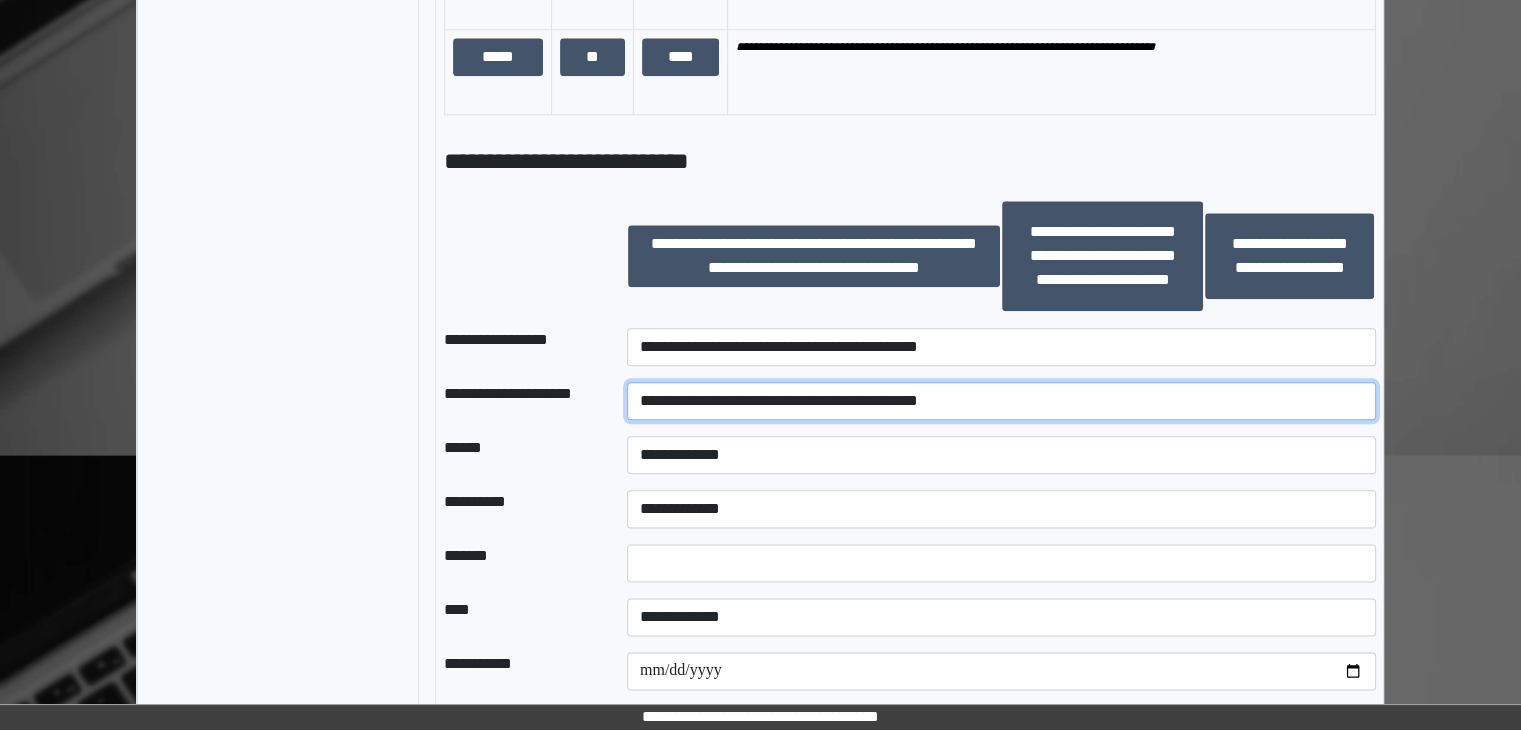 type on "**********" 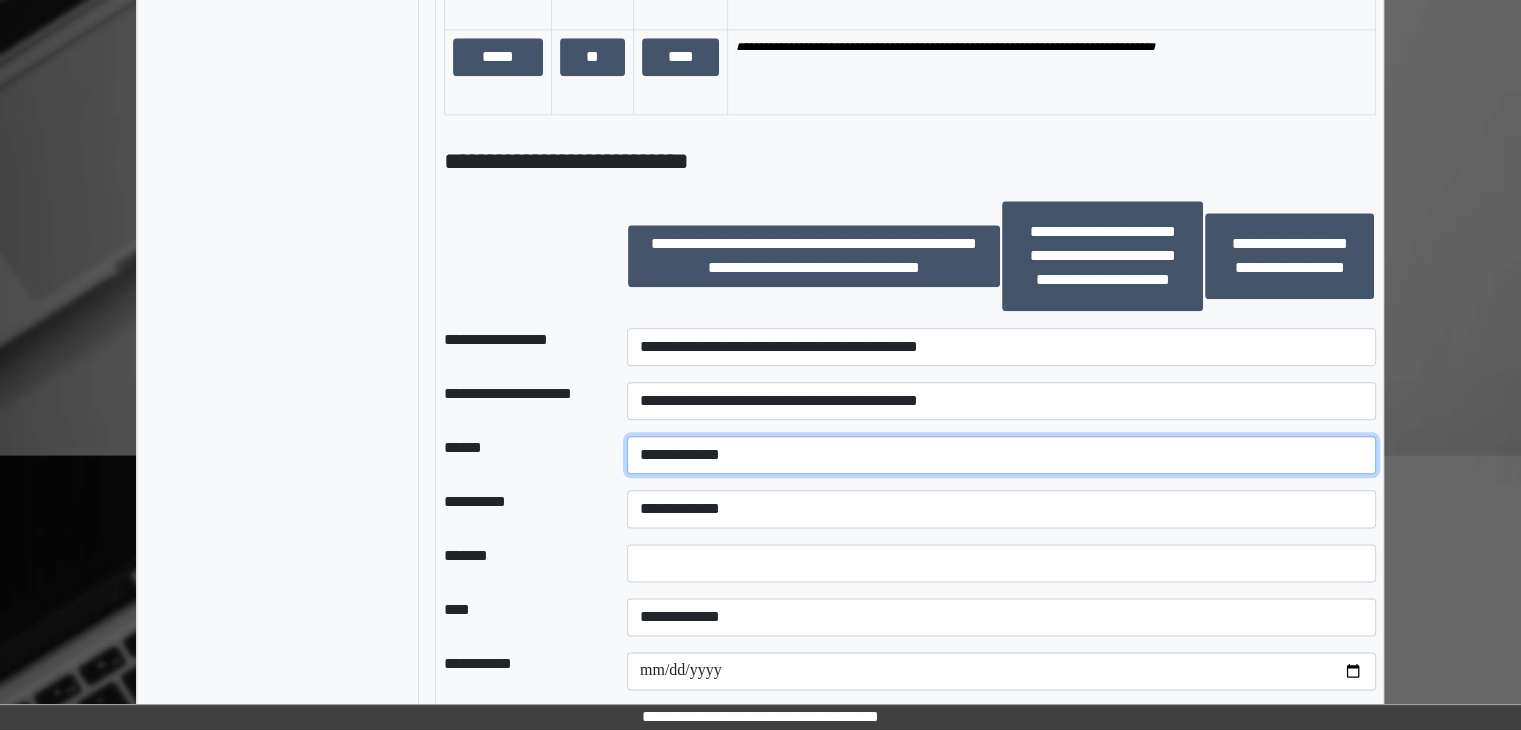 click on "**********" at bounding box center (1001, 455) 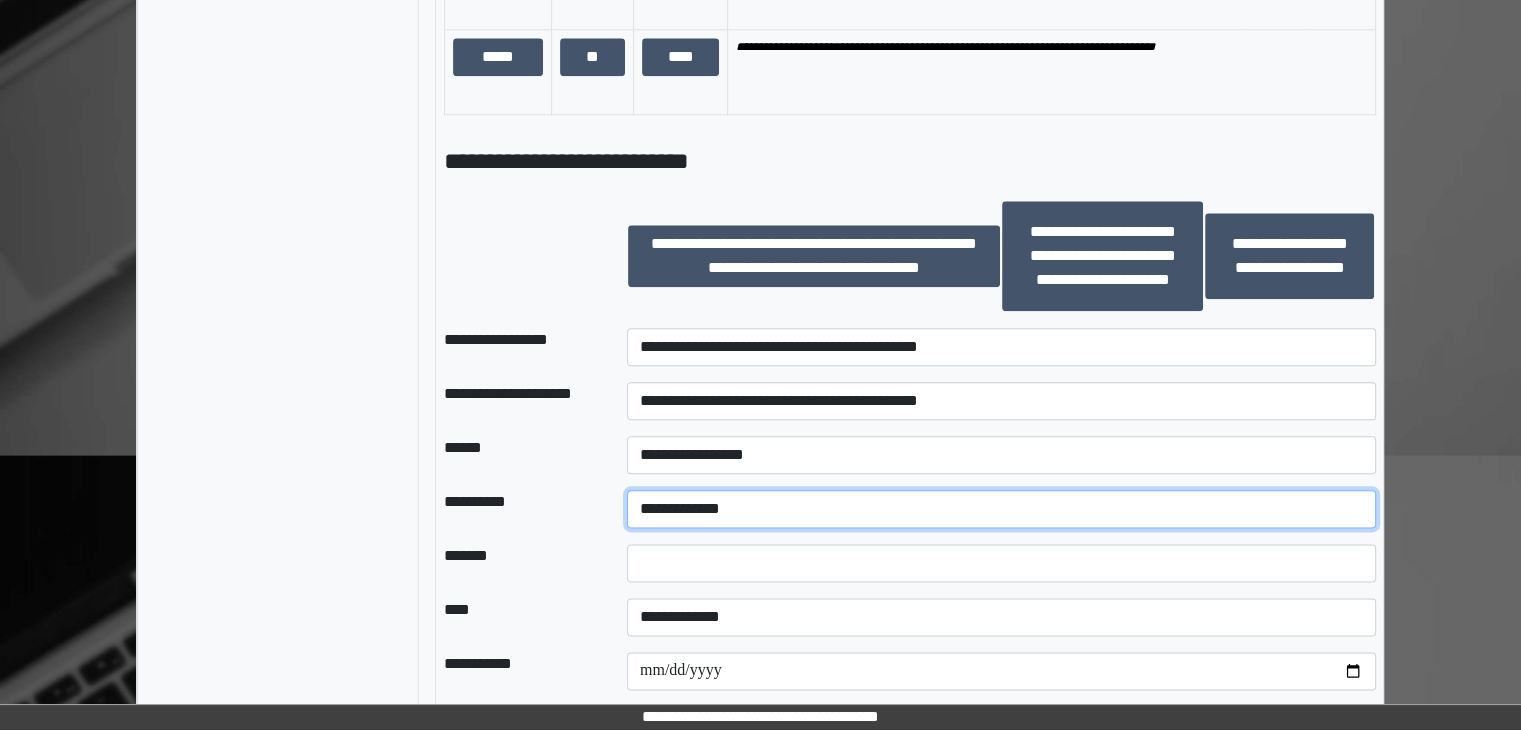 click on "**********" at bounding box center [1001, 509] 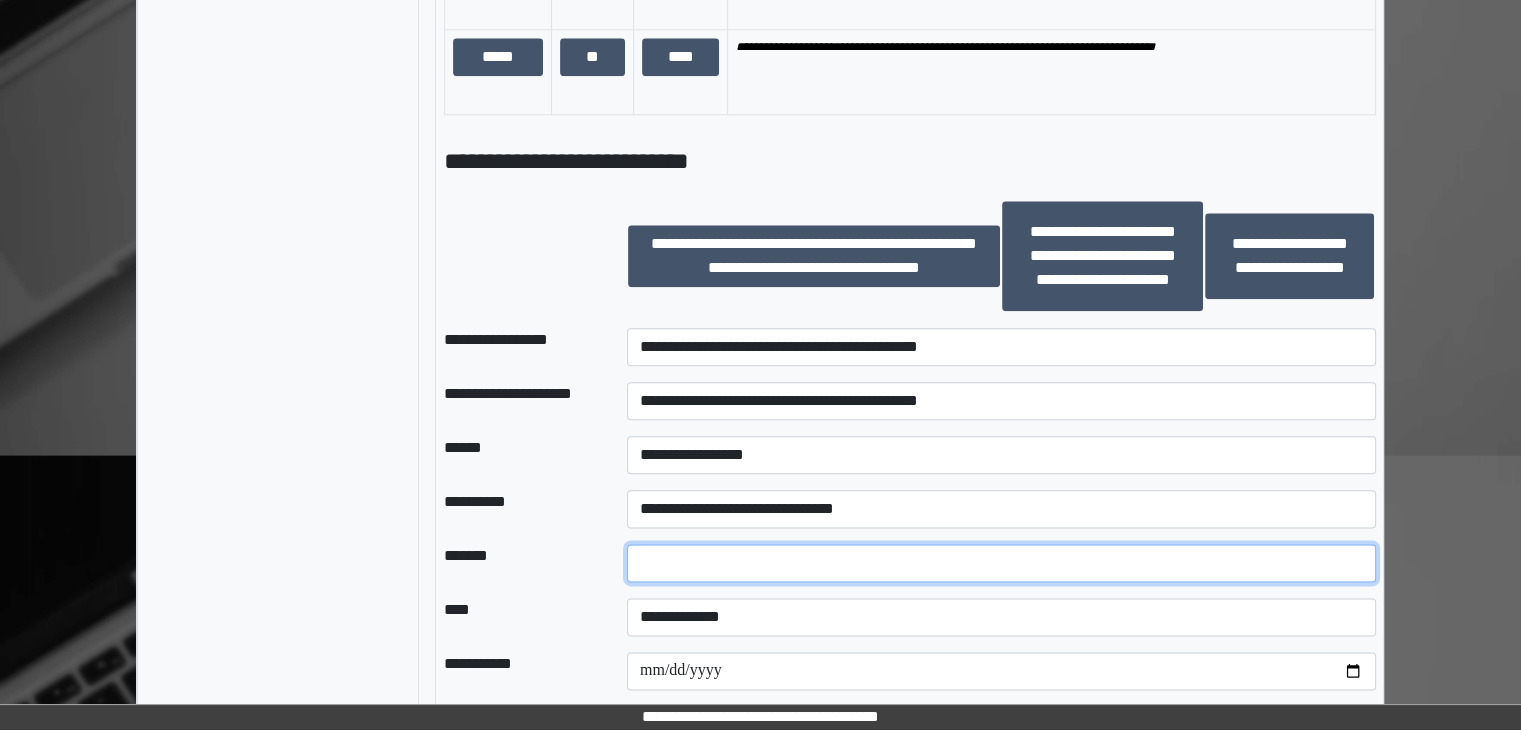 click at bounding box center [1001, 563] 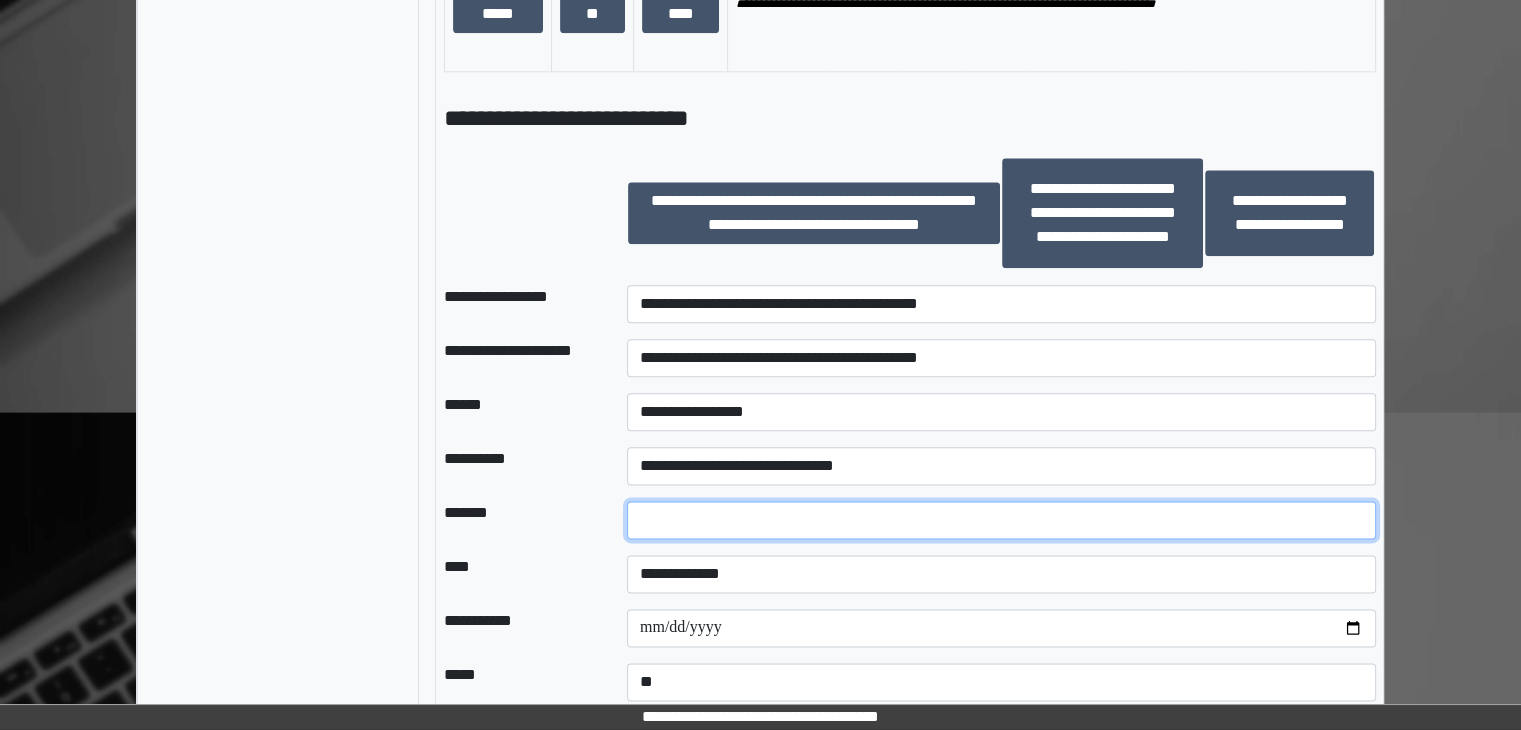 scroll, scrollTop: 2436, scrollLeft: 0, axis: vertical 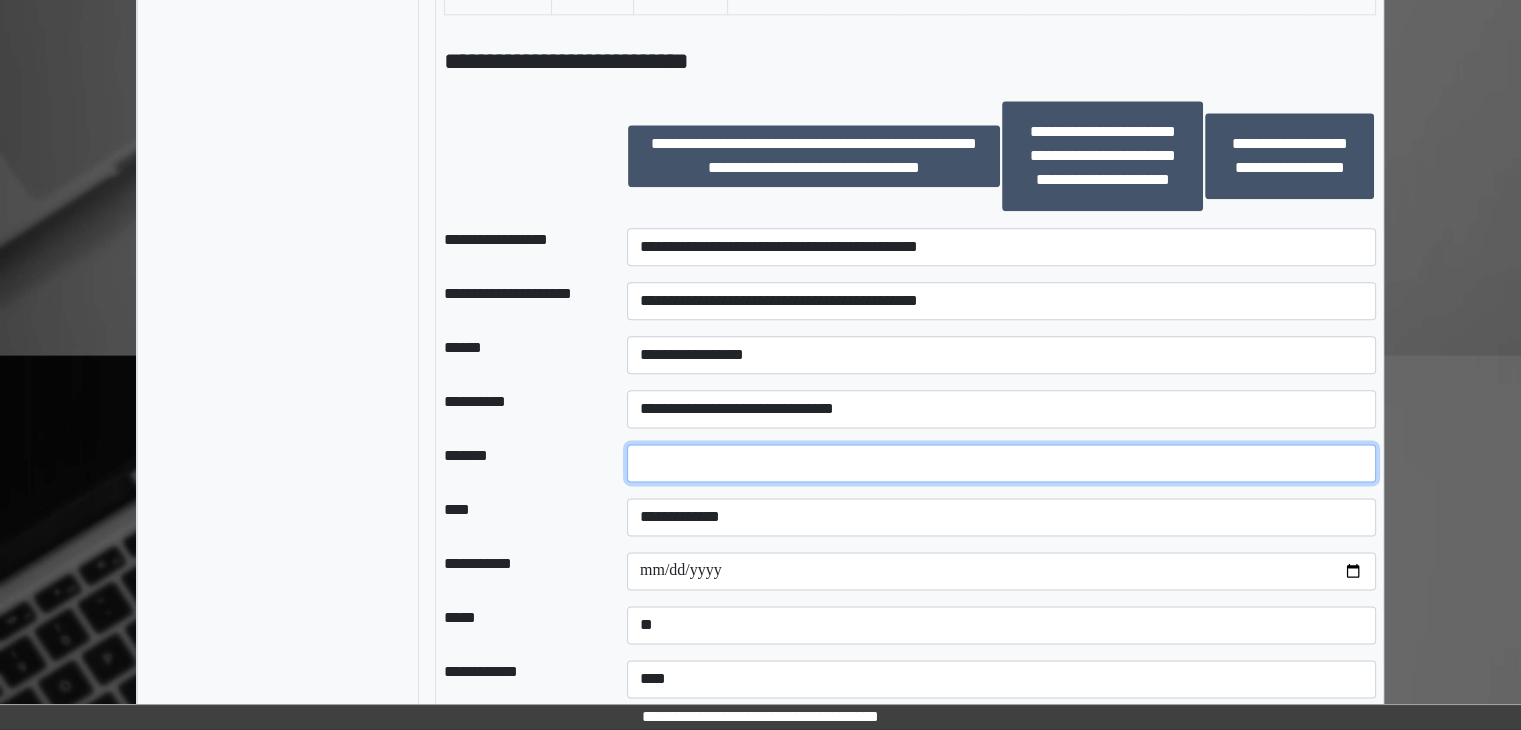 type on "*" 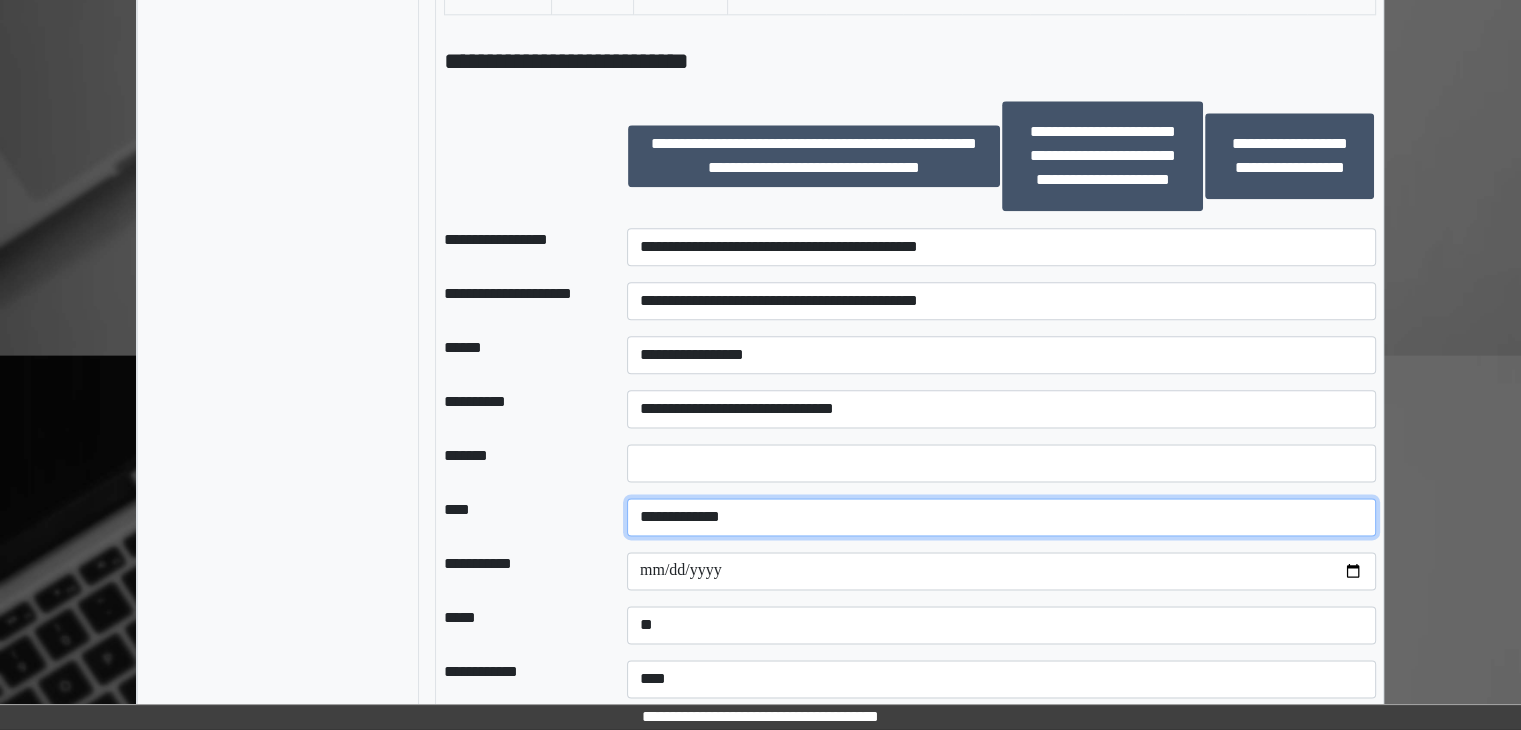 drag, startPoint x: 716, startPoint y: 503, endPoint x: 712, endPoint y: 526, distance: 23.345236 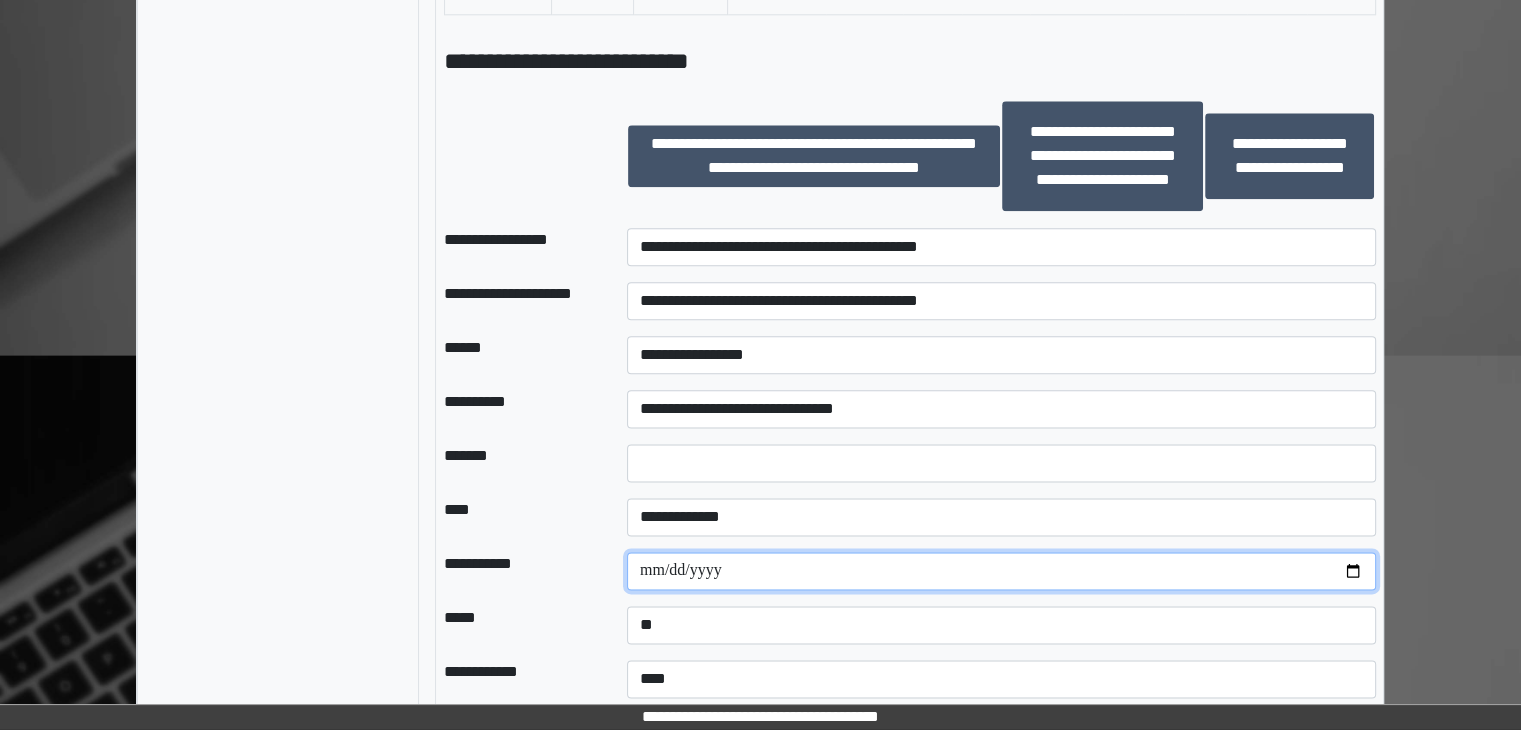 drag, startPoint x: 1351, startPoint y: 561, endPoint x: 1311, endPoint y: 536, distance: 47.169907 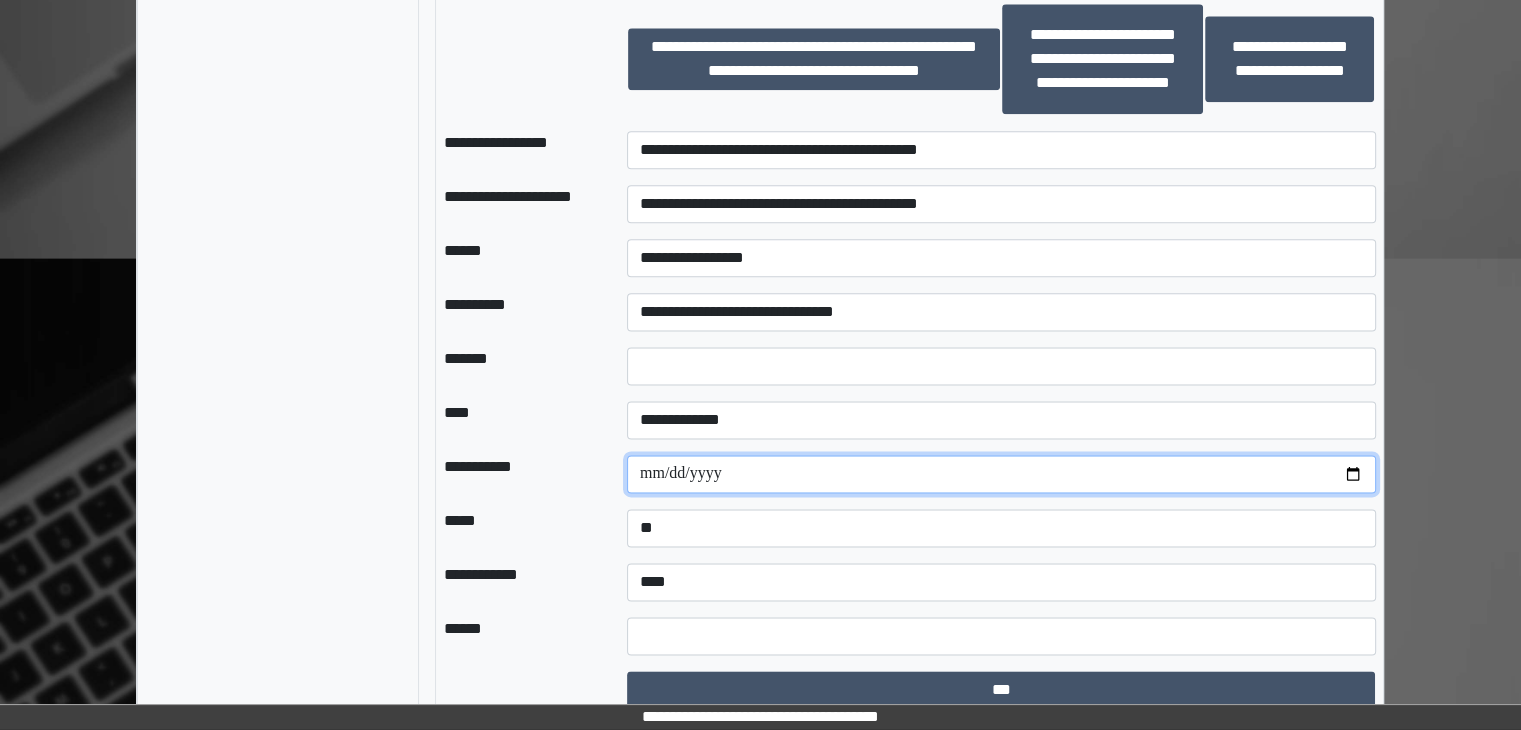 scroll, scrollTop: 2544, scrollLeft: 0, axis: vertical 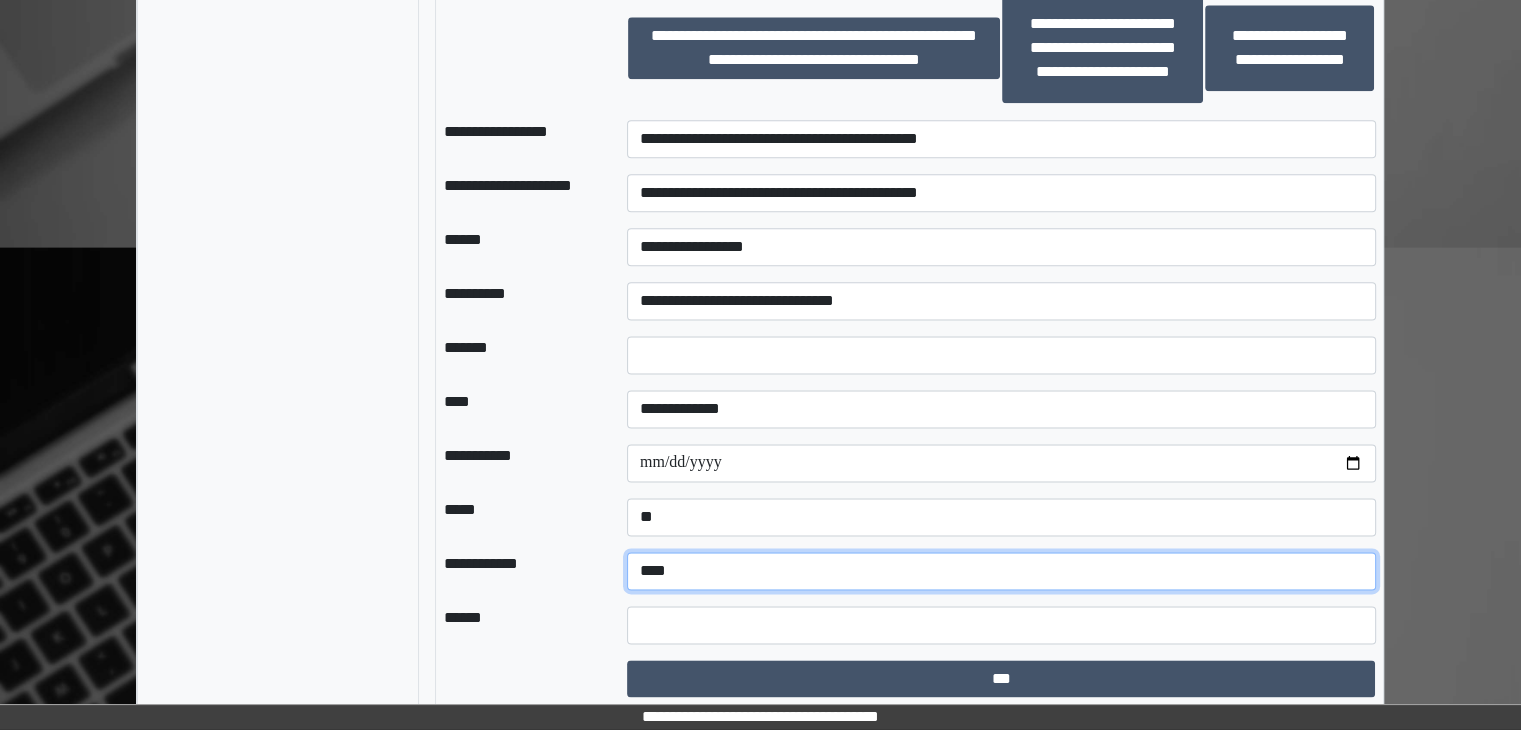 drag, startPoint x: 706, startPoint y: 554, endPoint x: 710, endPoint y: 575, distance: 21.377558 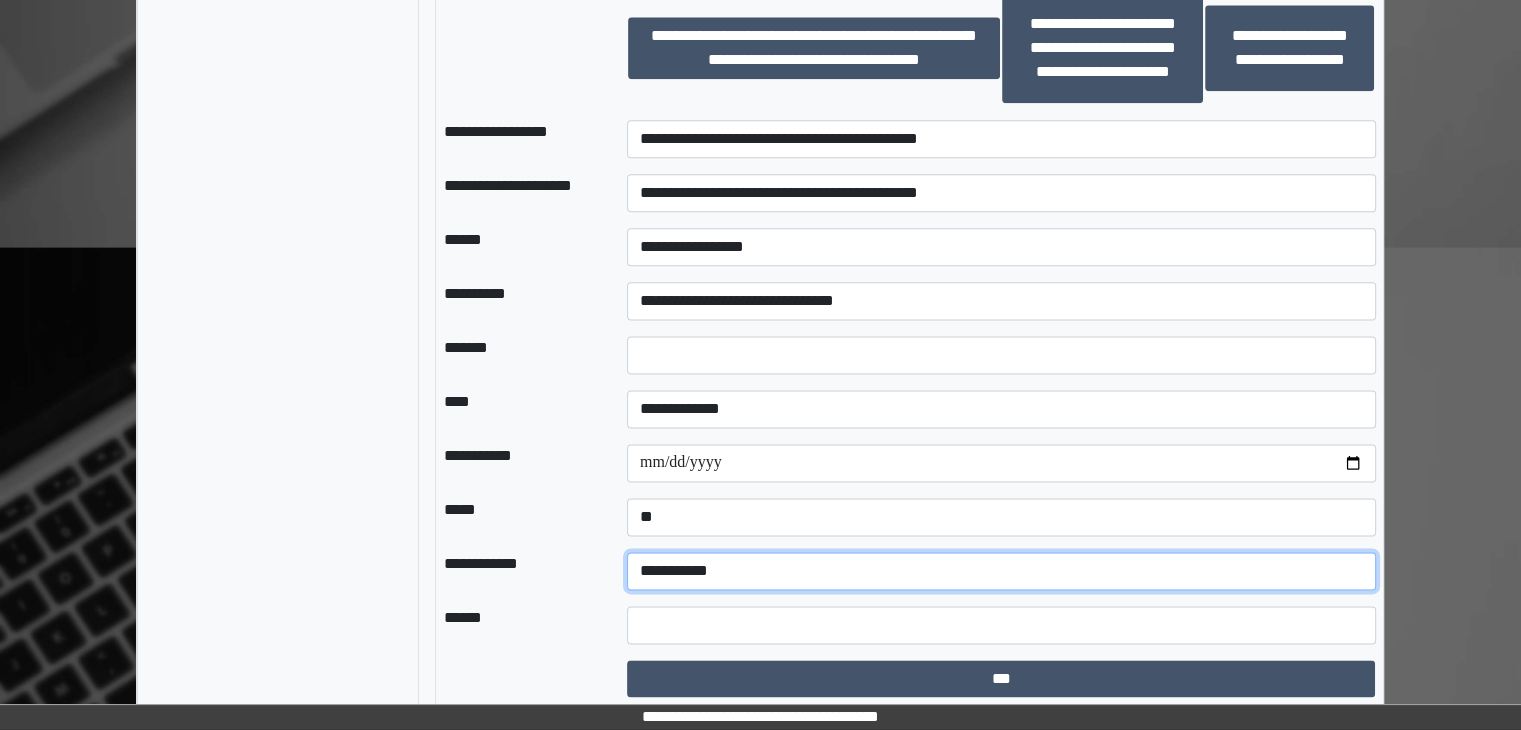click on "**********" at bounding box center (1001, 571) 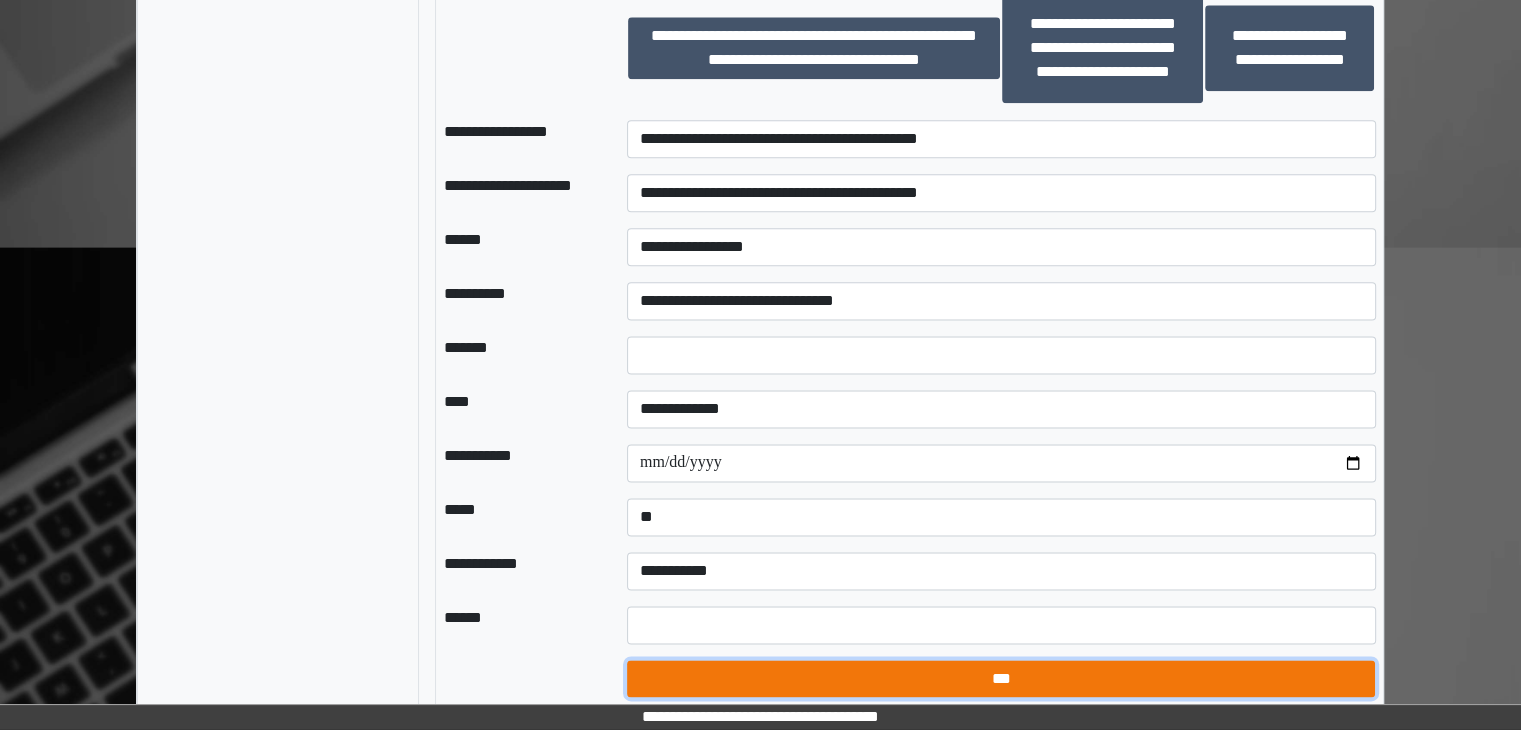 click on "***" at bounding box center [1001, 679] 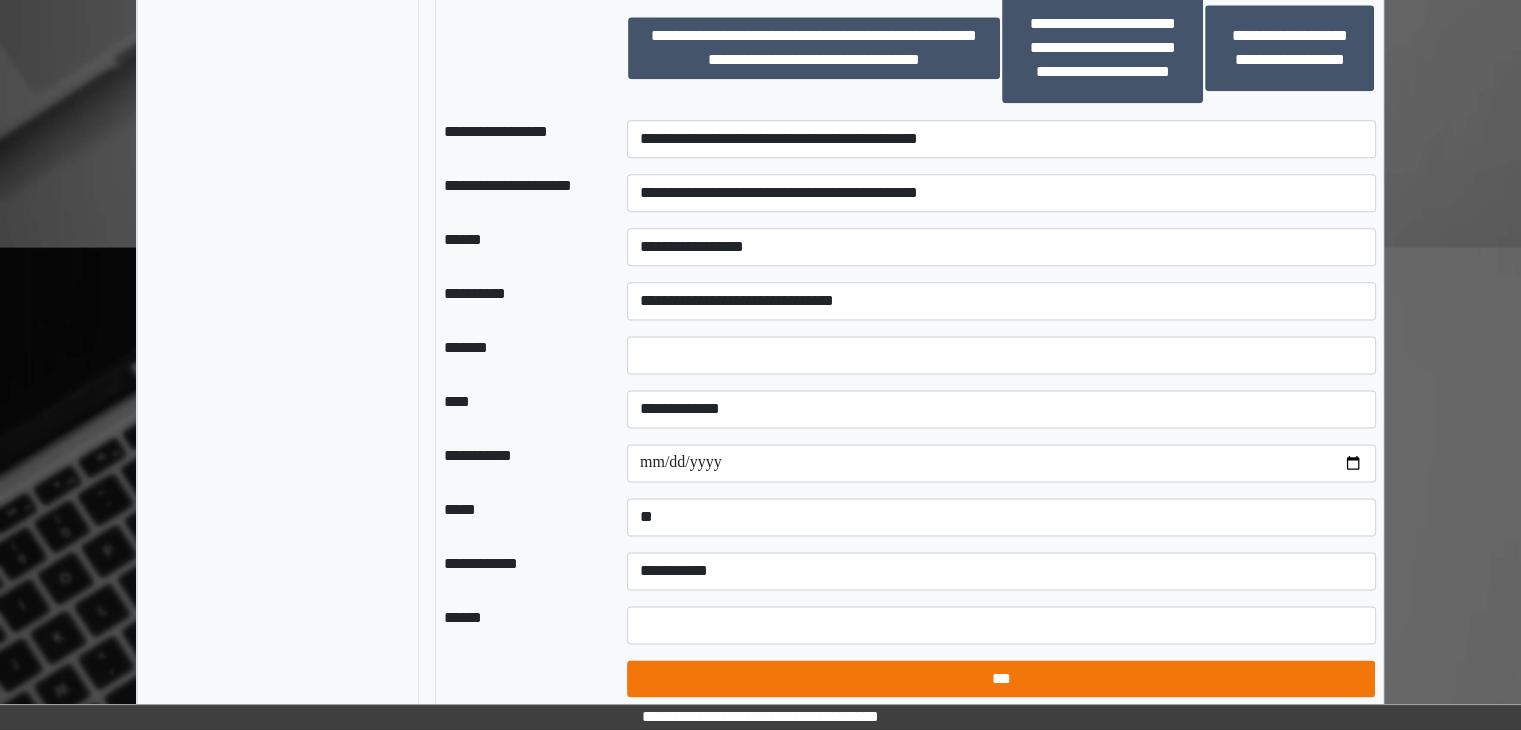 select on "*" 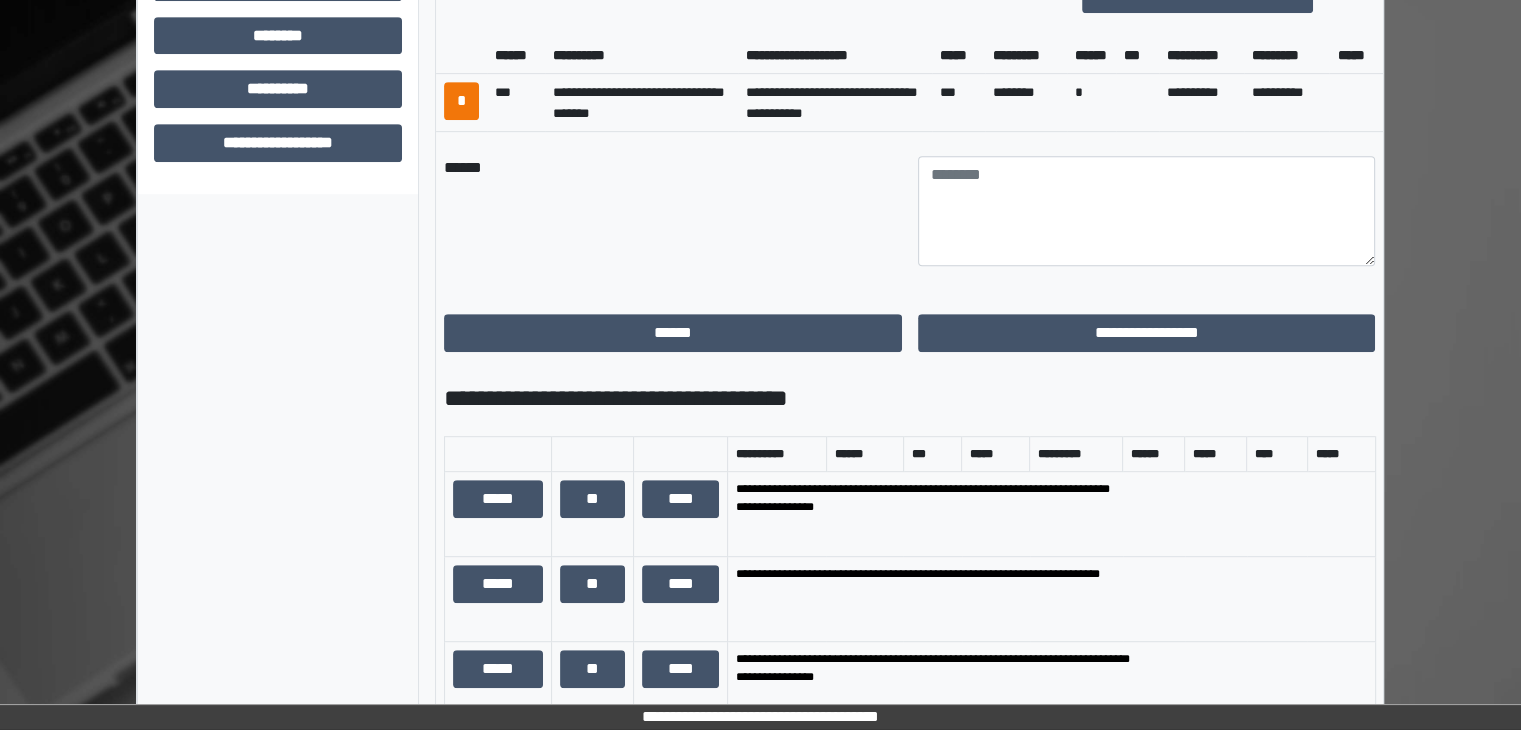 scroll, scrollTop: 644, scrollLeft: 0, axis: vertical 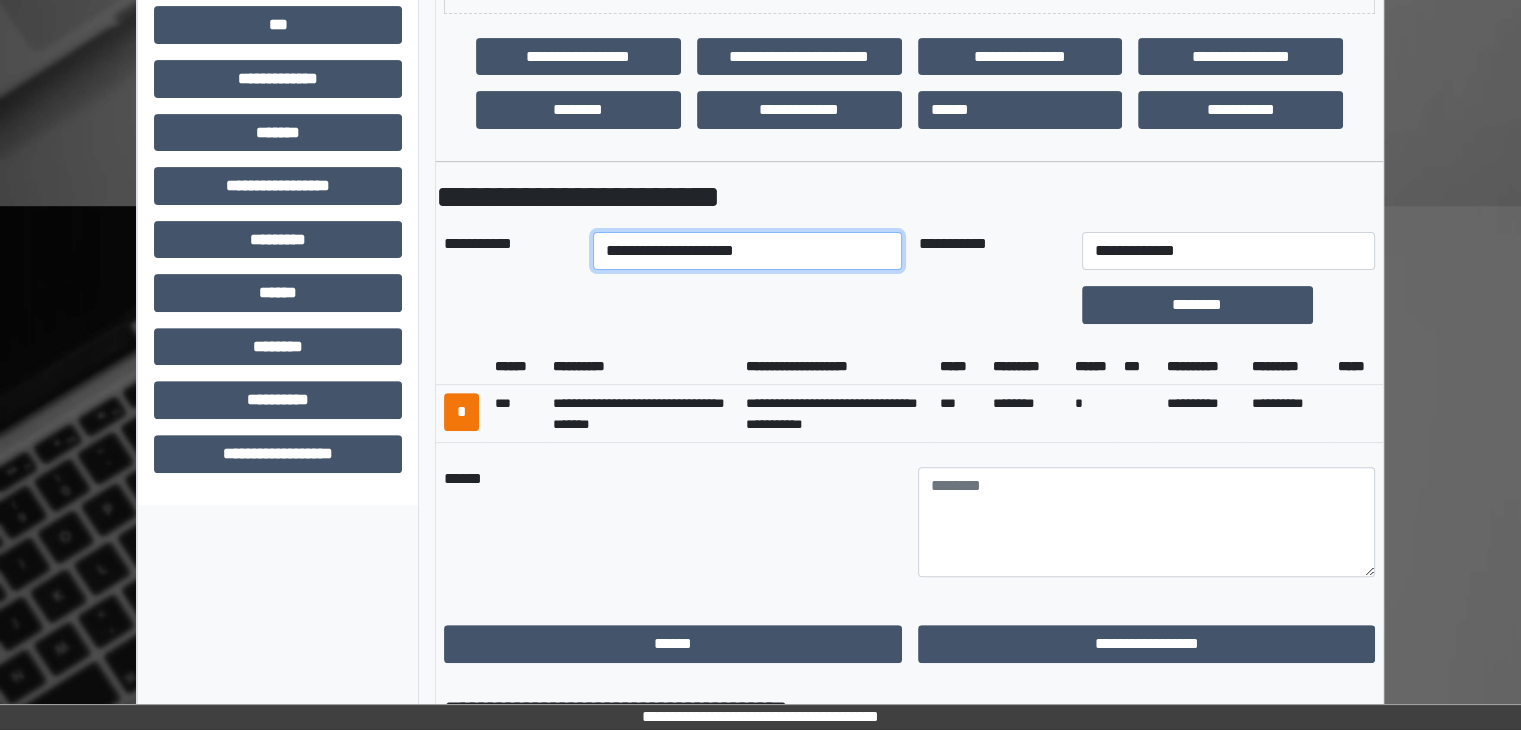 click on "**********" at bounding box center [748, 251] 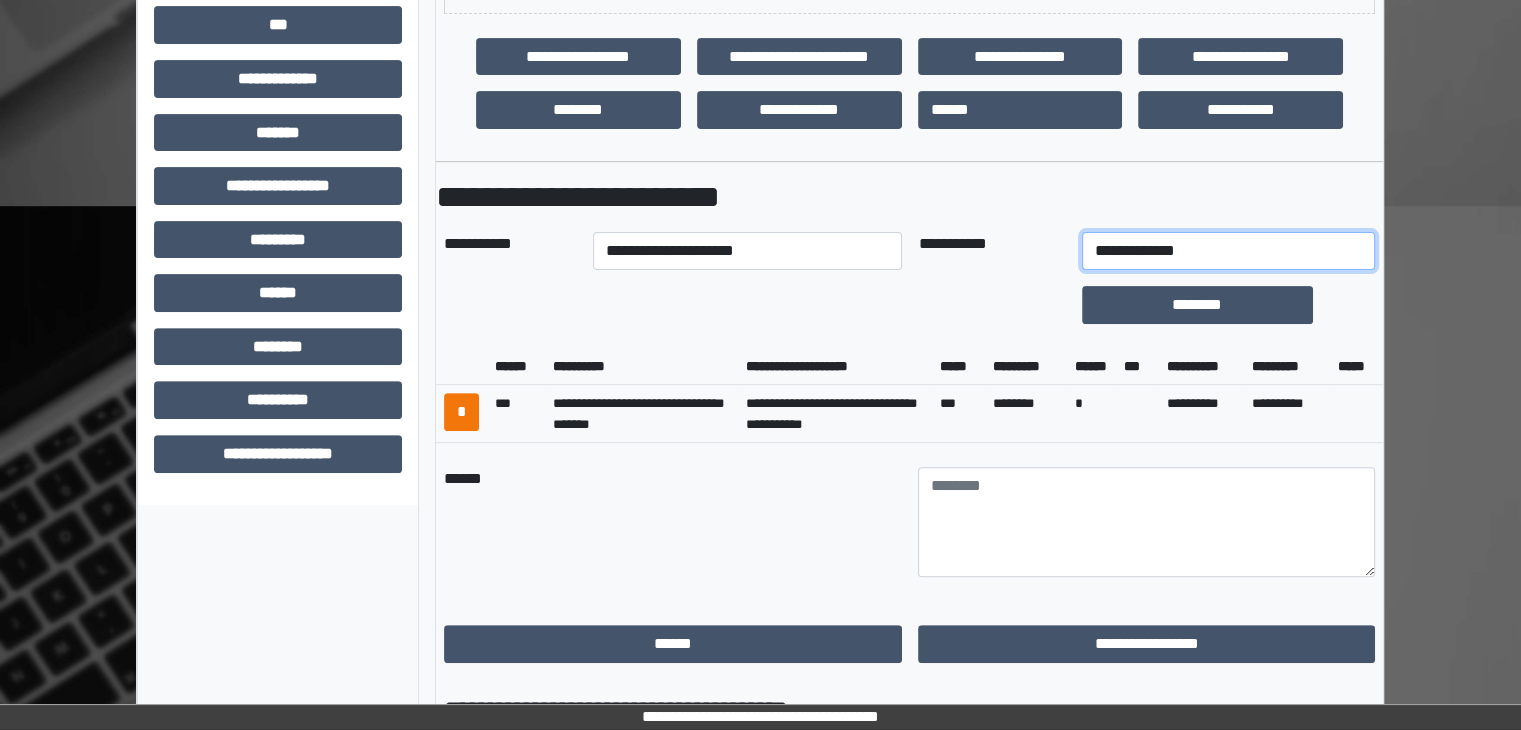 click on "**********" at bounding box center (1229, 251) 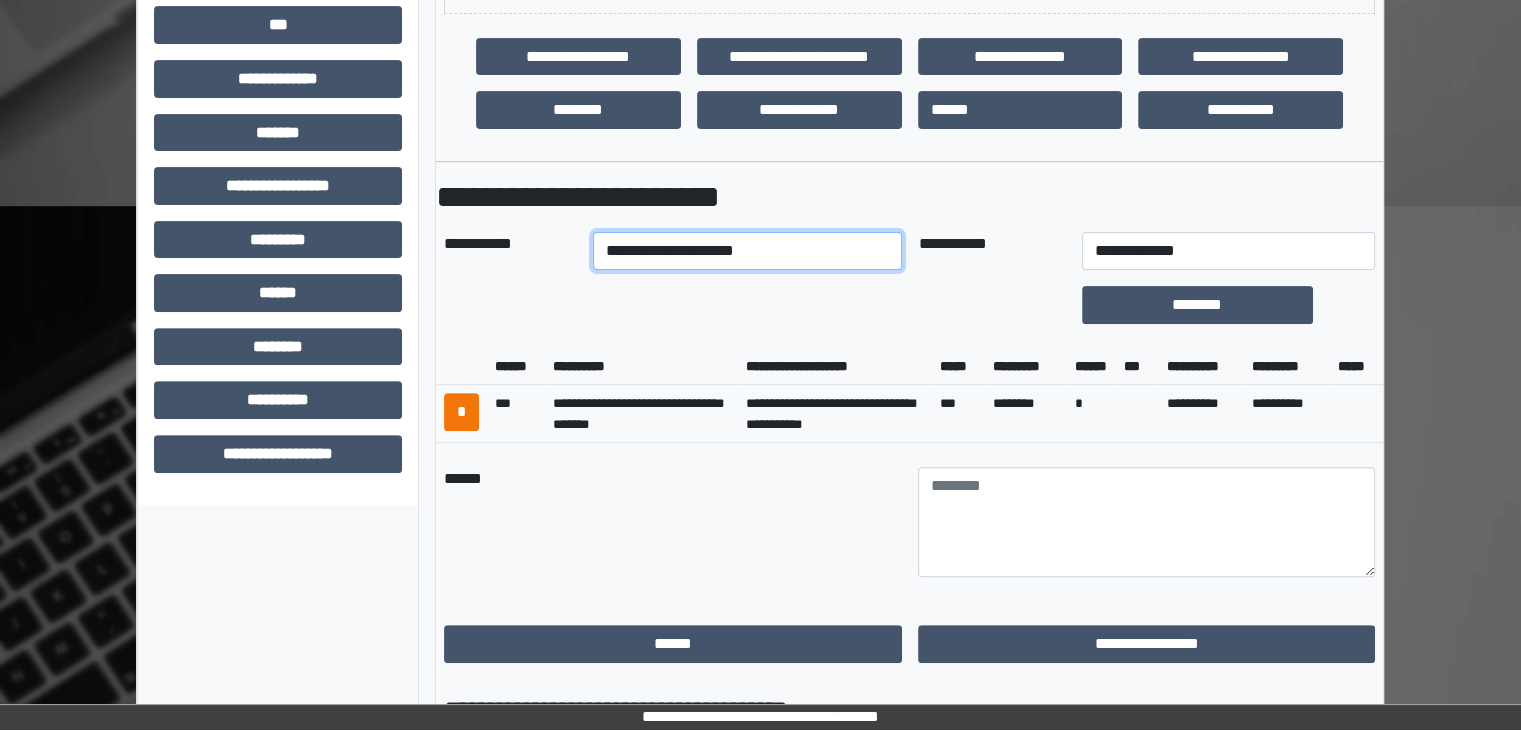 drag, startPoint x: 924, startPoint y: 245, endPoint x: 860, endPoint y: 265, distance: 67.052216 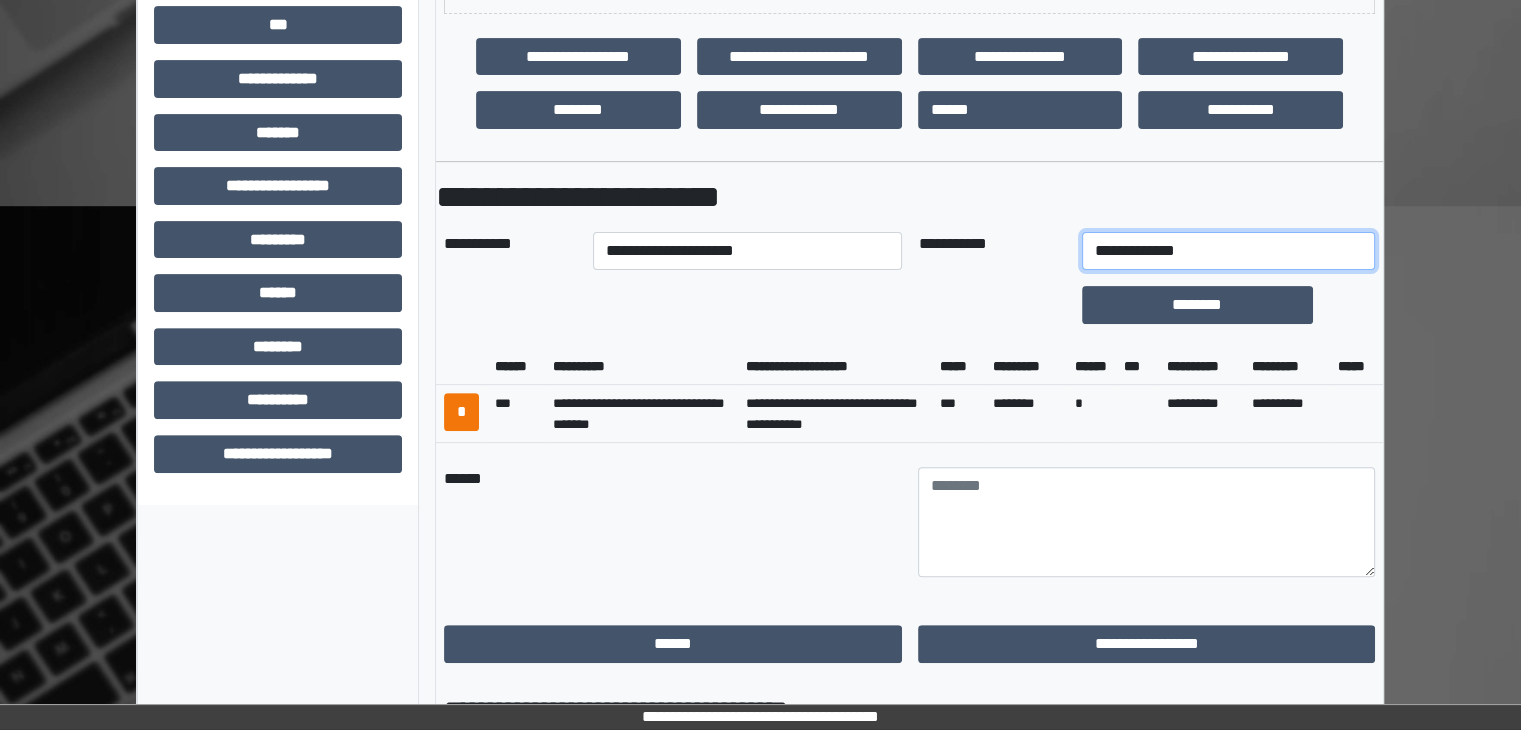 click on "**********" at bounding box center [1229, 251] 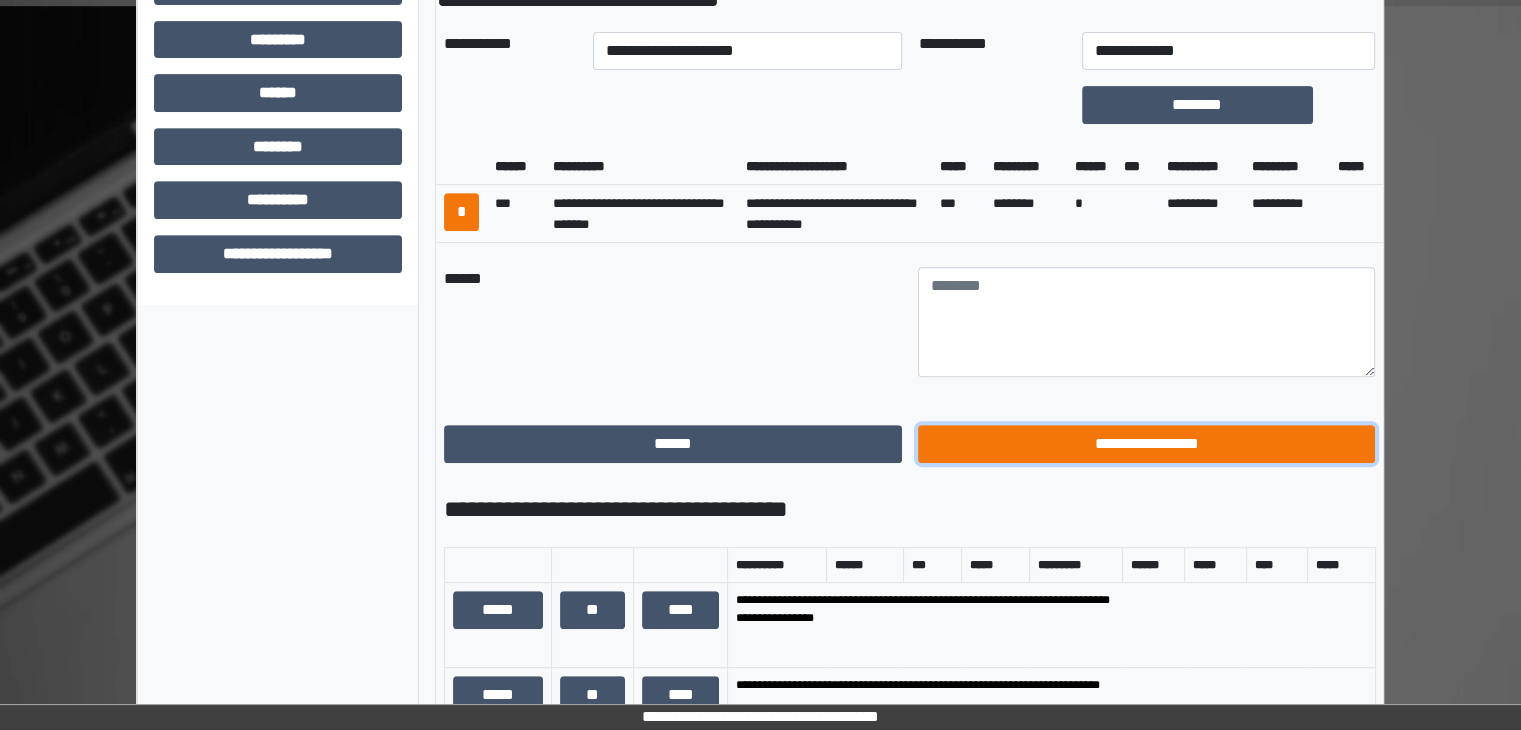 click on "**********" at bounding box center (1147, 444) 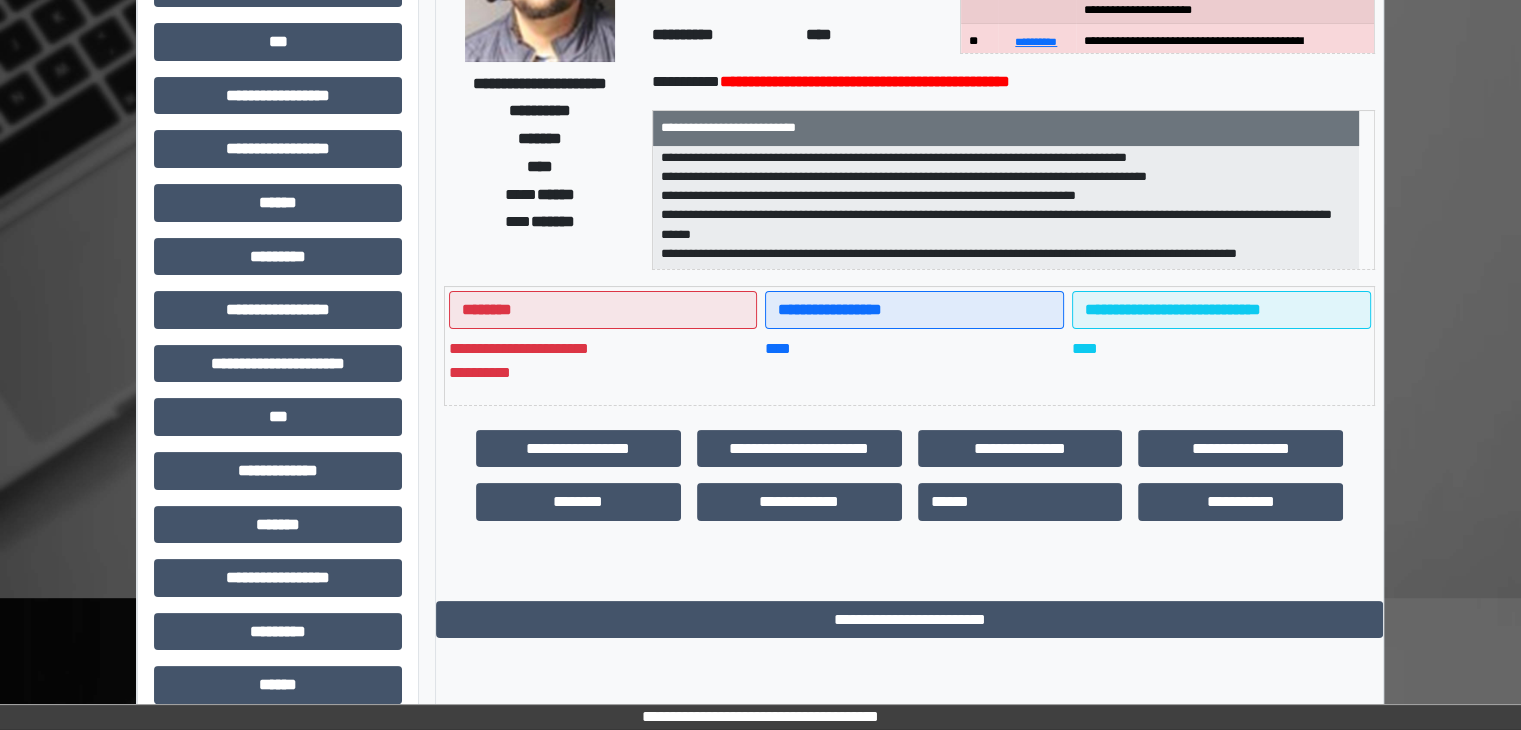 scroll, scrollTop: 0, scrollLeft: 0, axis: both 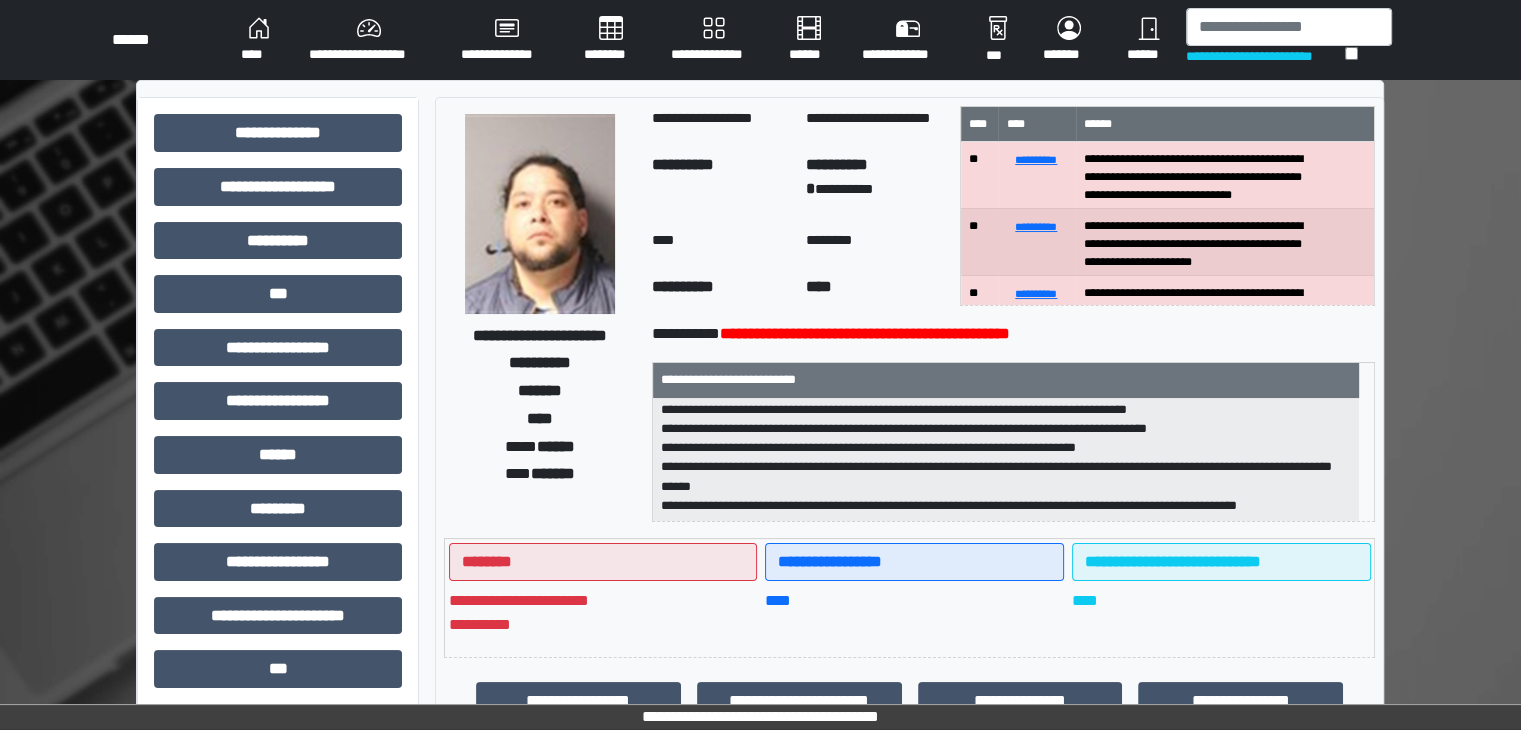 click on "****" at bounding box center (259, 40) 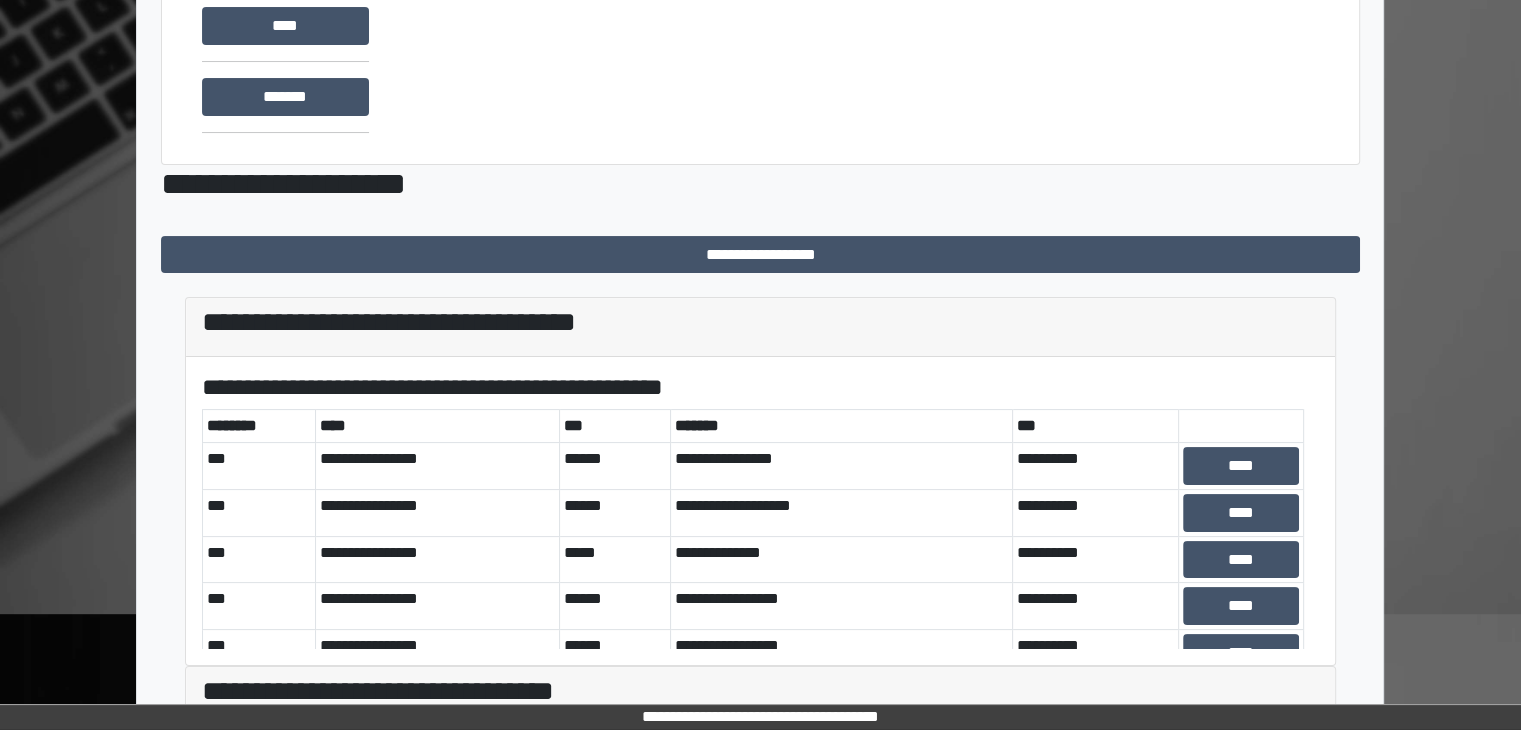 scroll, scrollTop: 581, scrollLeft: 0, axis: vertical 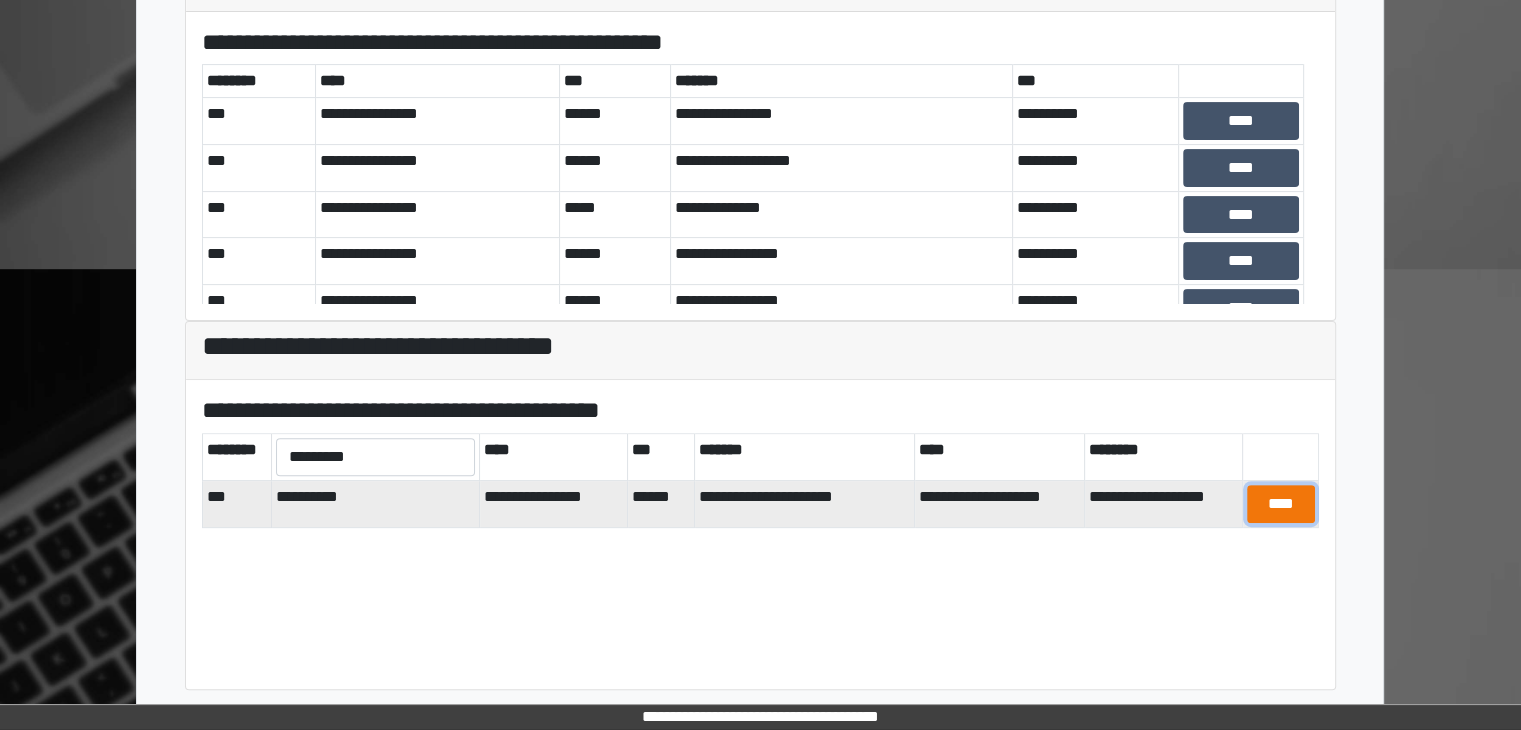 click on "****" at bounding box center [1280, 504] 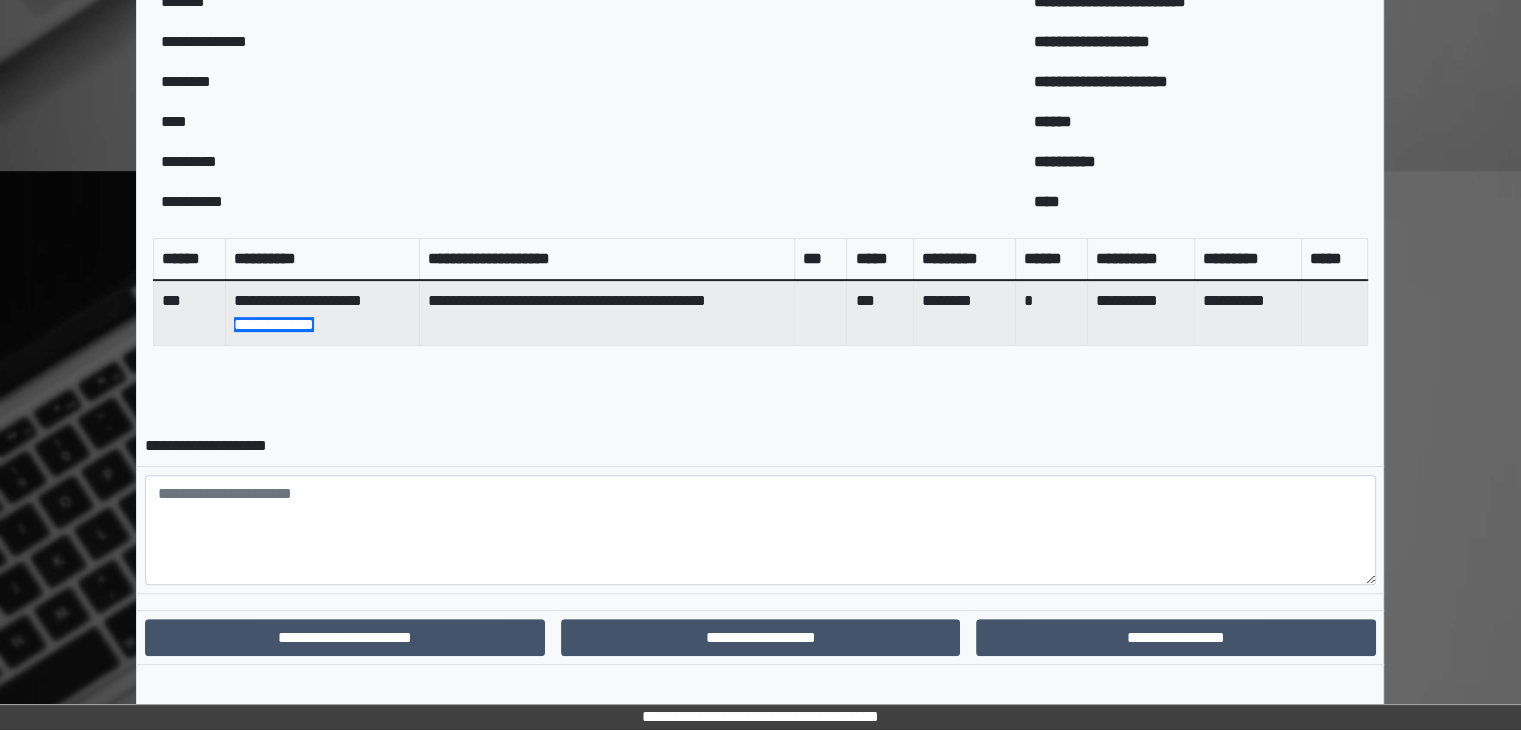 scroll, scrollTop: 694, scrollLeft: 0, axis: vertical 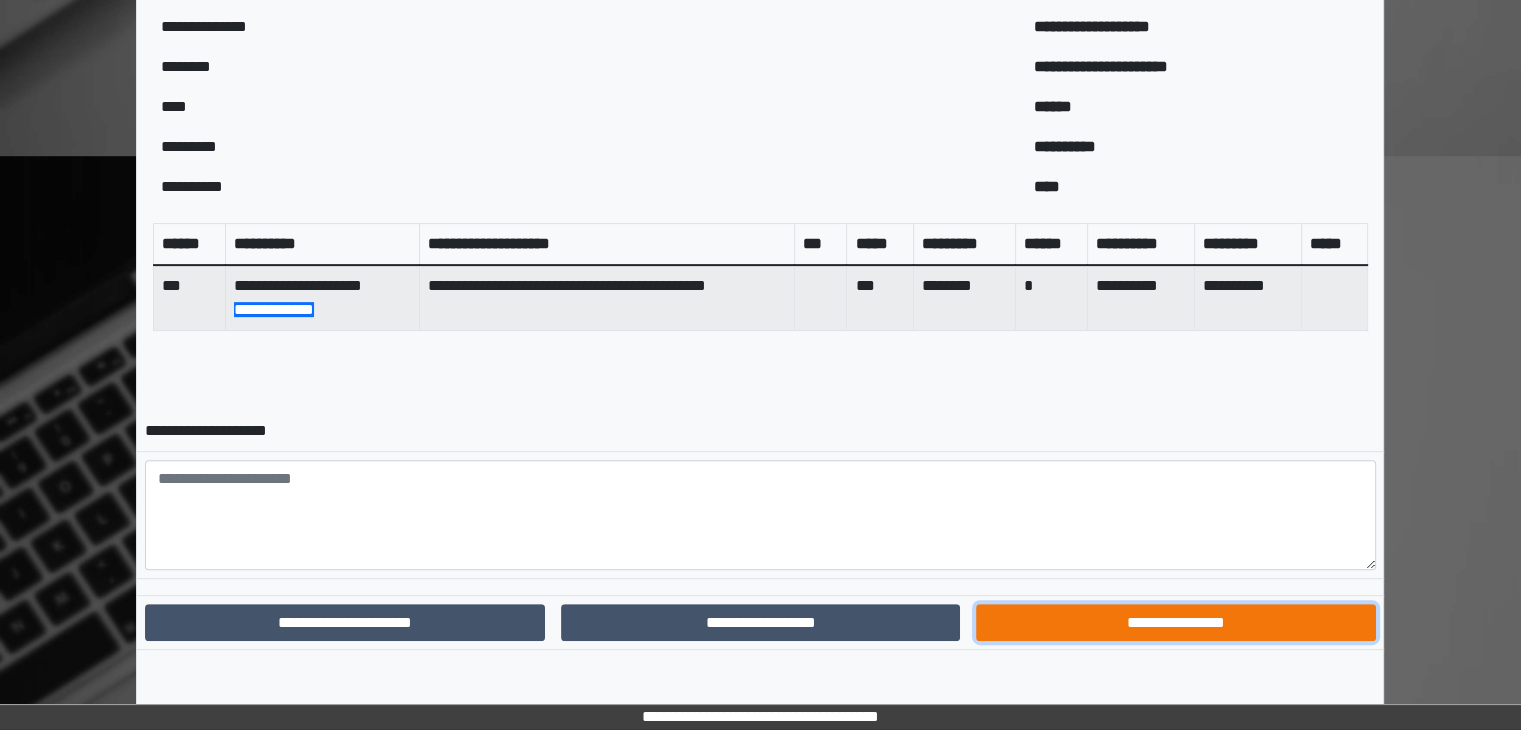 click on "**********" at bounding box center [1175, 623] 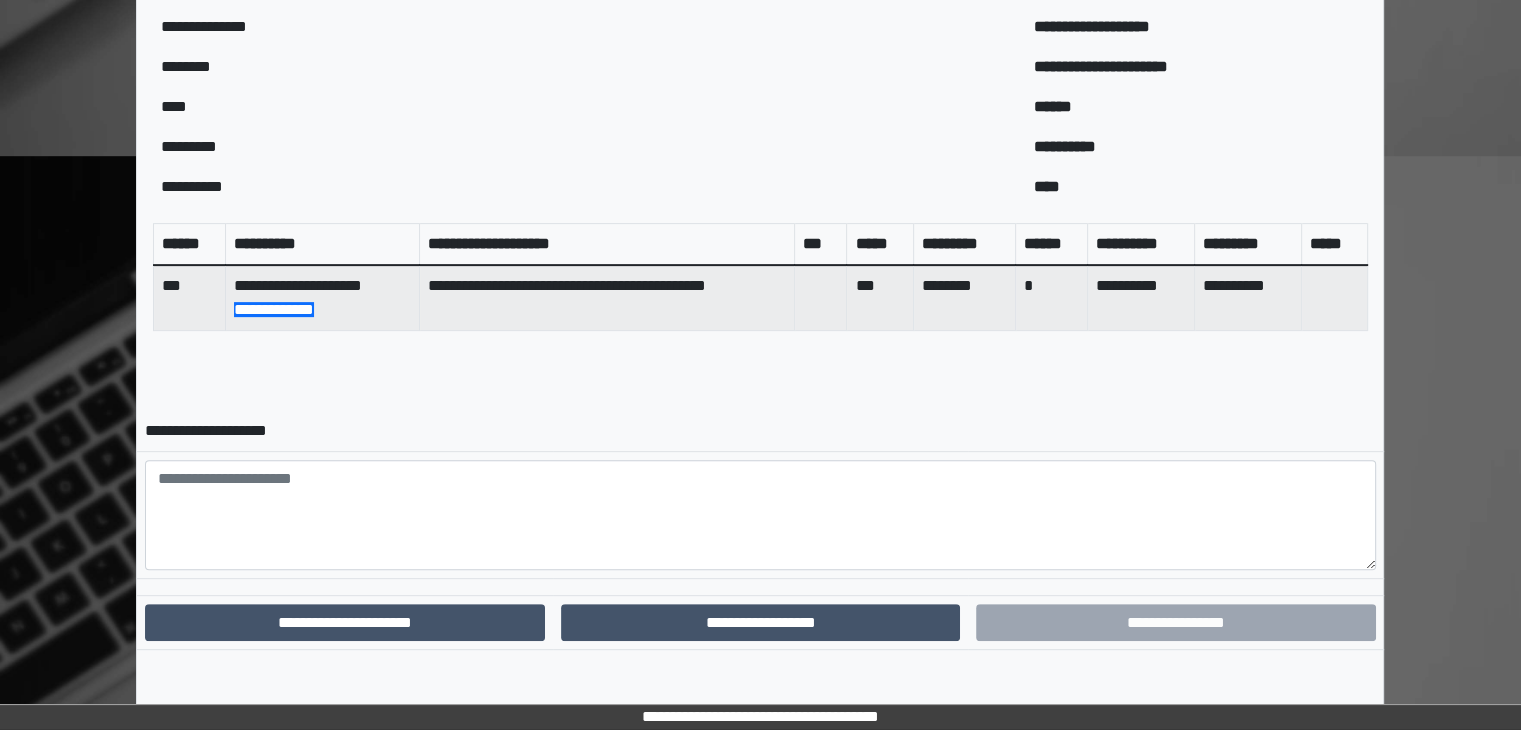 scroll, scrollTop: 592, scrollLeft: 0, axis: vertical 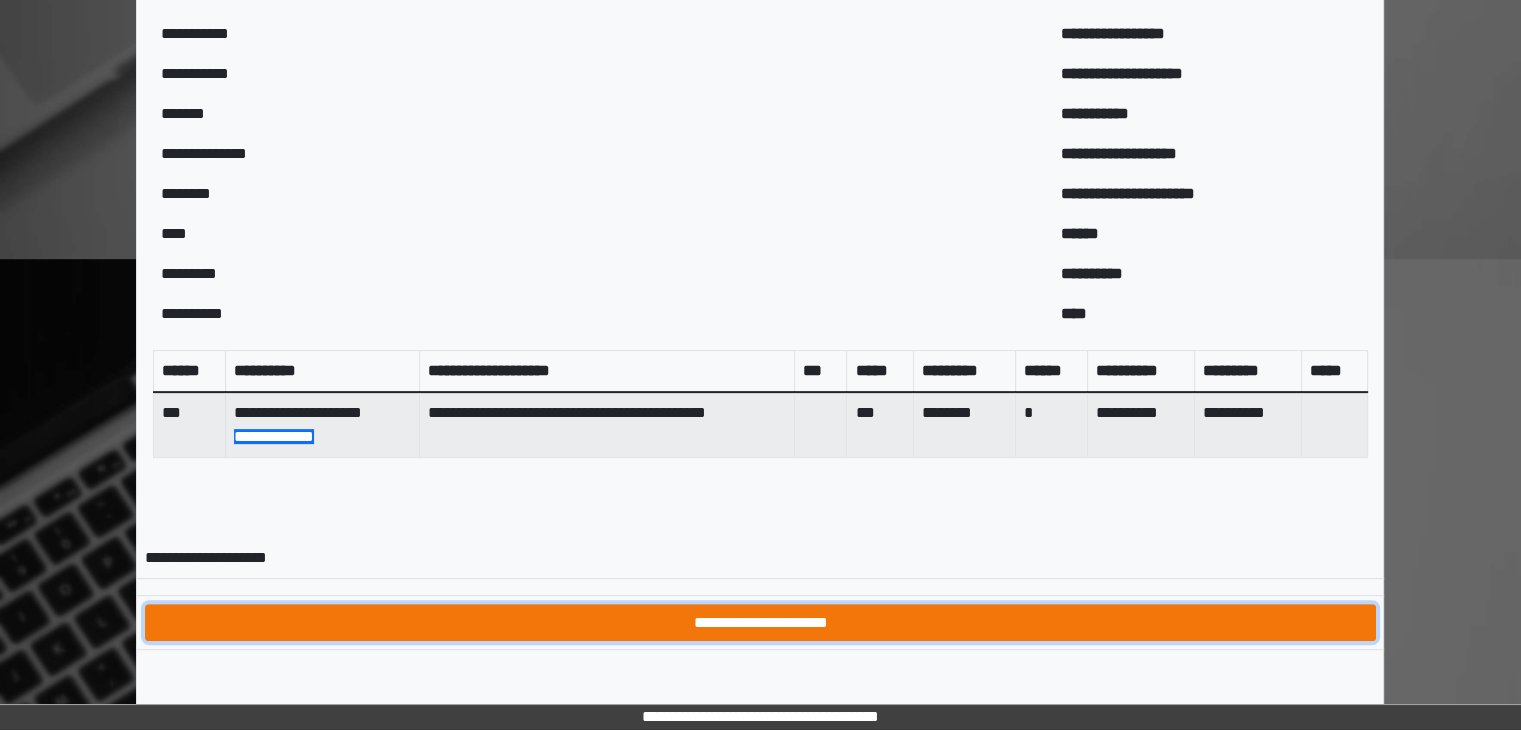 click on "**********" at bounding box center [760, 623] 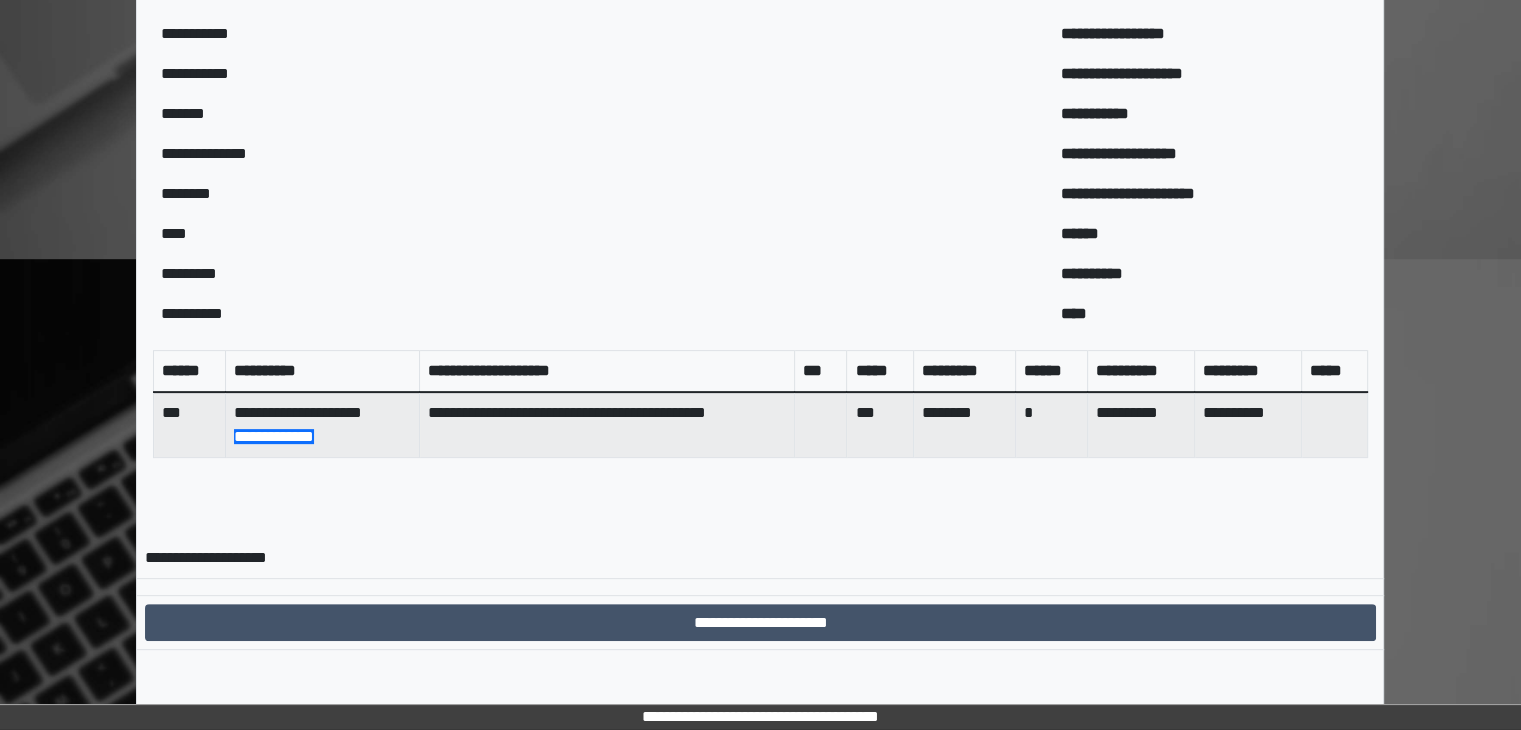 scroll, scrollTop: 0, scrollLeft: 0, axis: both 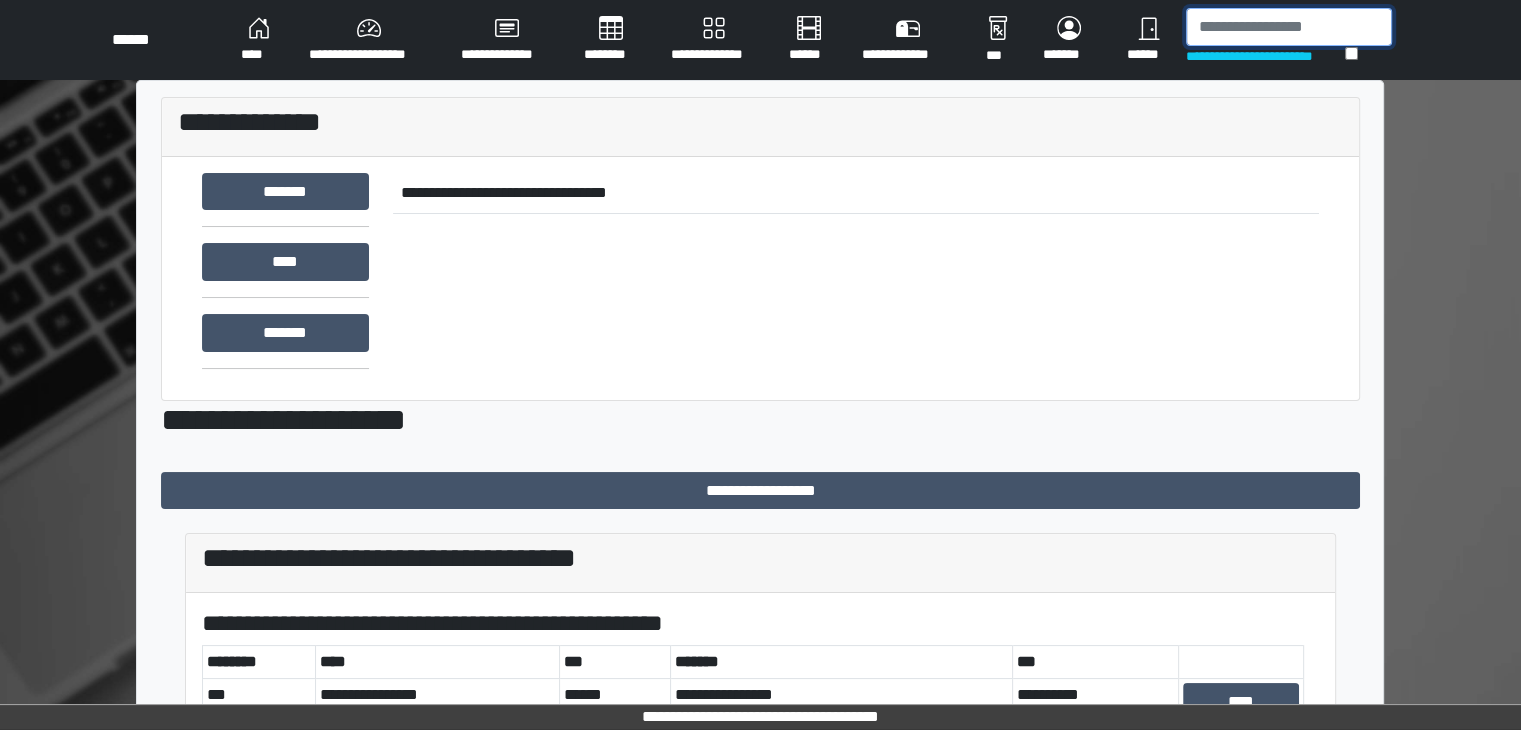 click at bounding box center [1289, 27] 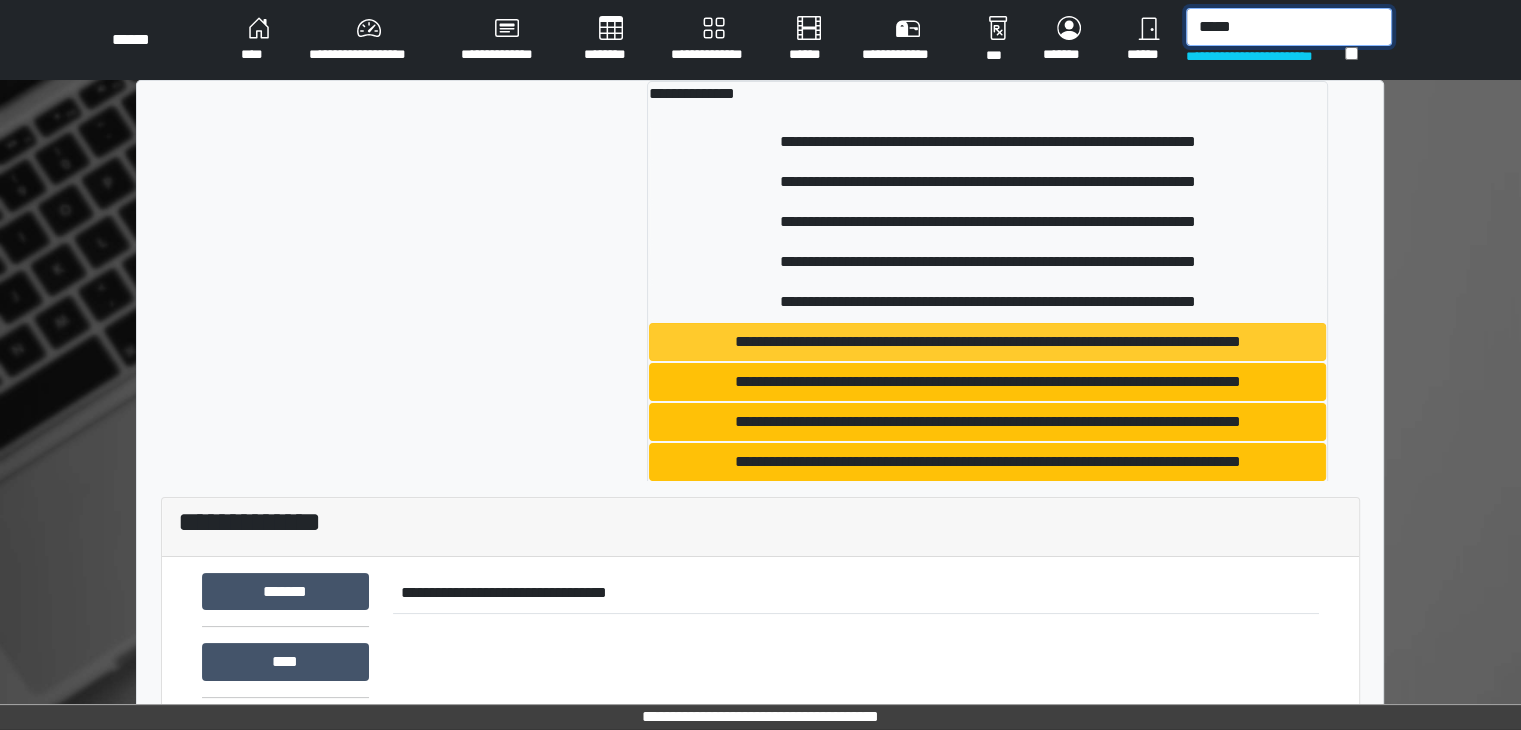 type on "*****" 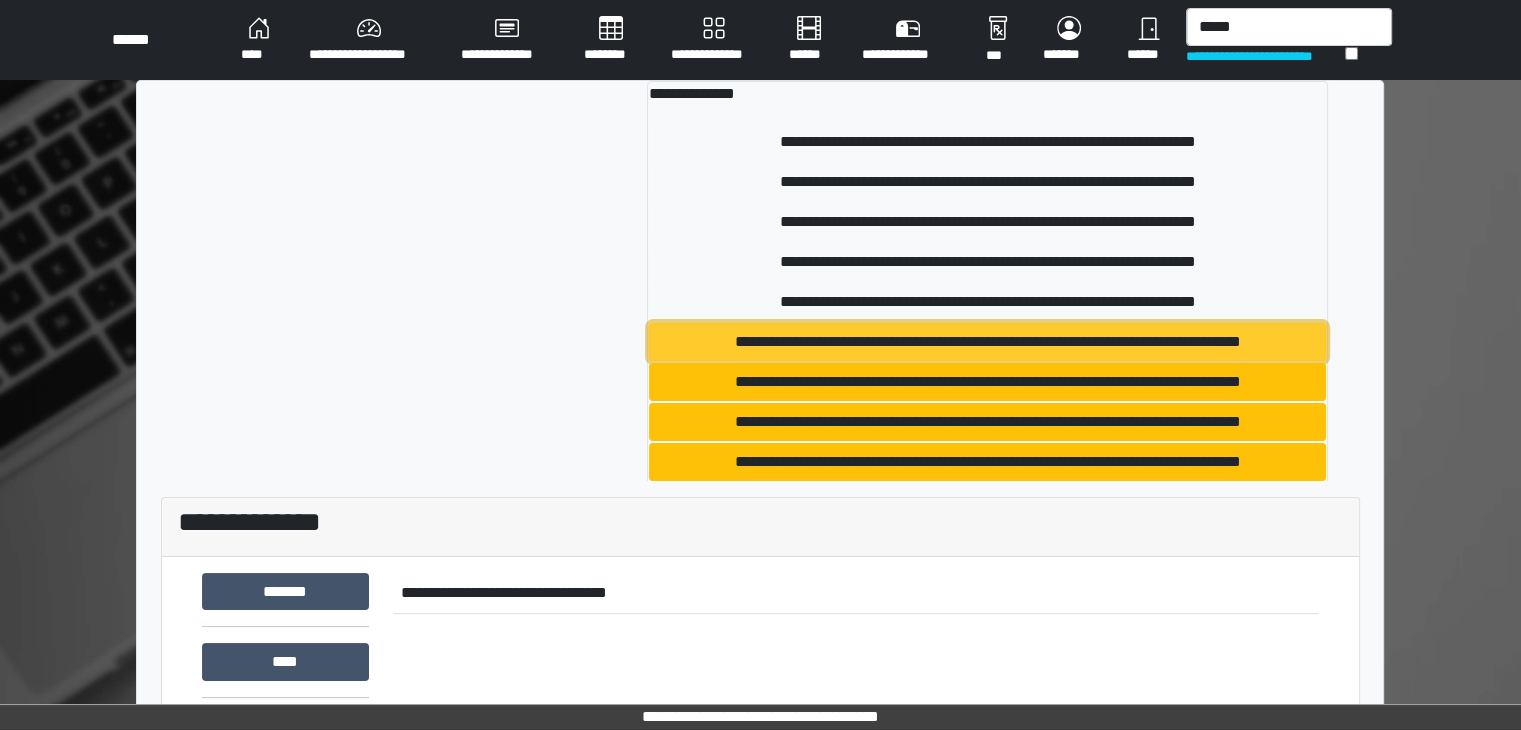click on "**********" at bounding box center (987, 342) 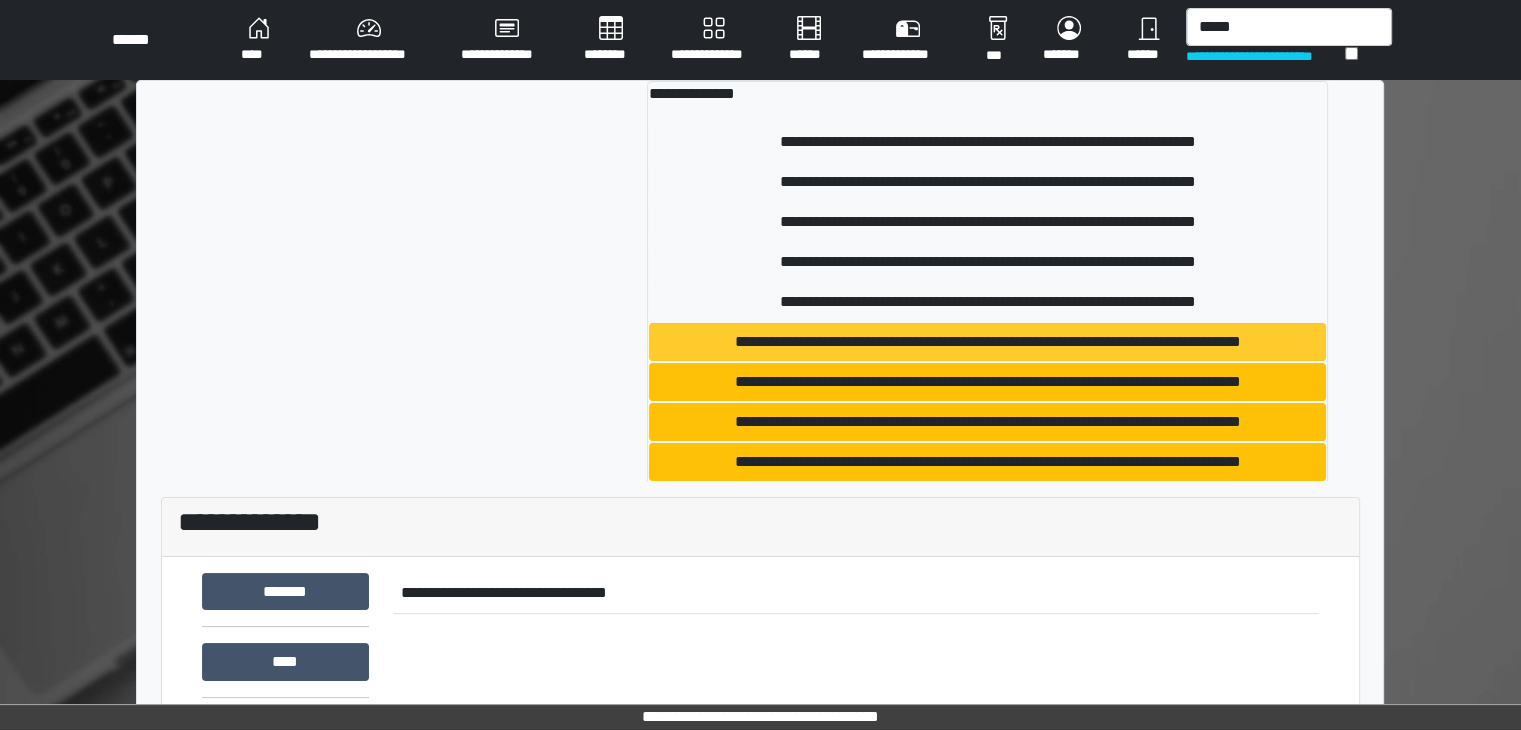 type 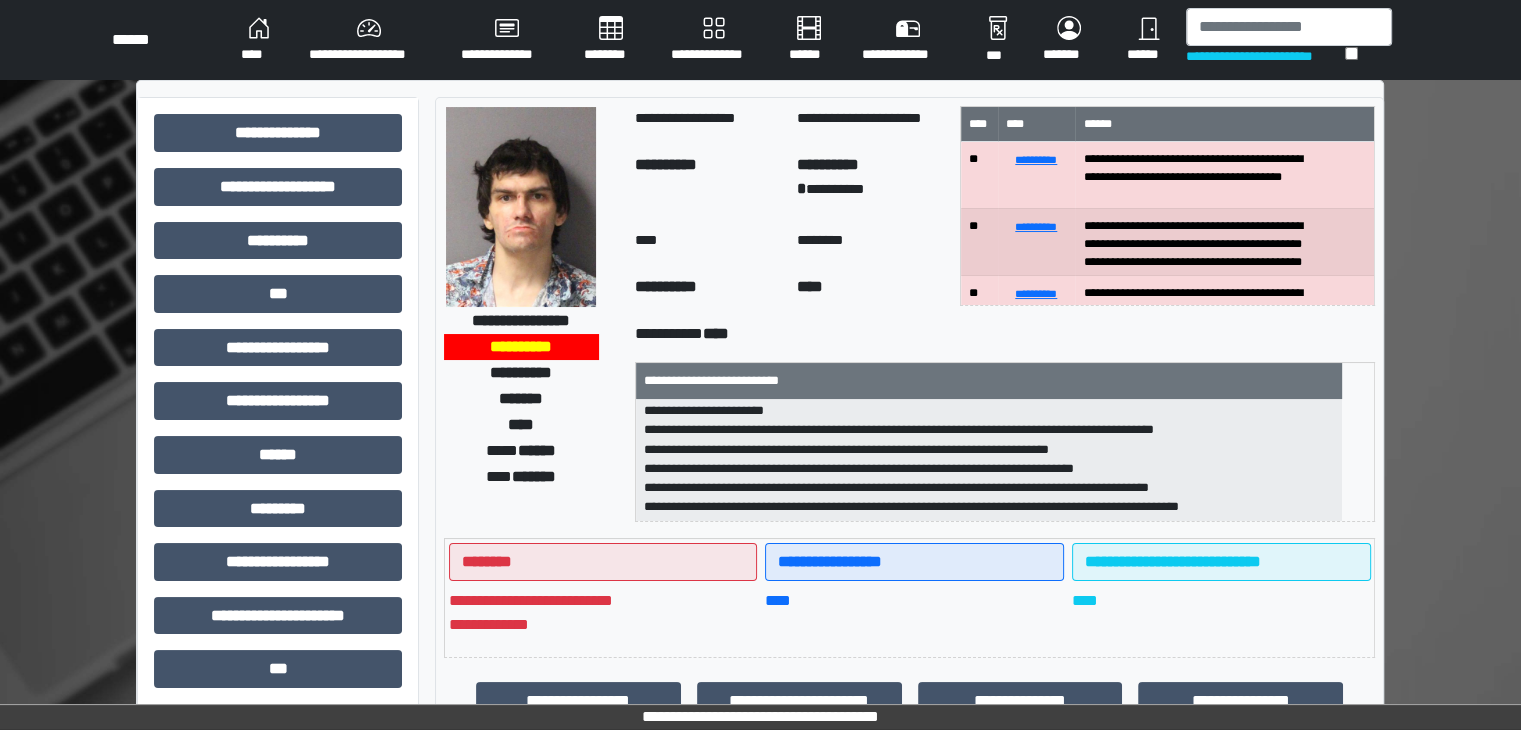 scroll, scrollTop: 64, scrollLeft: 0, axis: vertical 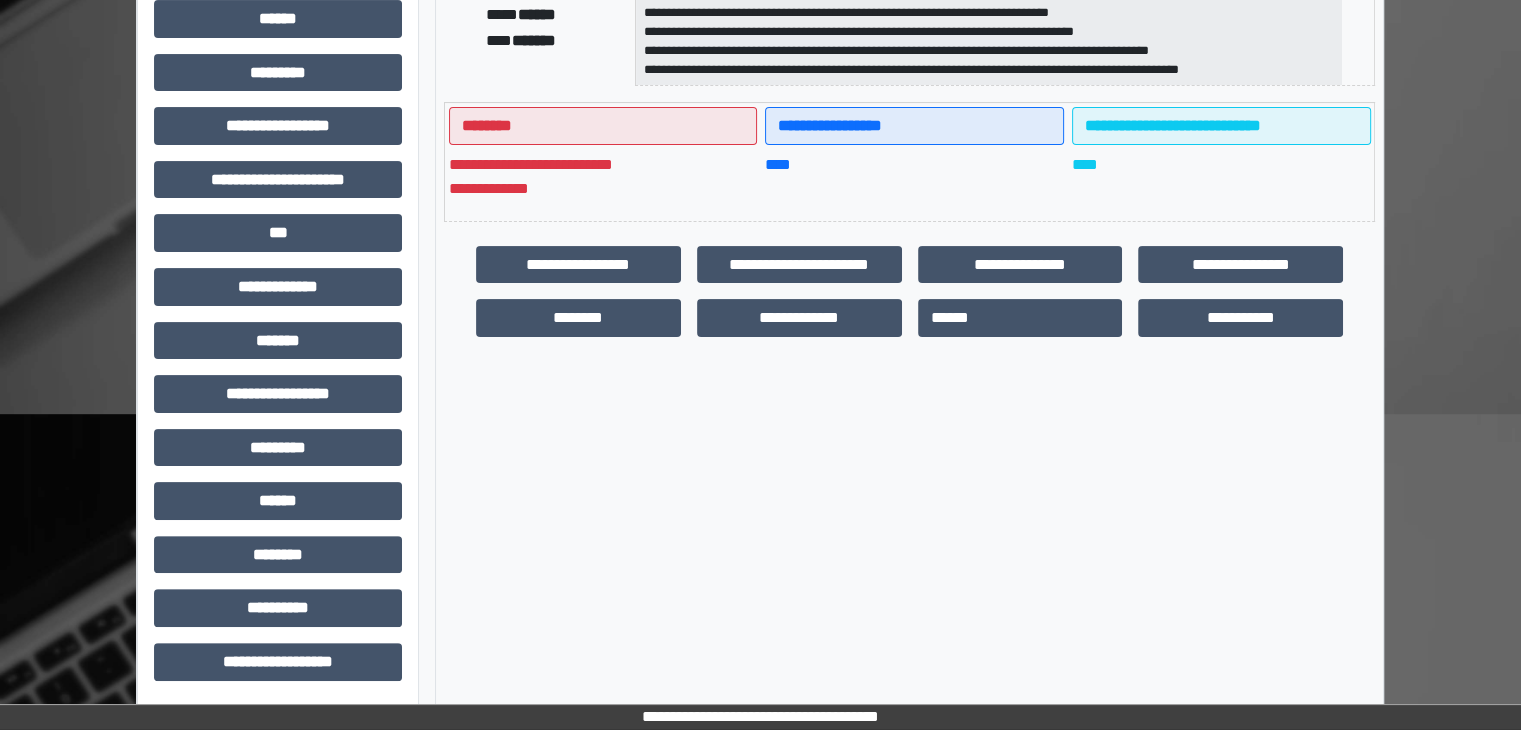 click on "********" at bounding box center (578, 318) 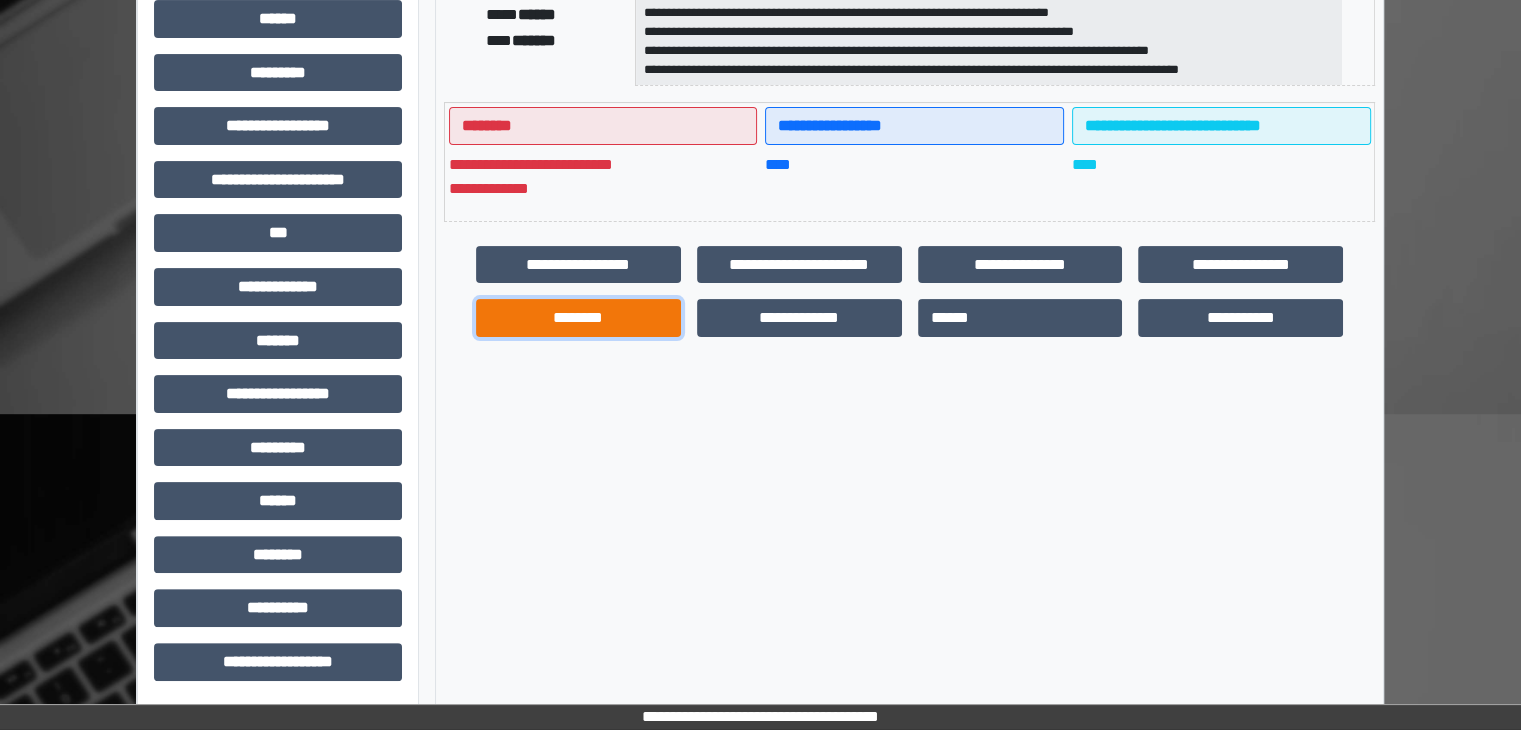 click on "********" at bounding box center [578, 318] 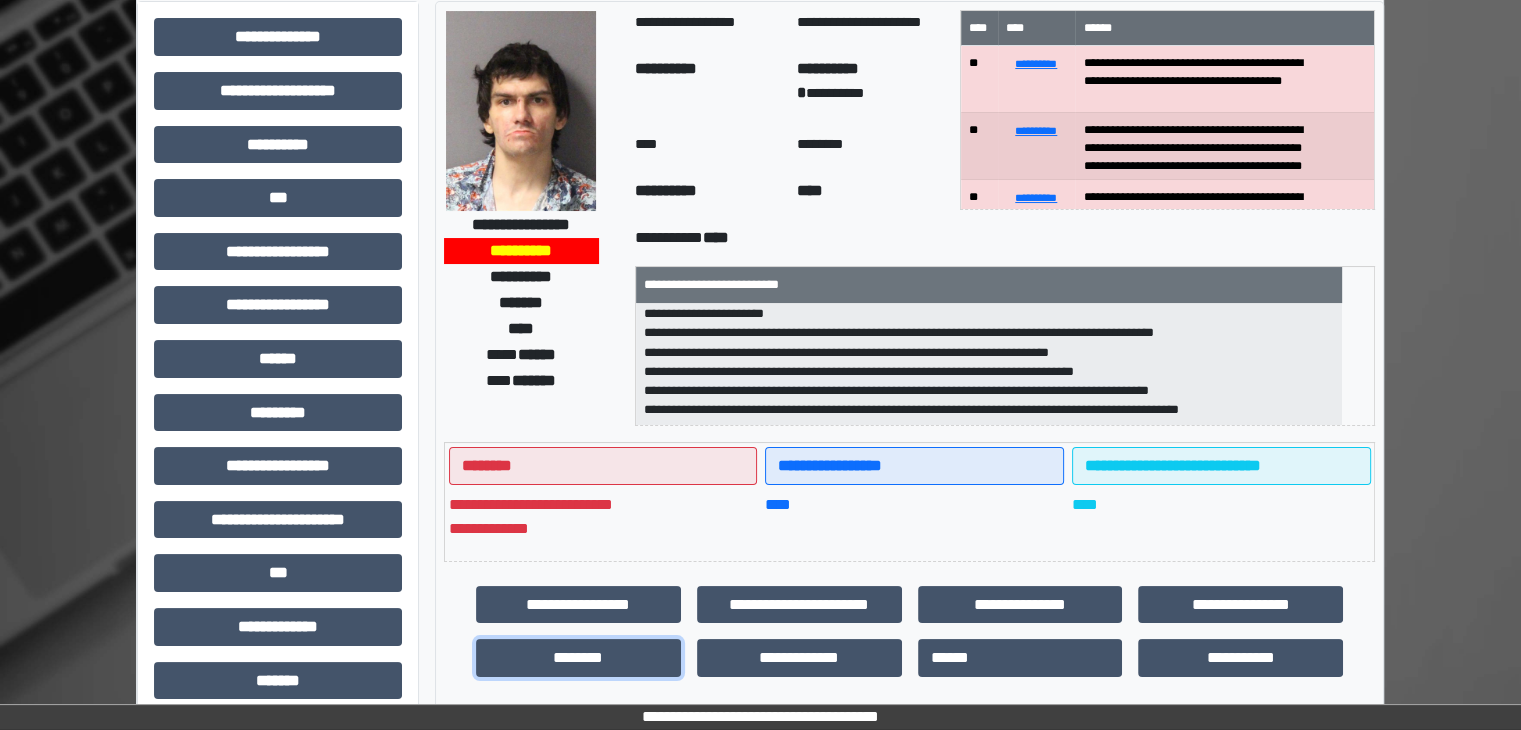 scroll, scrollTop: 696, scrollLeft: 0, axis: vertical 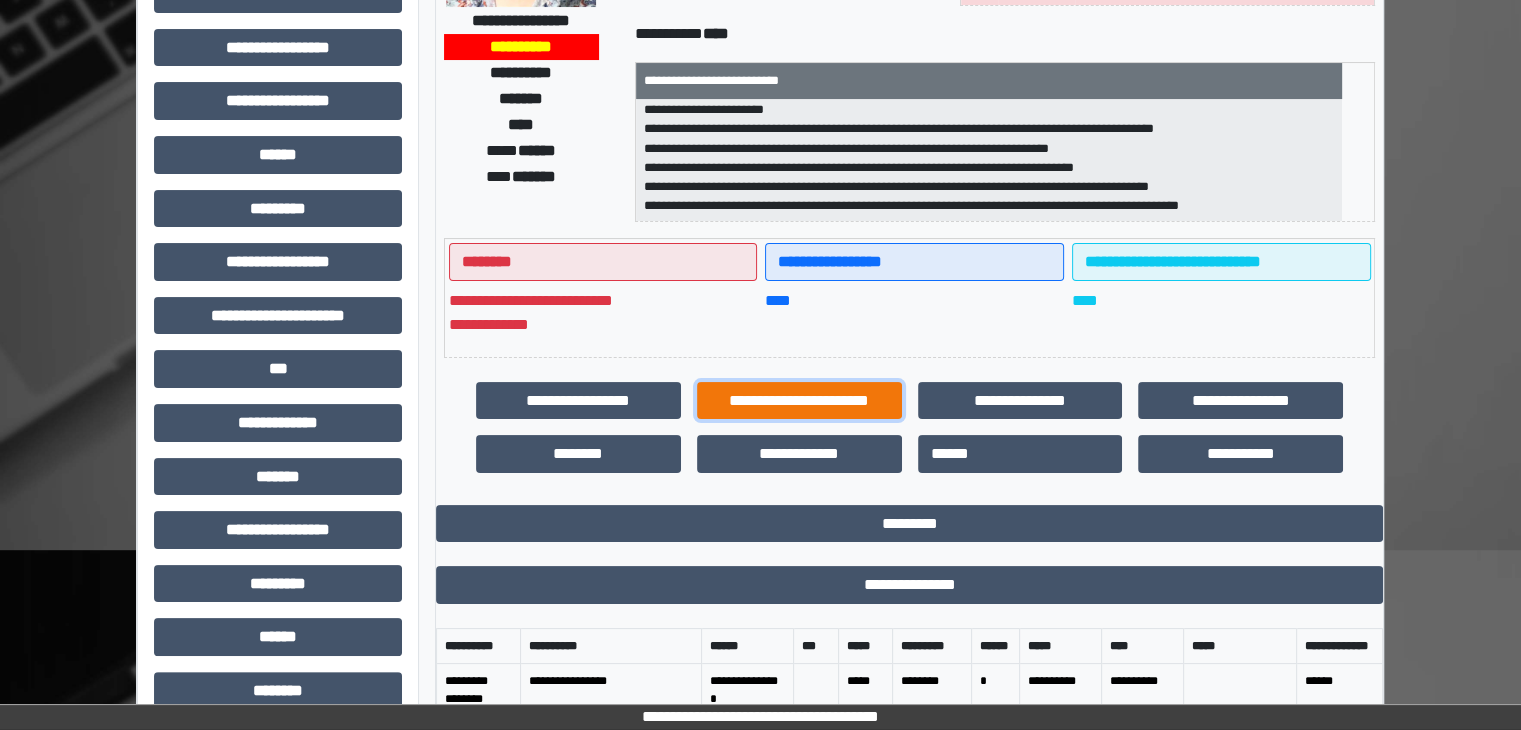 click on "**********" at bounding box center (799, 401) 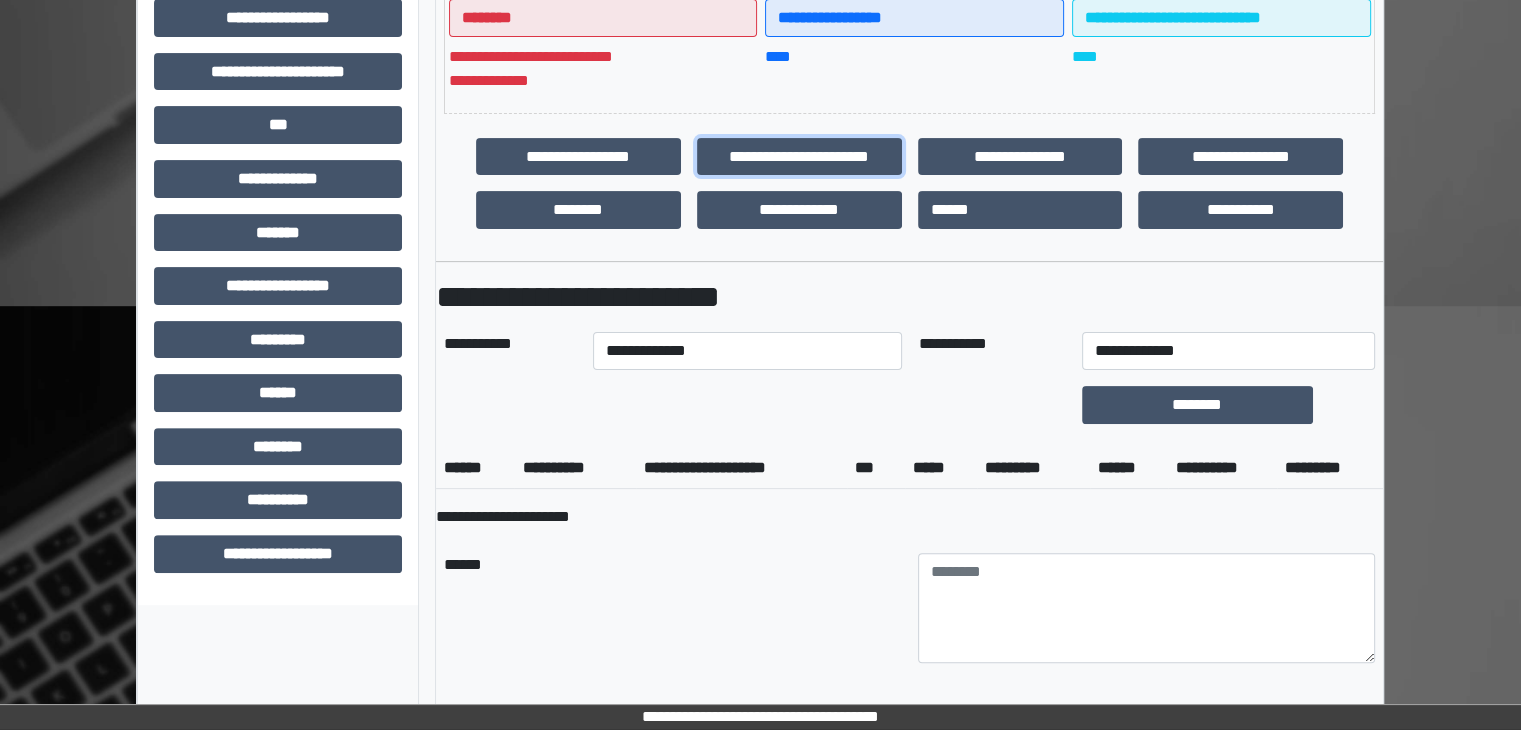 scroll, scrollTop: 600, scrollLeft: 0, axis: vertical 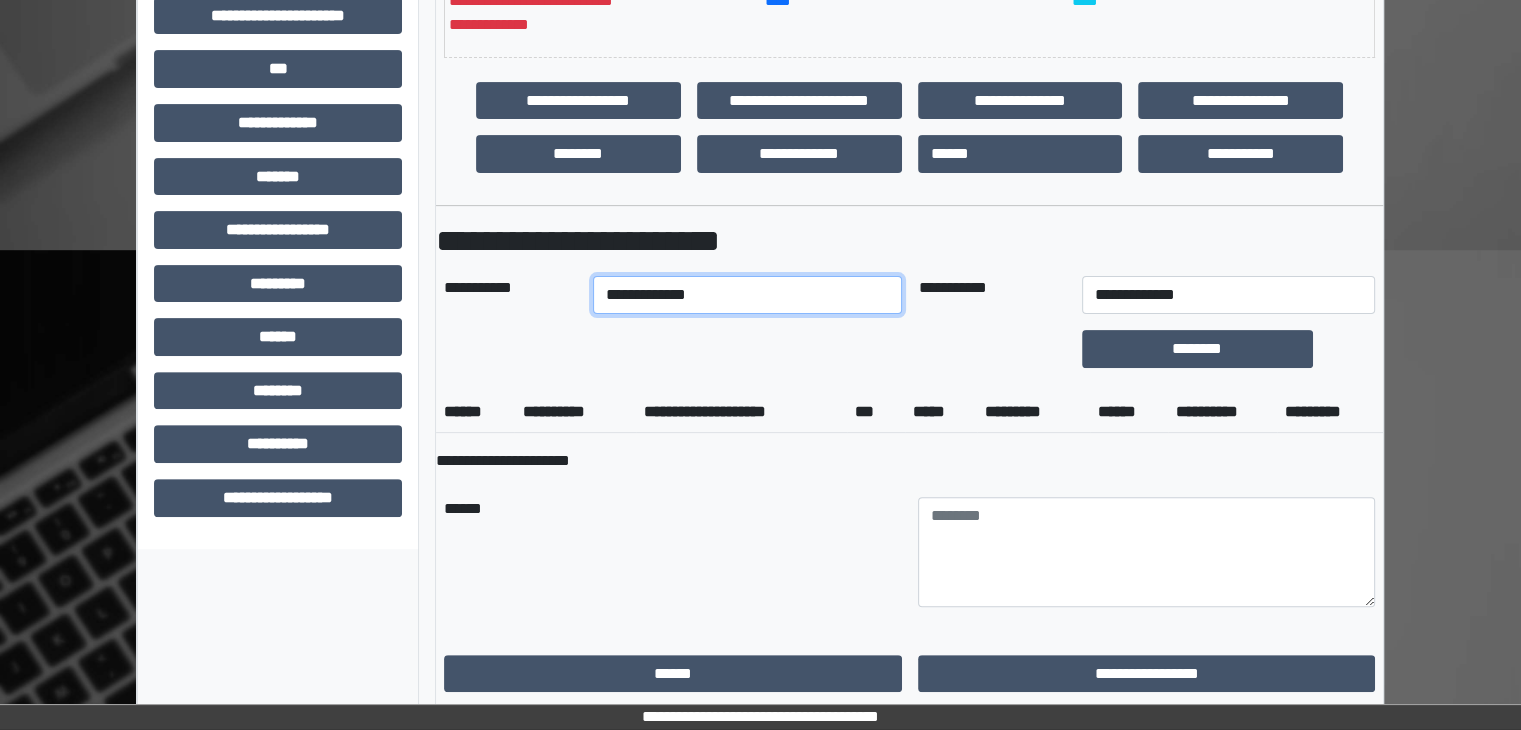 click on "**********" at bounding box center [748, 295] 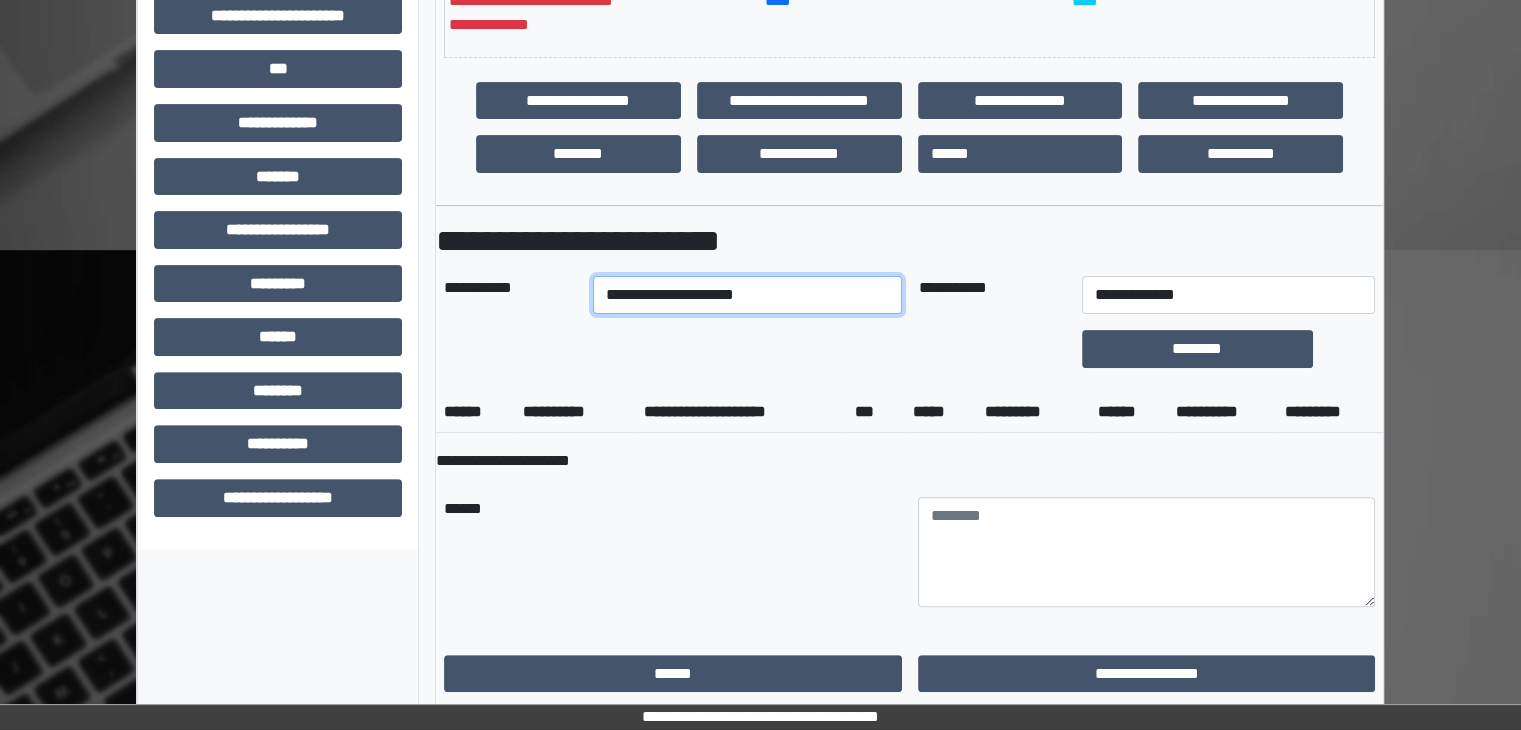click on "**********" at bounding box center (748, 295) 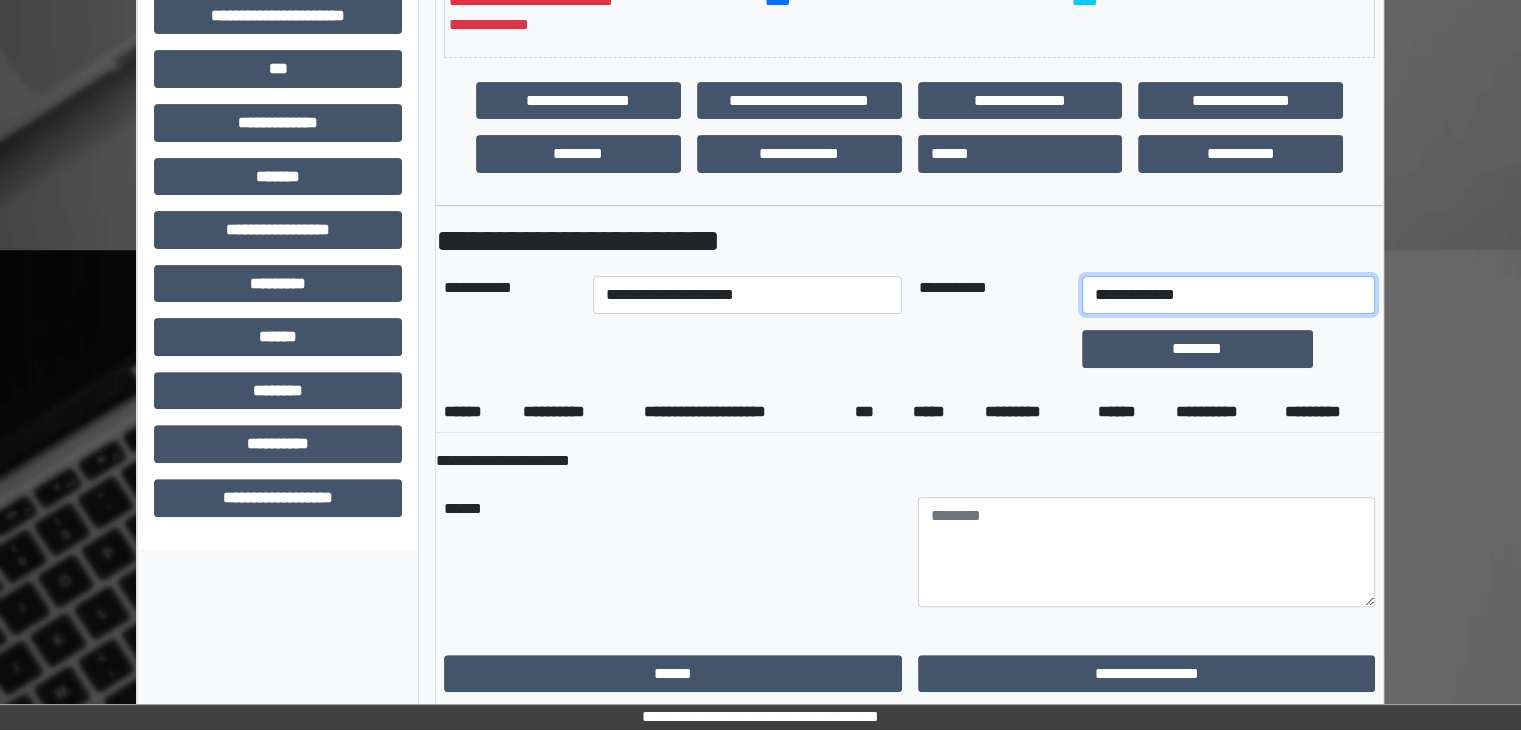 click on "**********" at bounding box center [1229, 295] 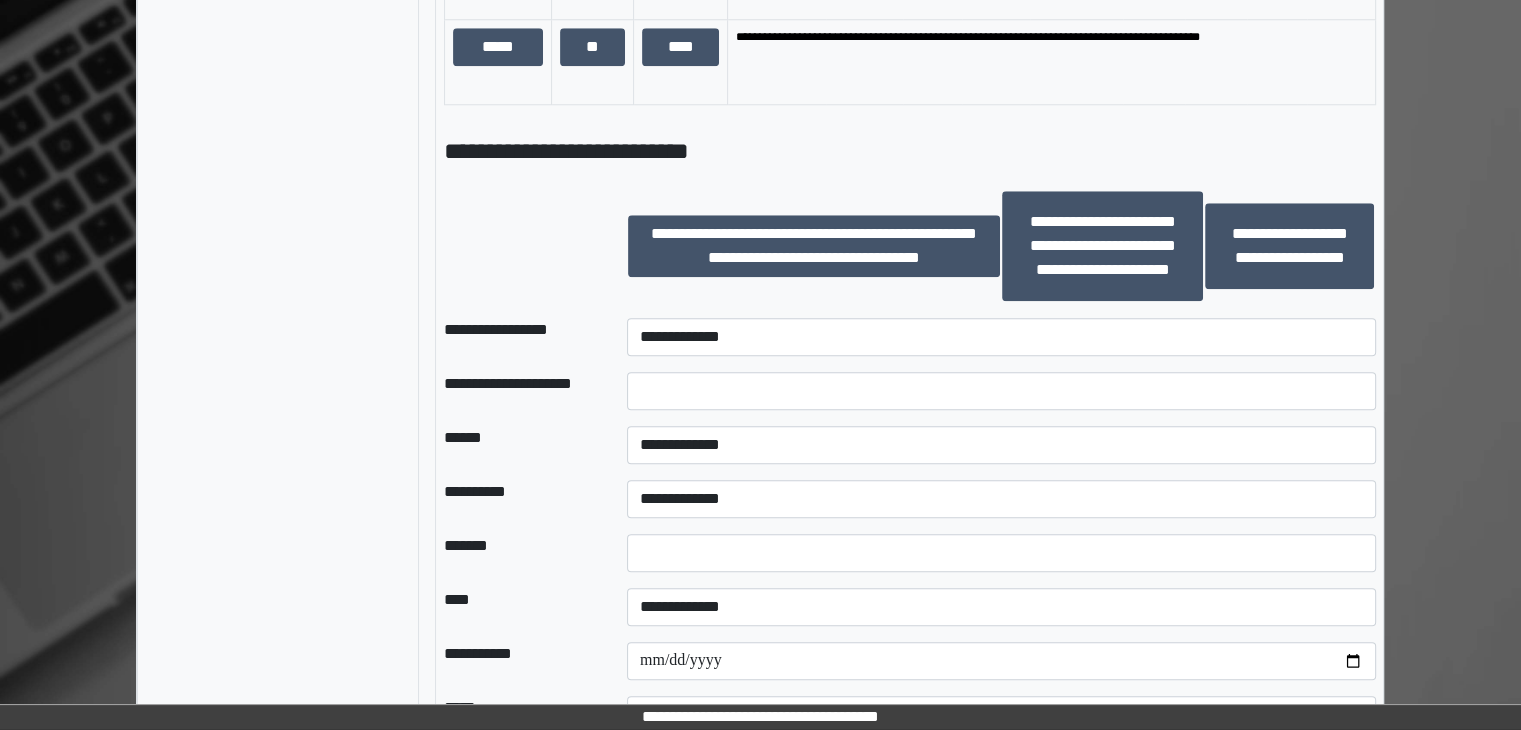 scroll, scrollTop: 2000, scrollLeft: 0, axis: vertical 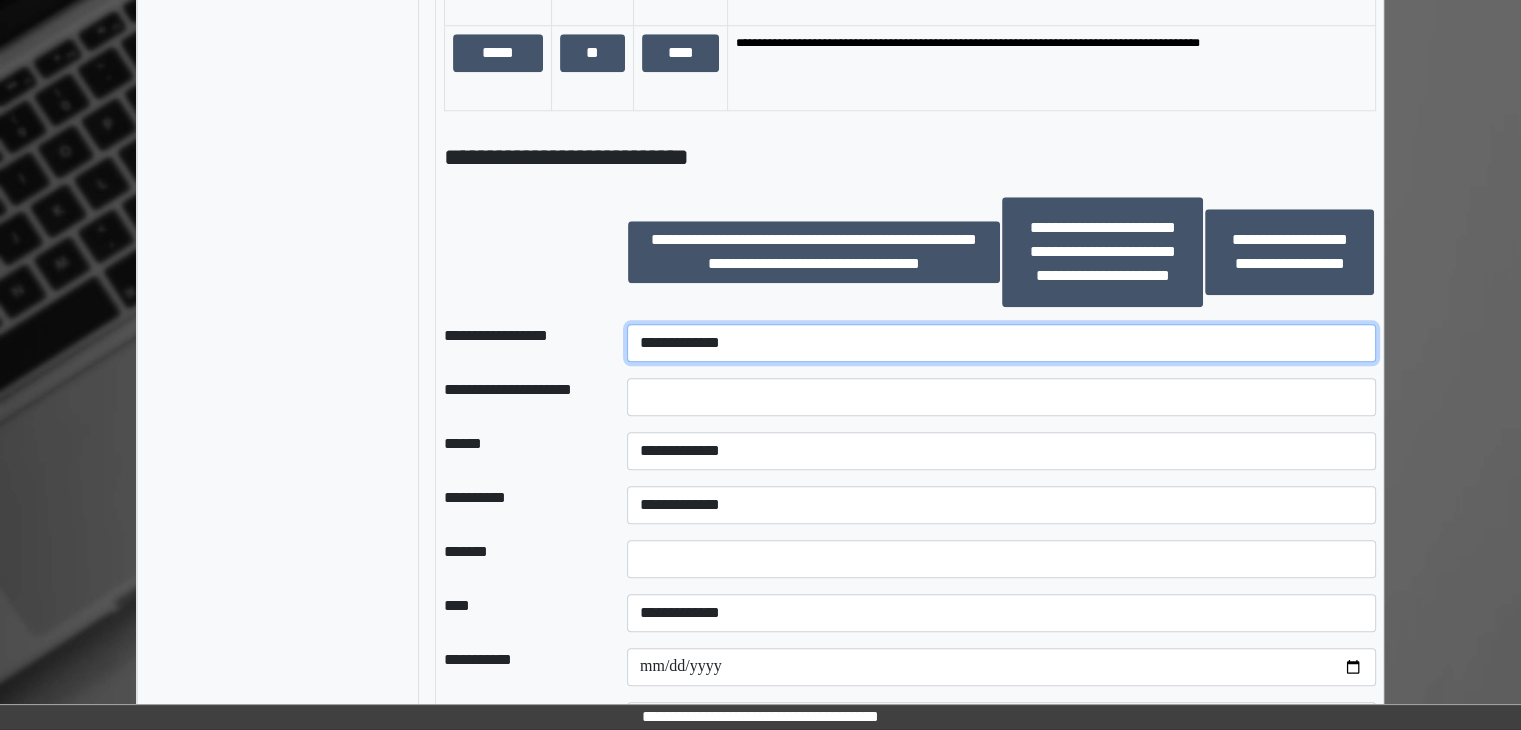 click on "**********" at bounding box center [1001, 343] 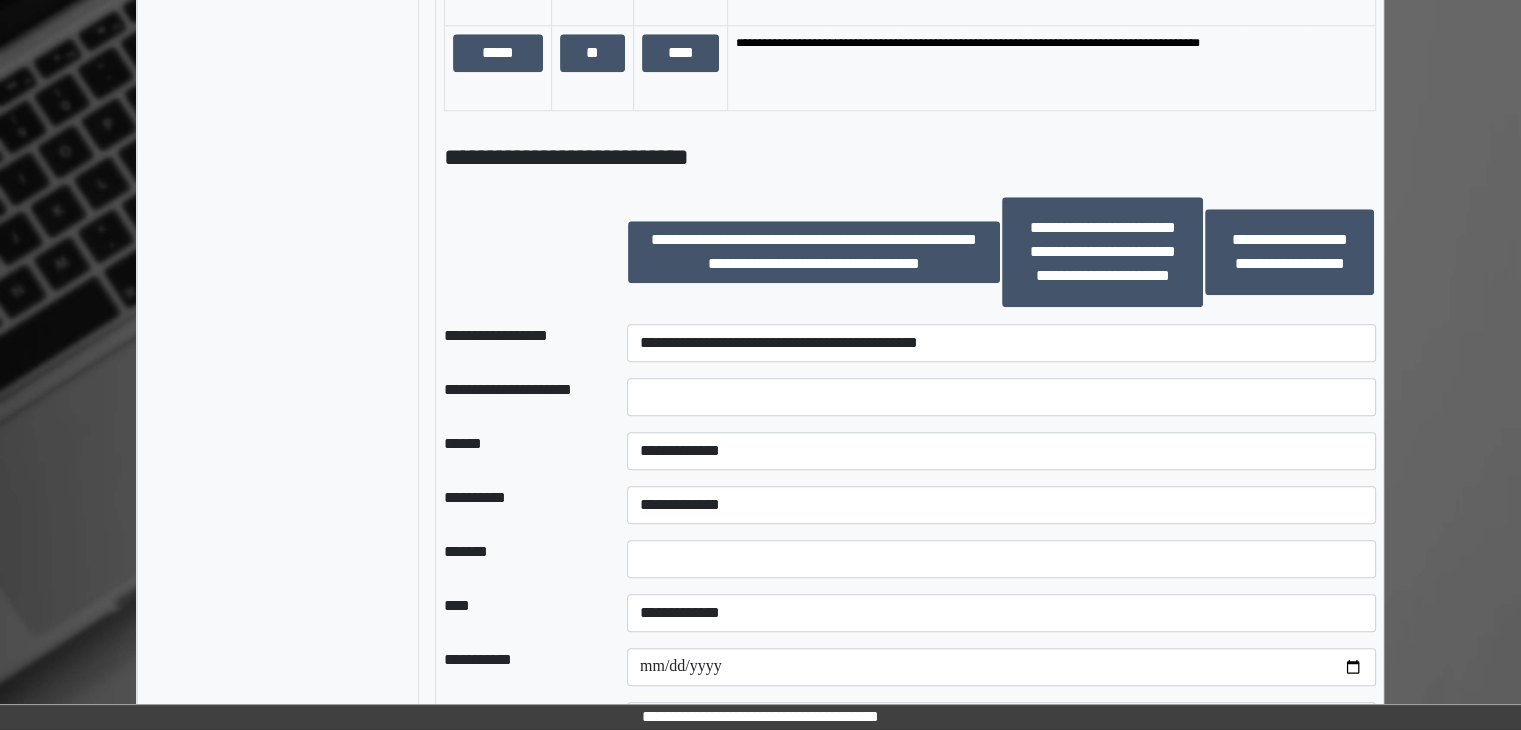drag, startPoint x: 692, startPoint y: 367, endPoint x: 696, endPoint y: 416, distance: 49.162994 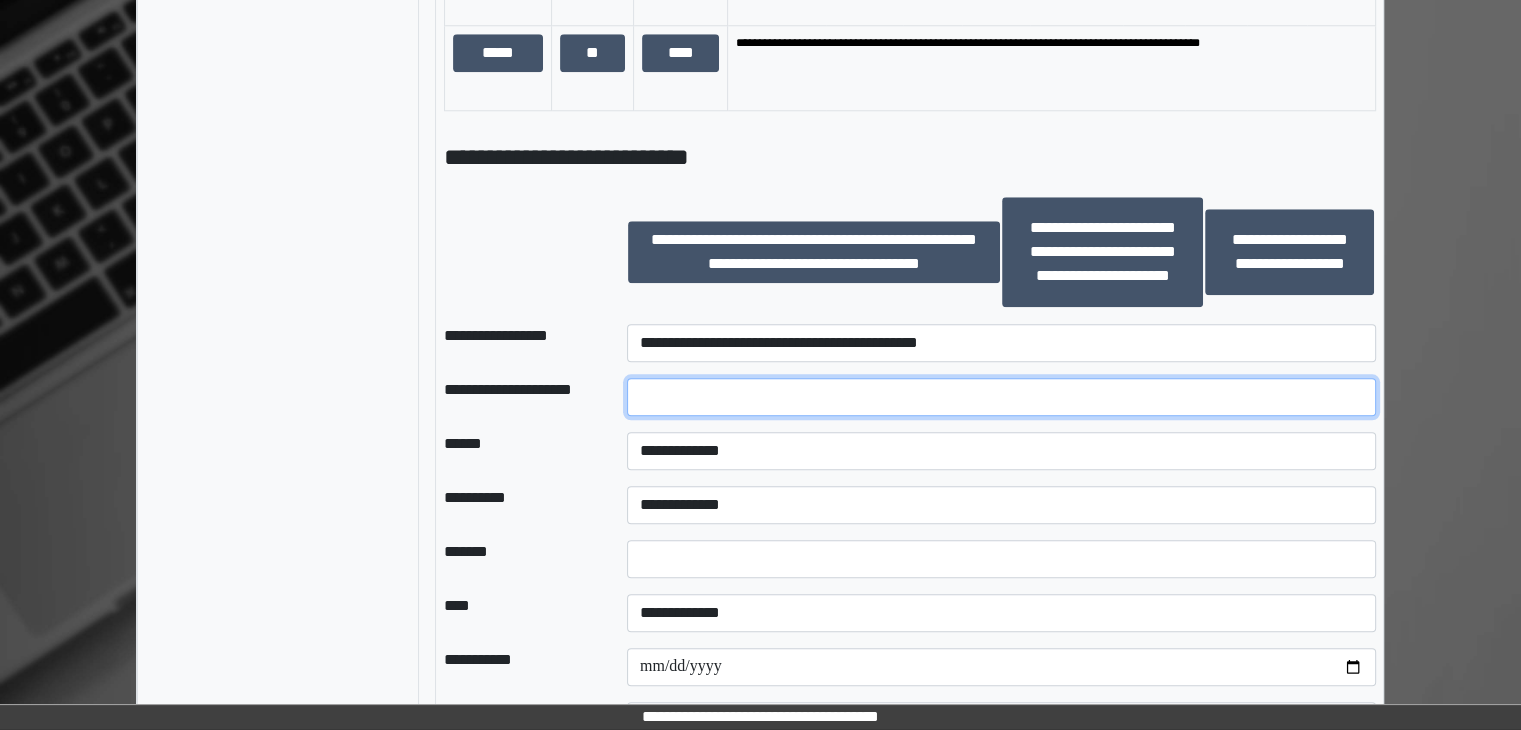 click at bounding box center [1001, 397] 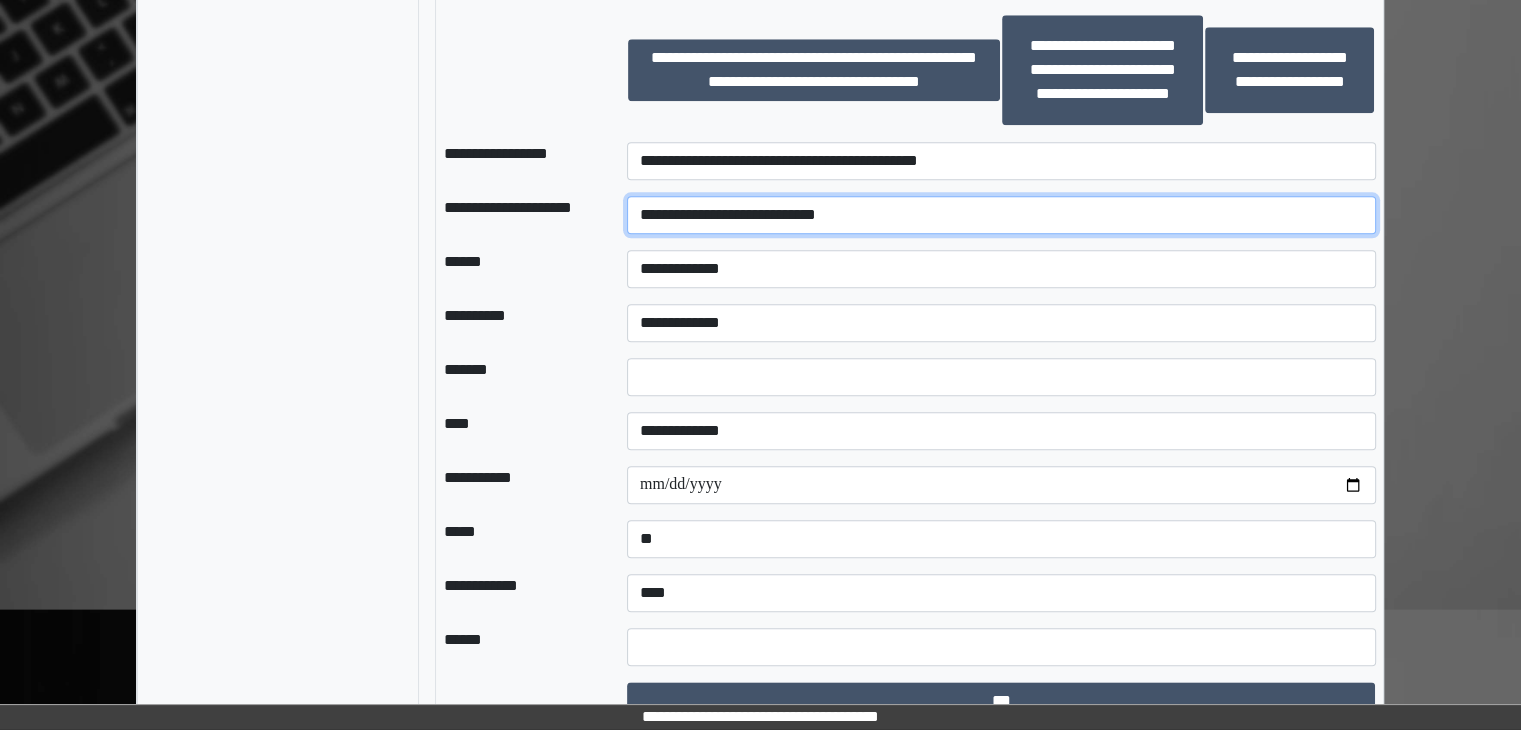 scroll, scrollTop: 2205, scrollLeft: 0, axis: vertical 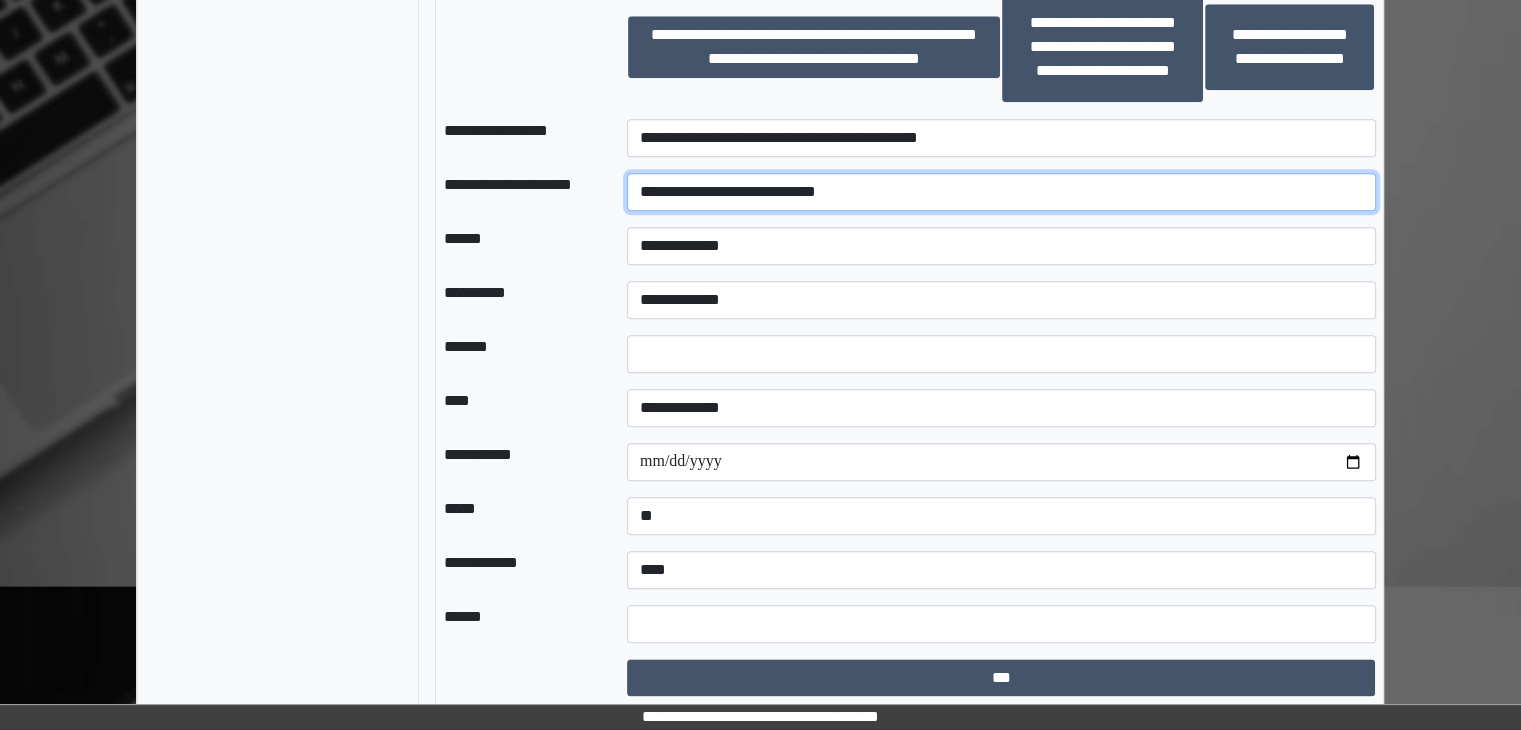 type on "**********" 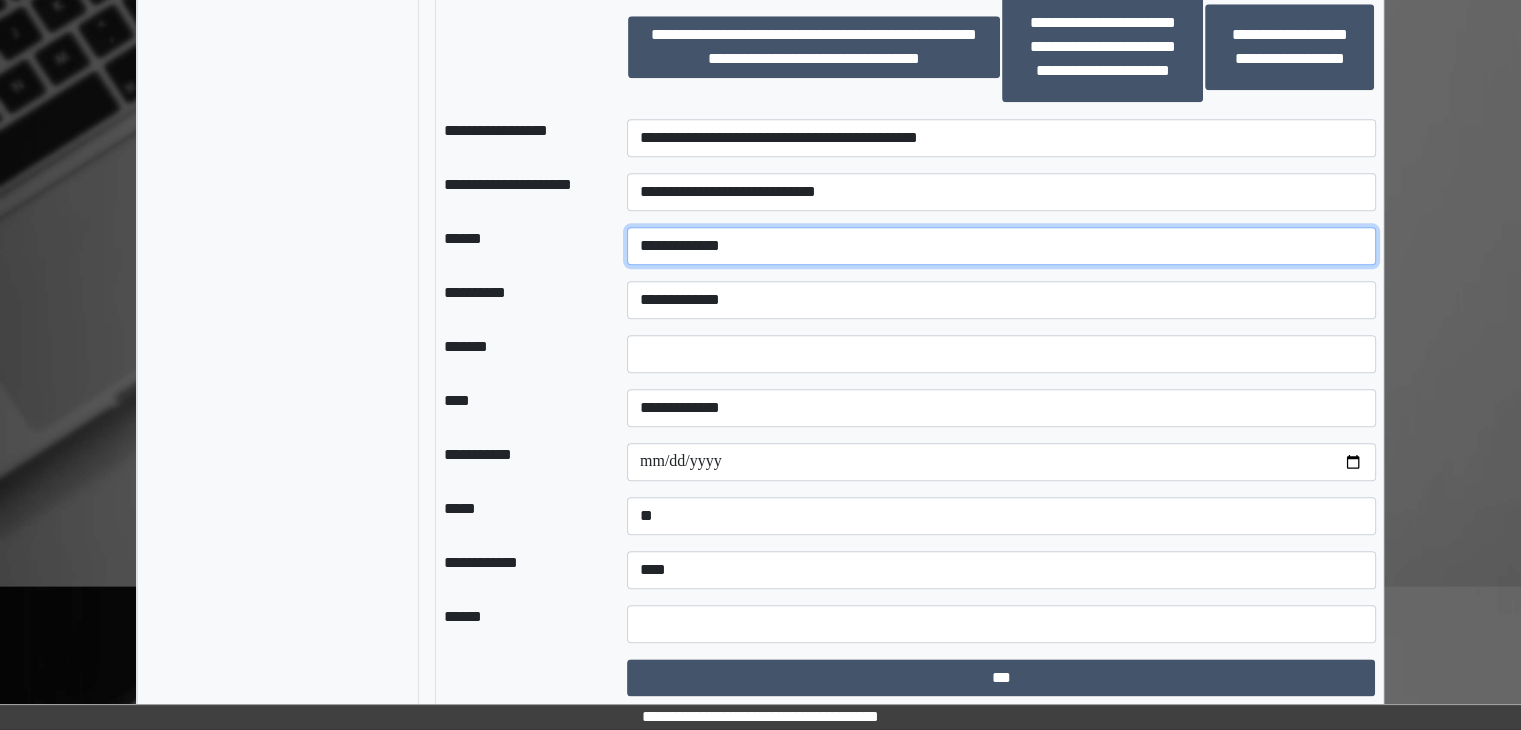 click on "**********" at bounding box center [1001, 246] 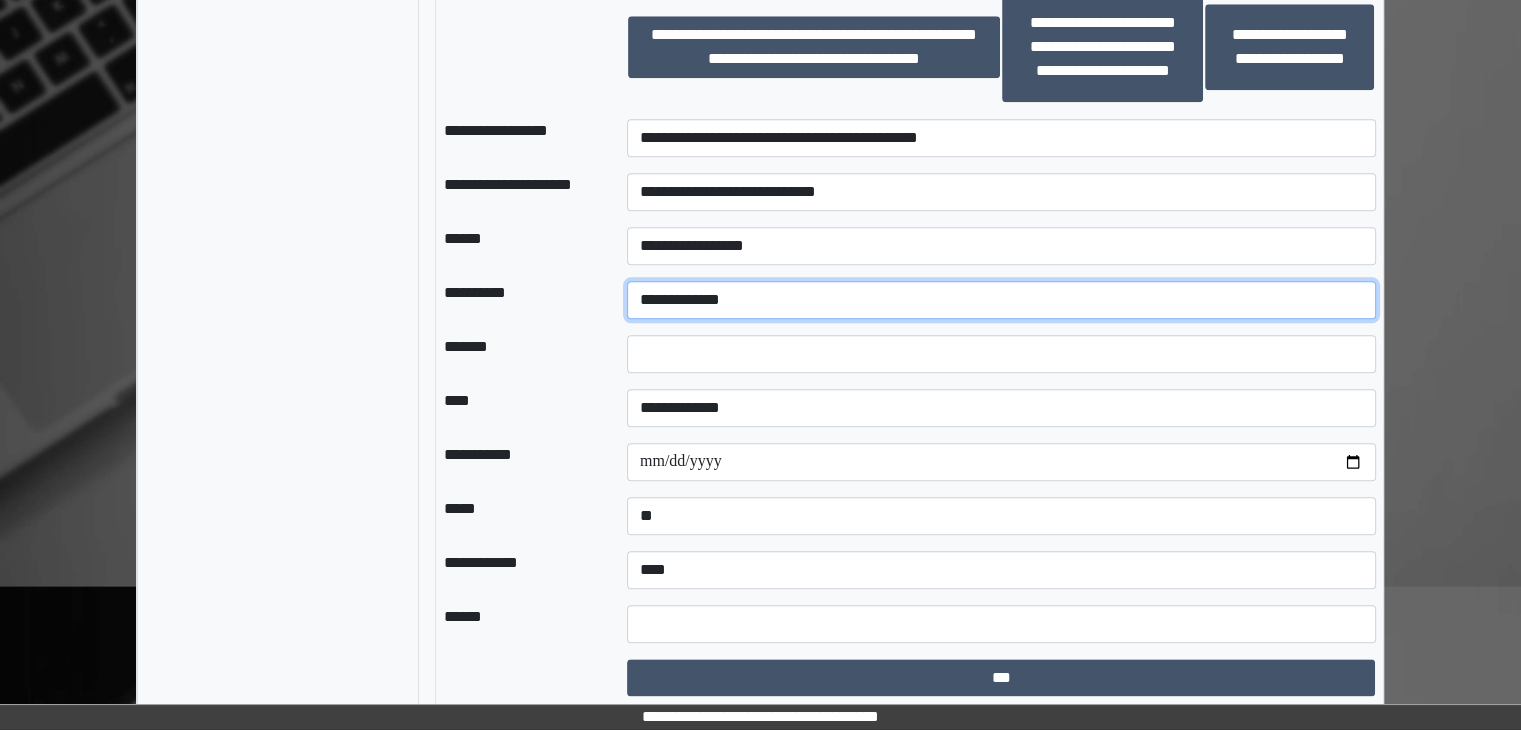 click on "**********" at bounding box center [1001, 300] 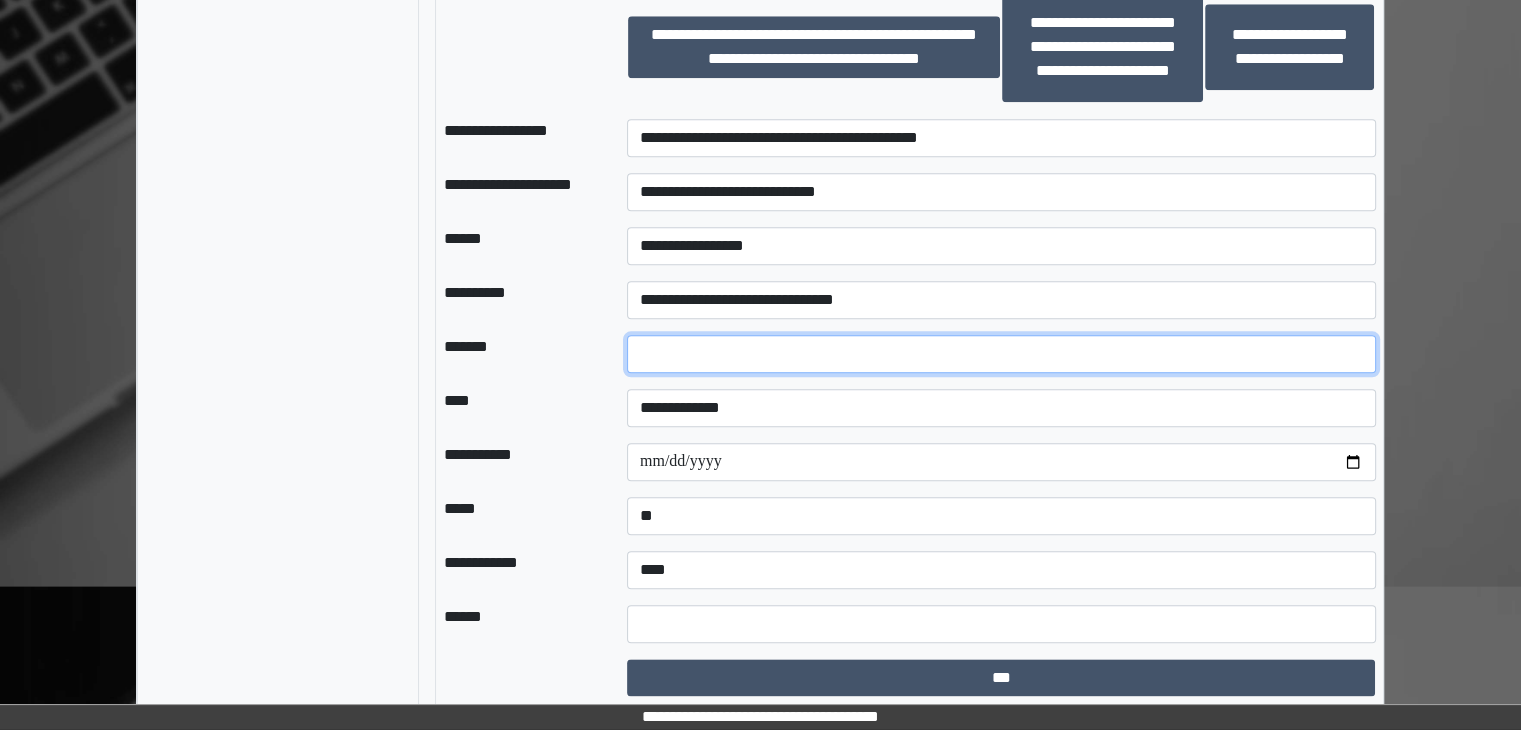 click at bounding box center [1001, 354] 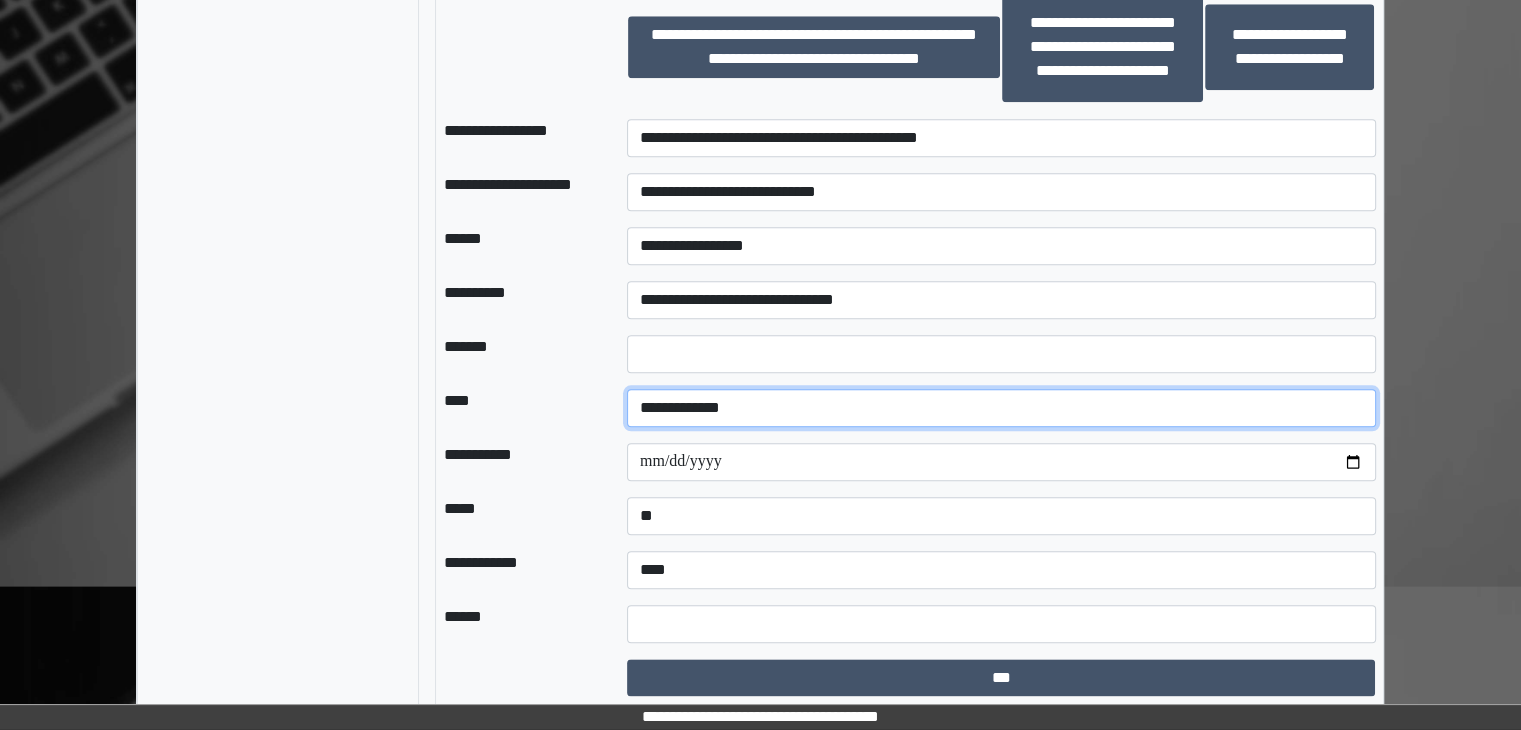 click on "**********" at bounding box center (1001, 408) 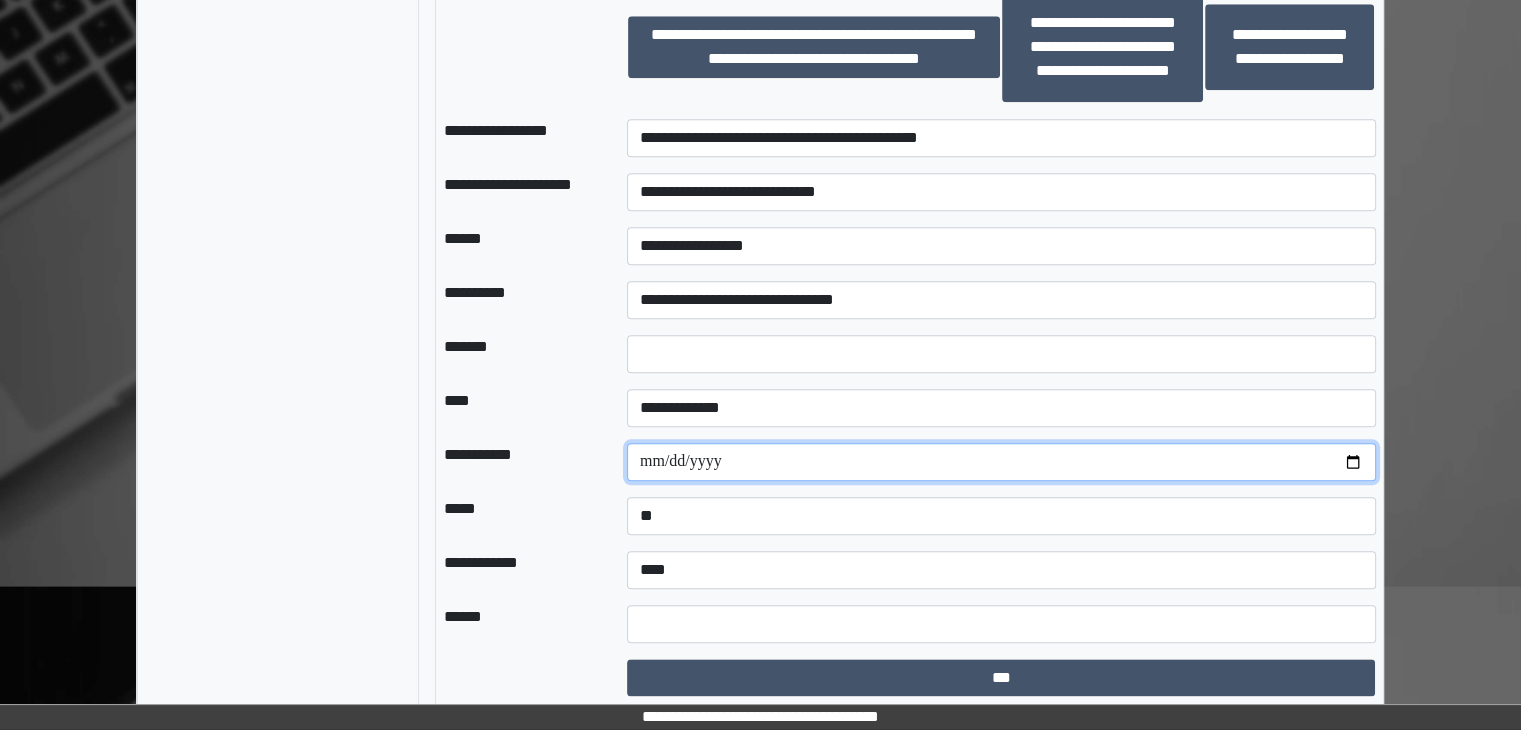 click at bounding box center [1001, 462] 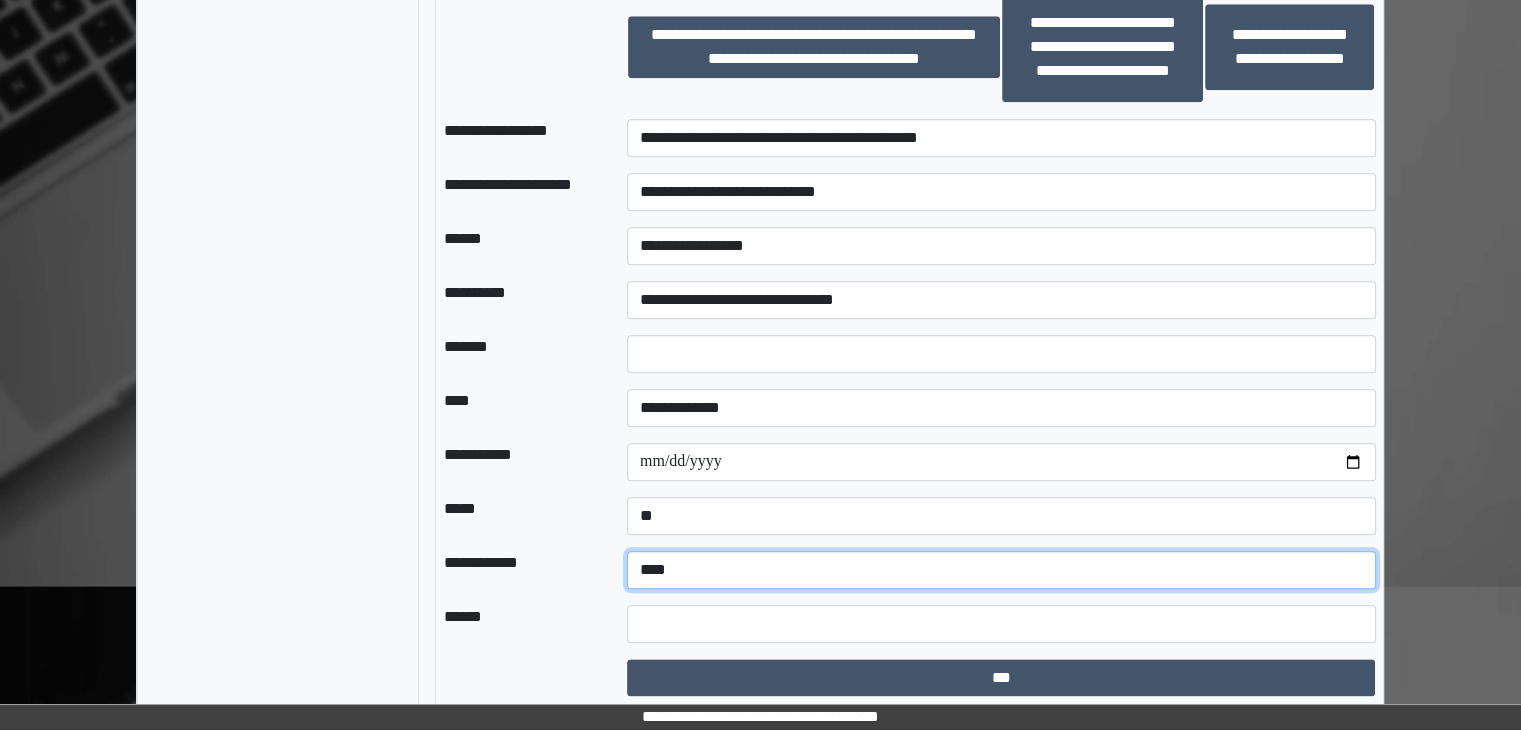 click on "**********" at bounding box center (1001, 570) 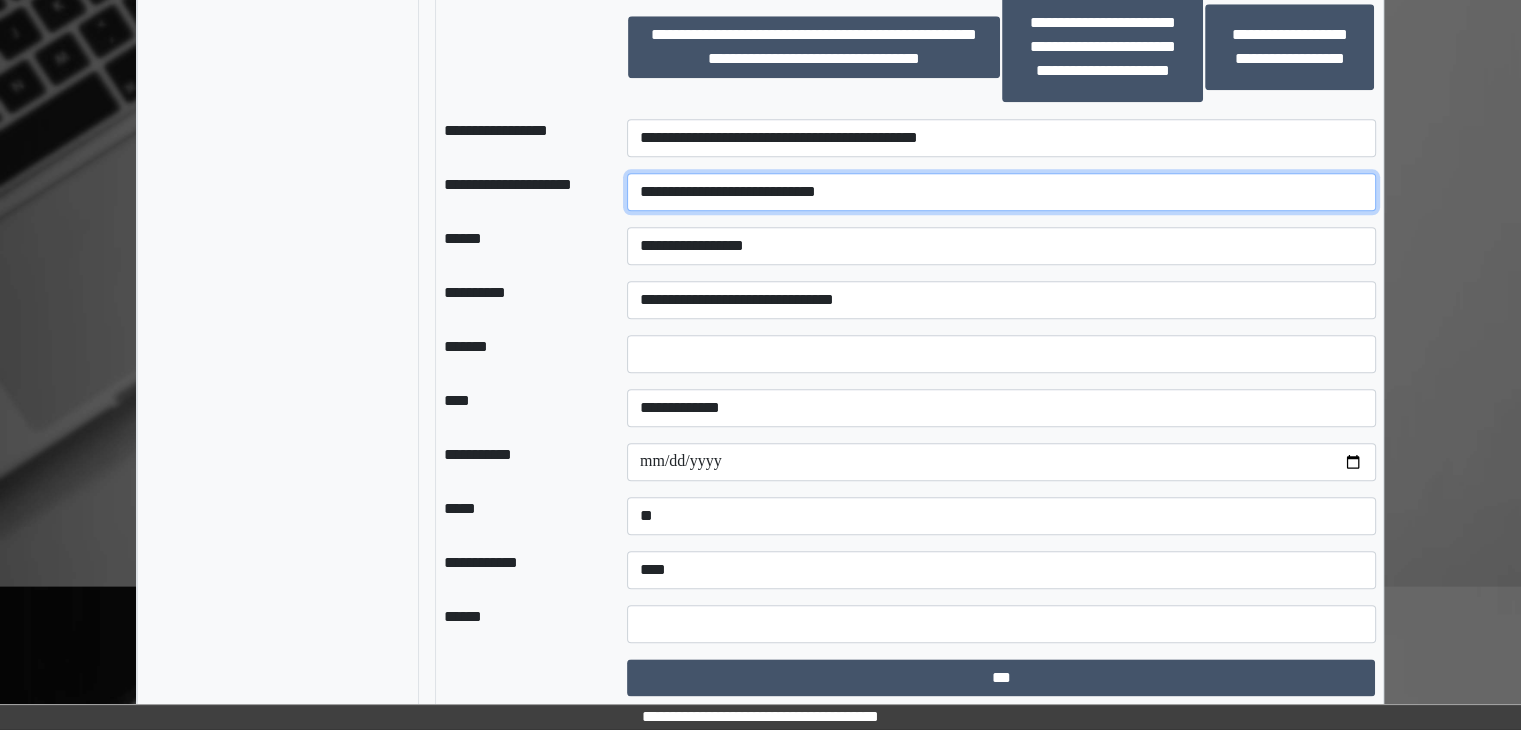click on "**********" at bounding box center (1001, 192) 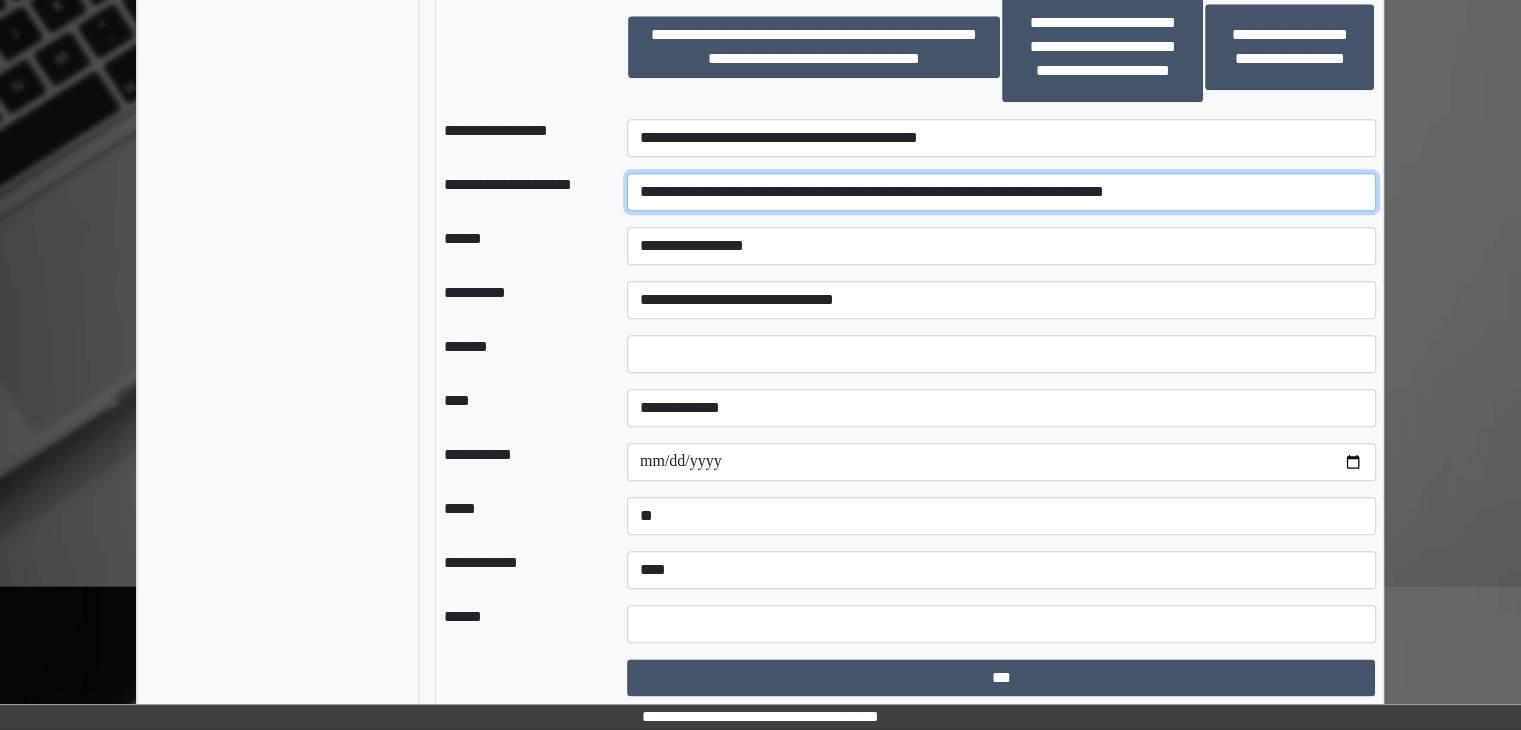 drag, startPoint x: 837, startPoint y: 188, endPoint x: 816, endPoint y: 180, distance: 22.472204 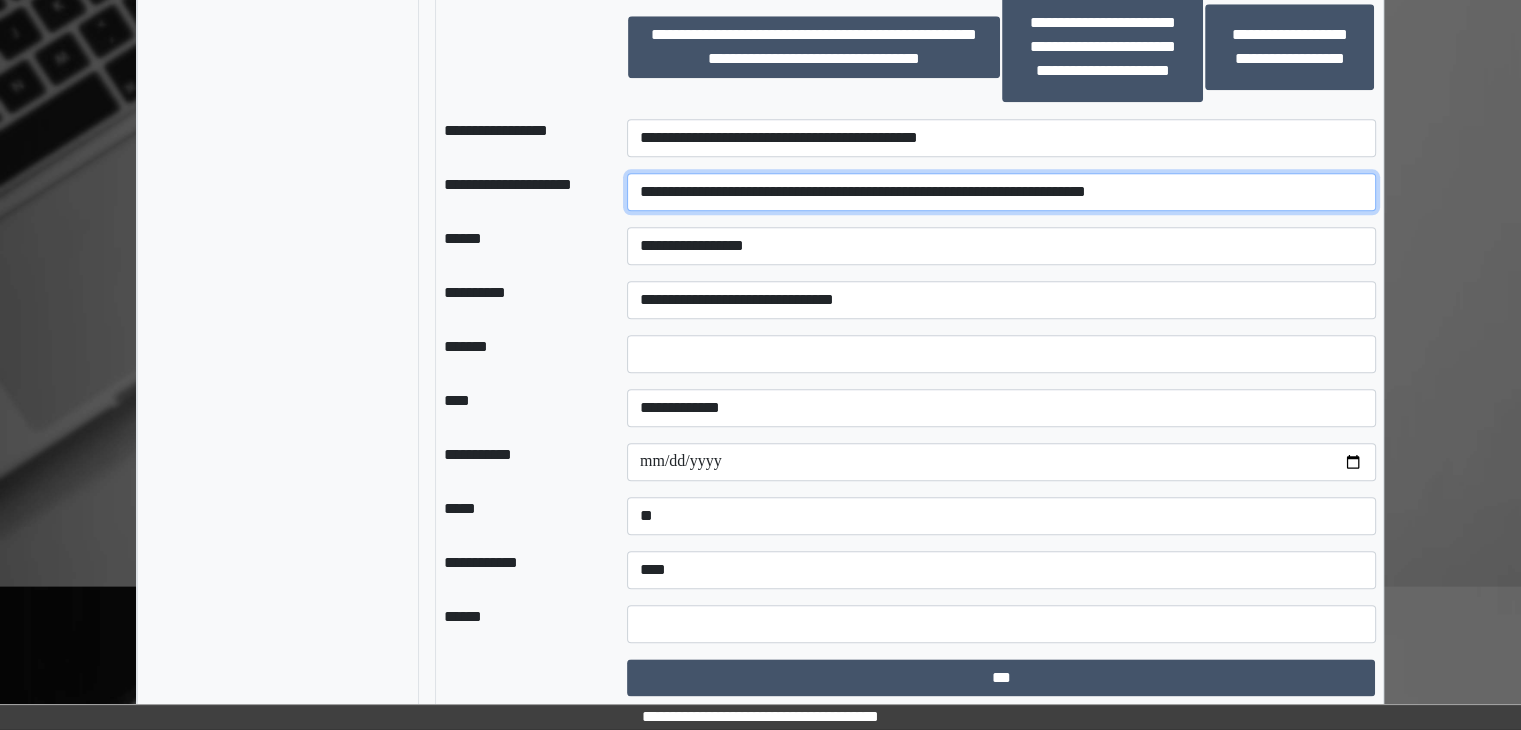 click on "**********" at bounding box center [1001, 192] 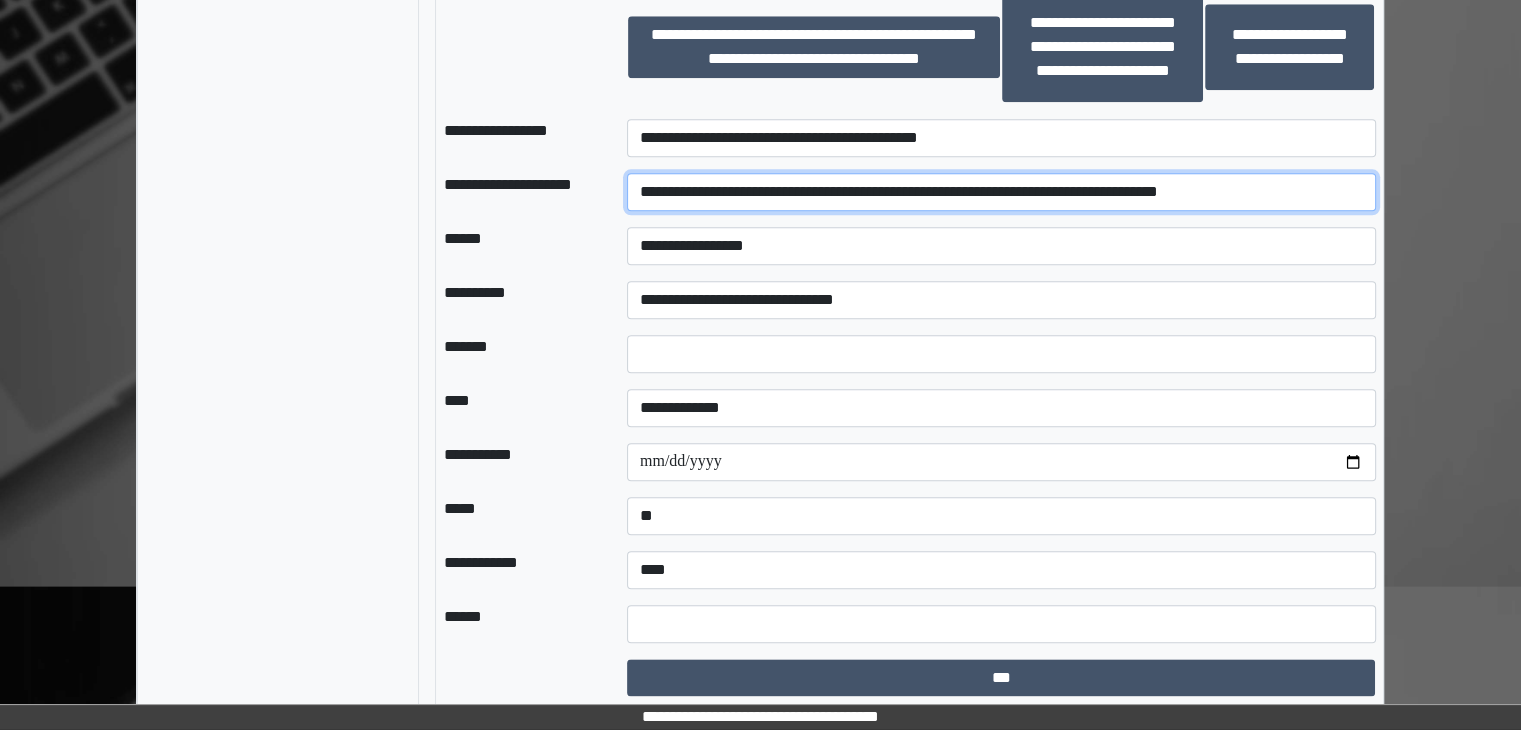click on "**********" at bounding box center [1001, 192] 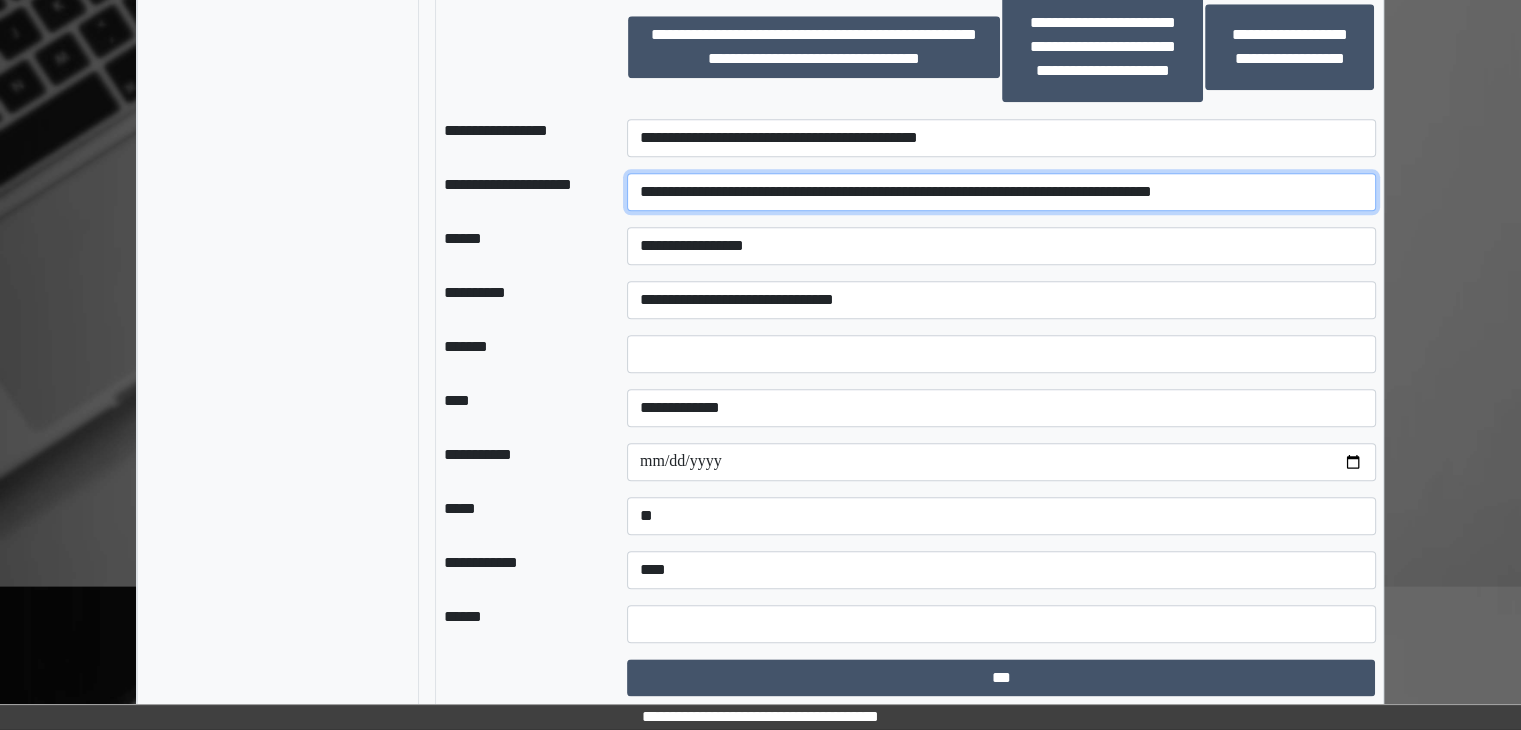 type on "**********" 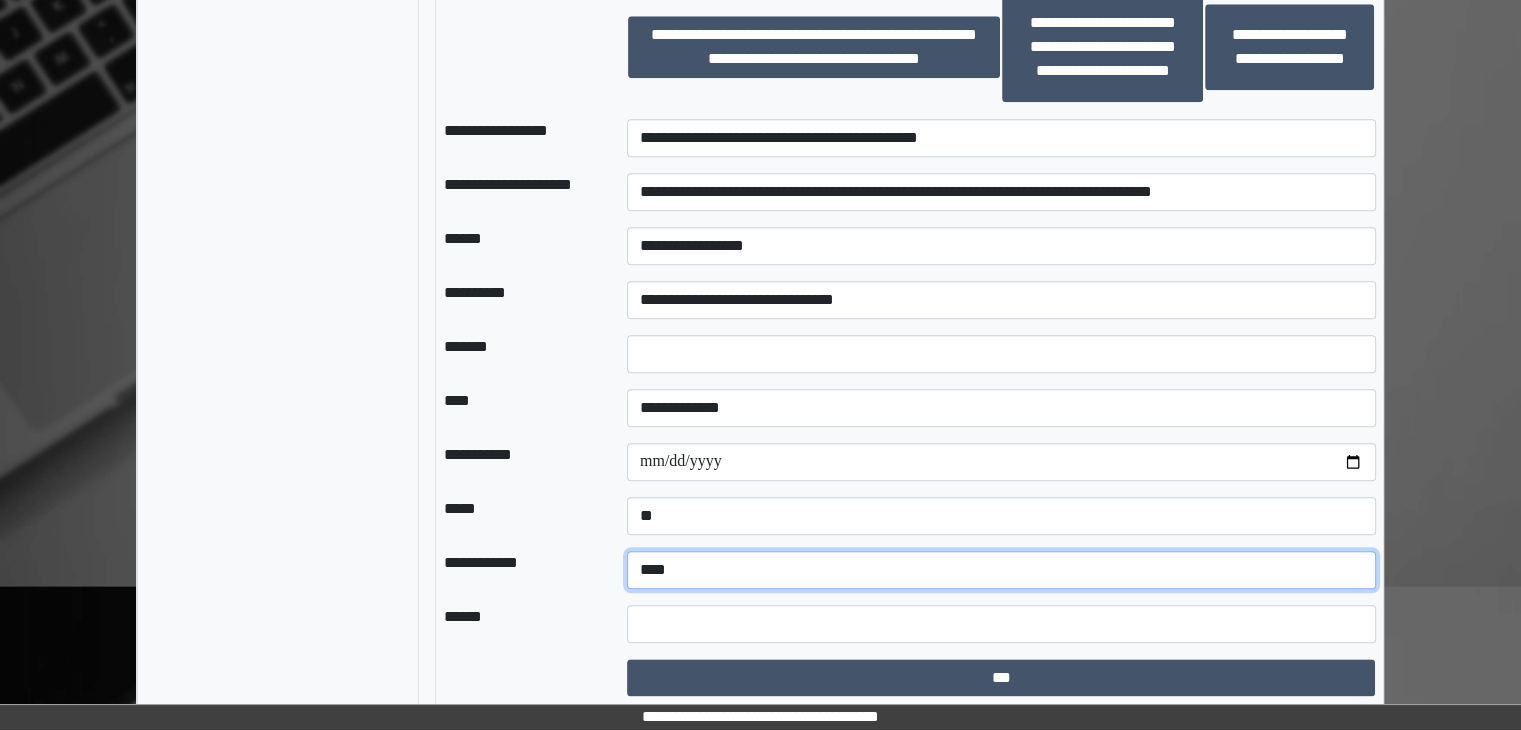 click on "**********" at bounding box center [1001, 570] 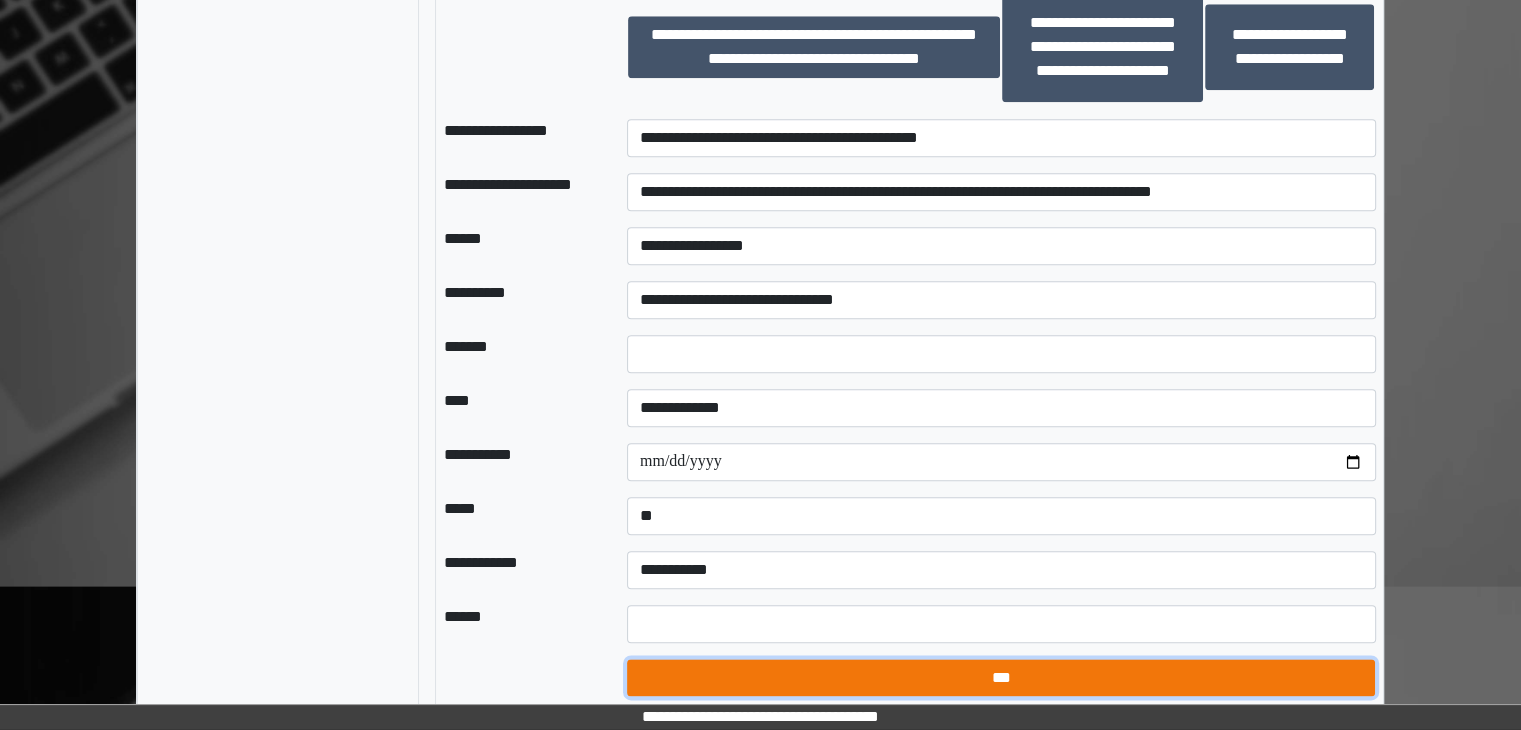 click on "***" at bounding box center [1001, 678] 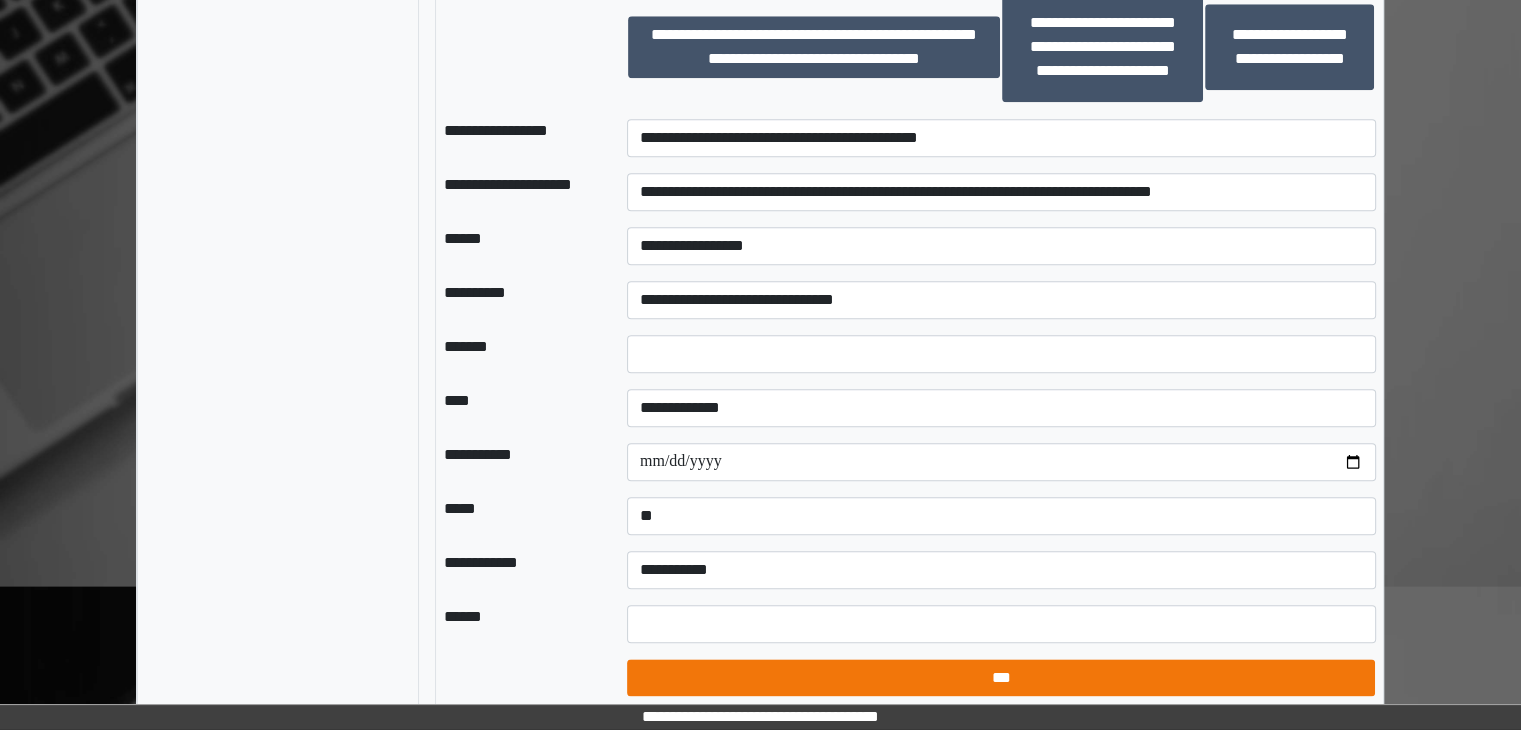 select on "*" 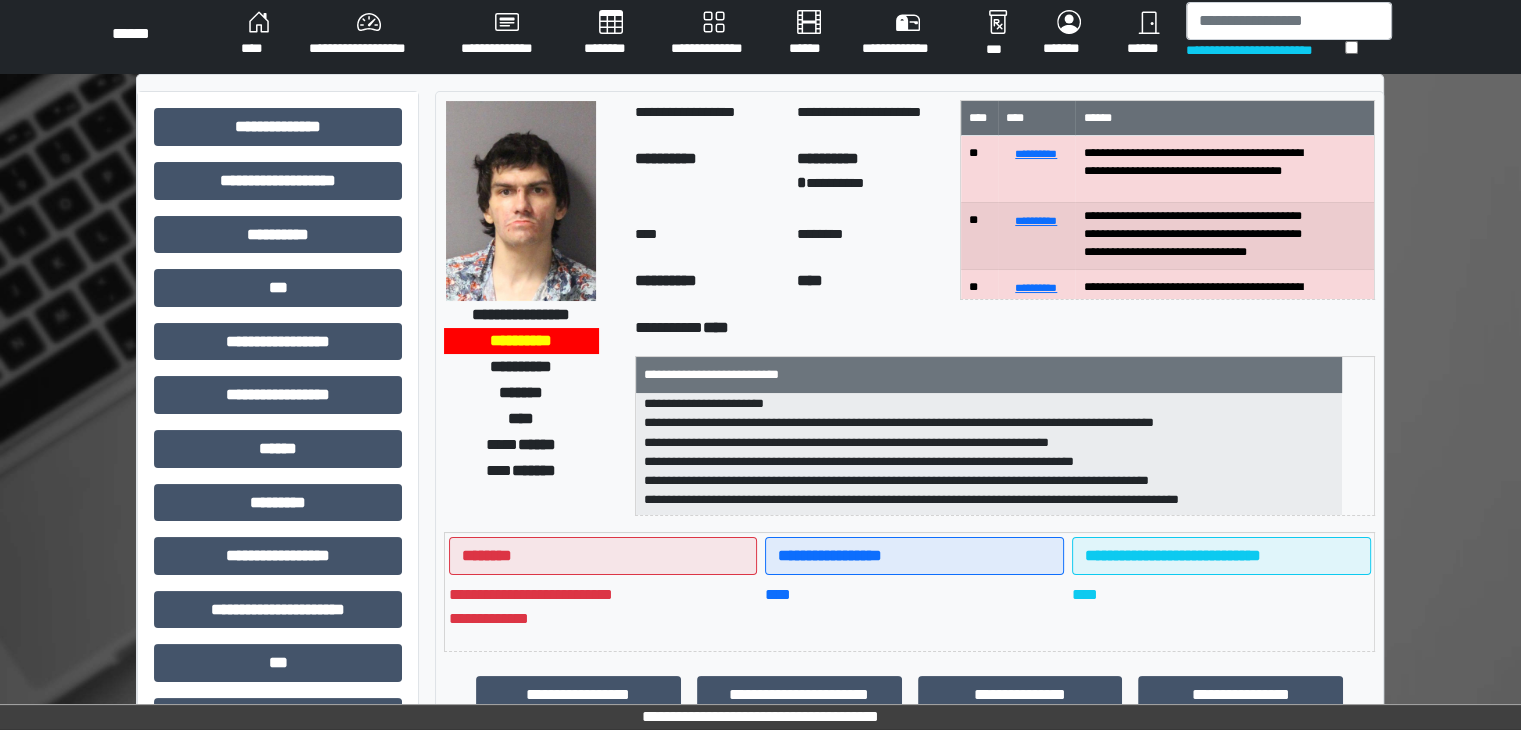 scroll, scrollTop: 0, scrollLeft: 0, axis: both 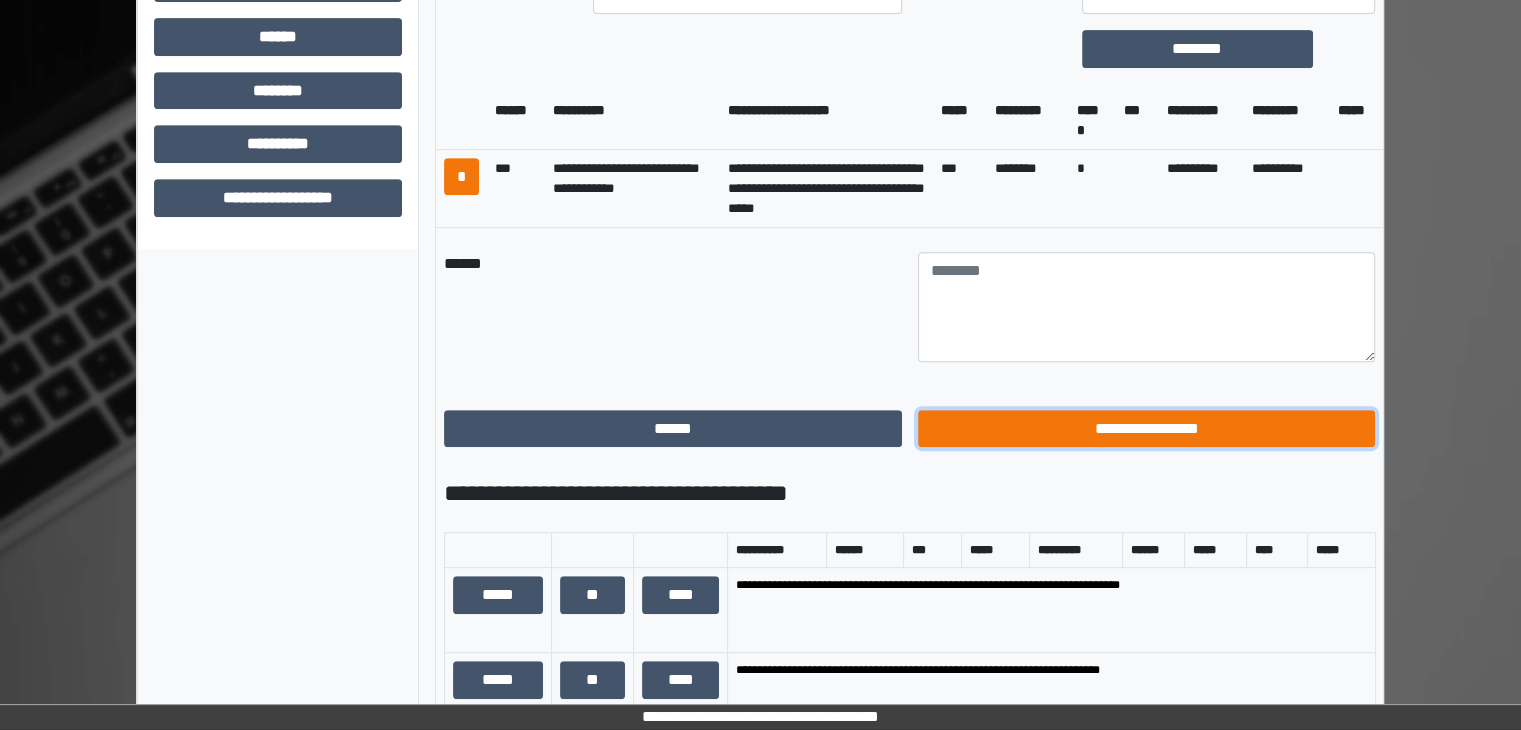 click on "**********" at bounding box center (1147, 429) 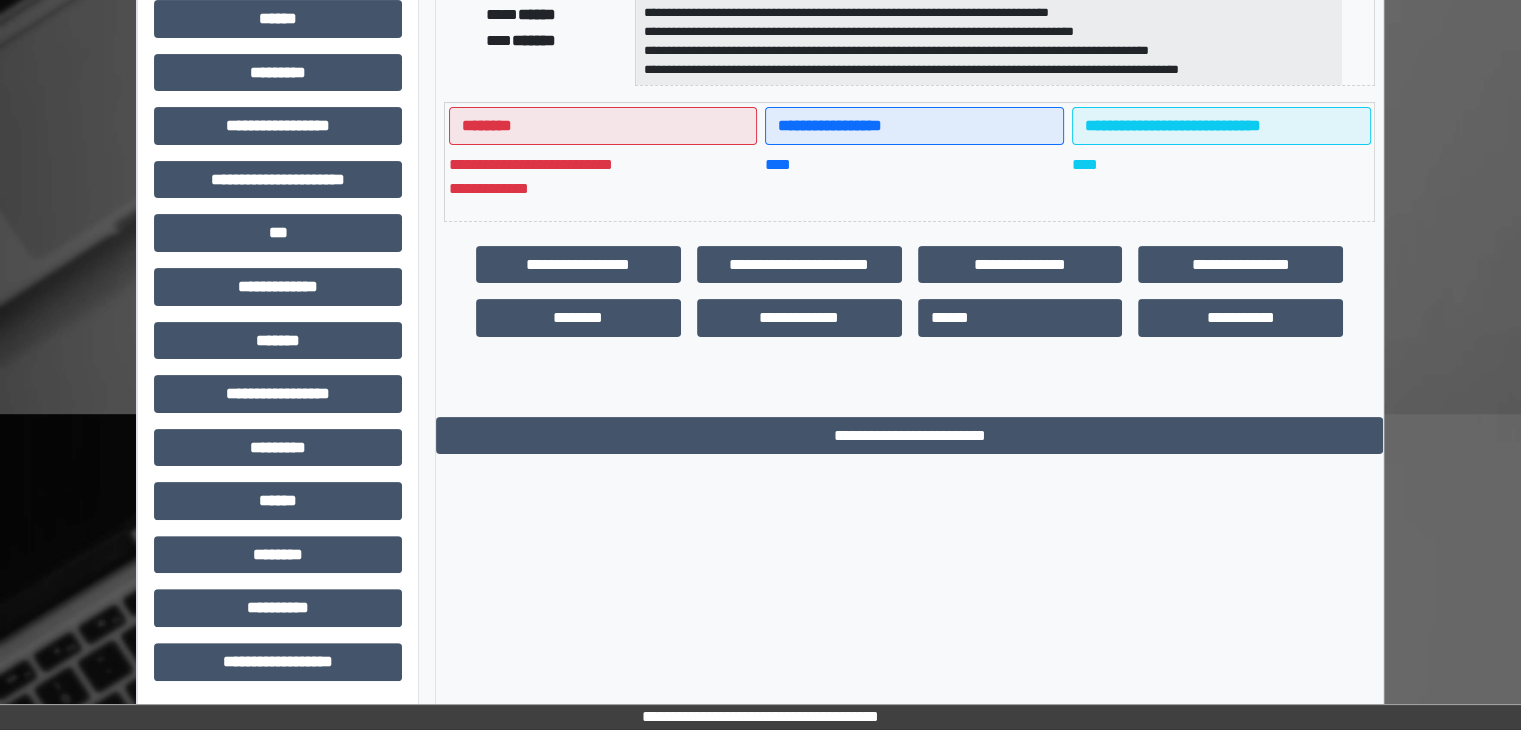 scroll, scrollTop: 0, scrollLeft: 0, axis: both 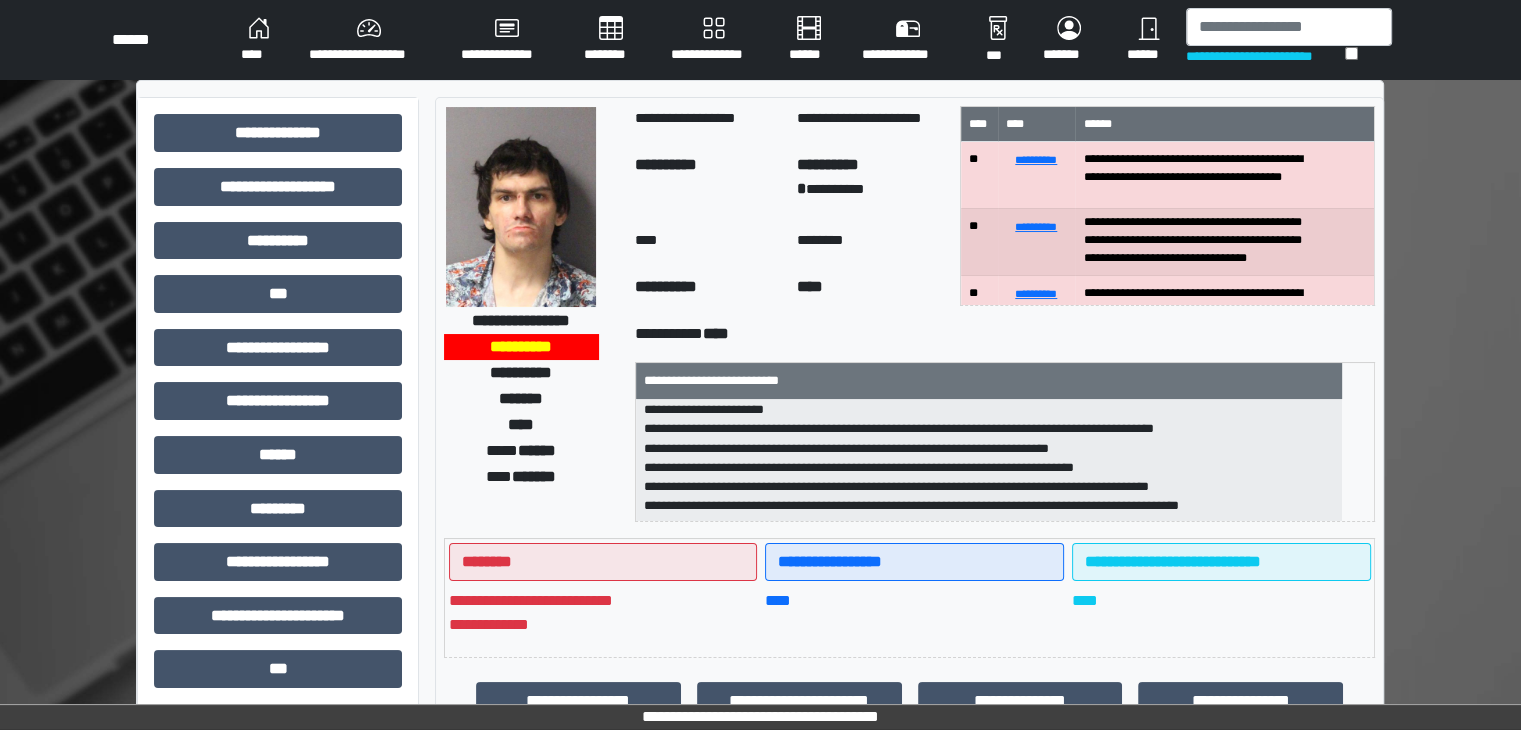 click on "****" at bounding box center [259, 40] 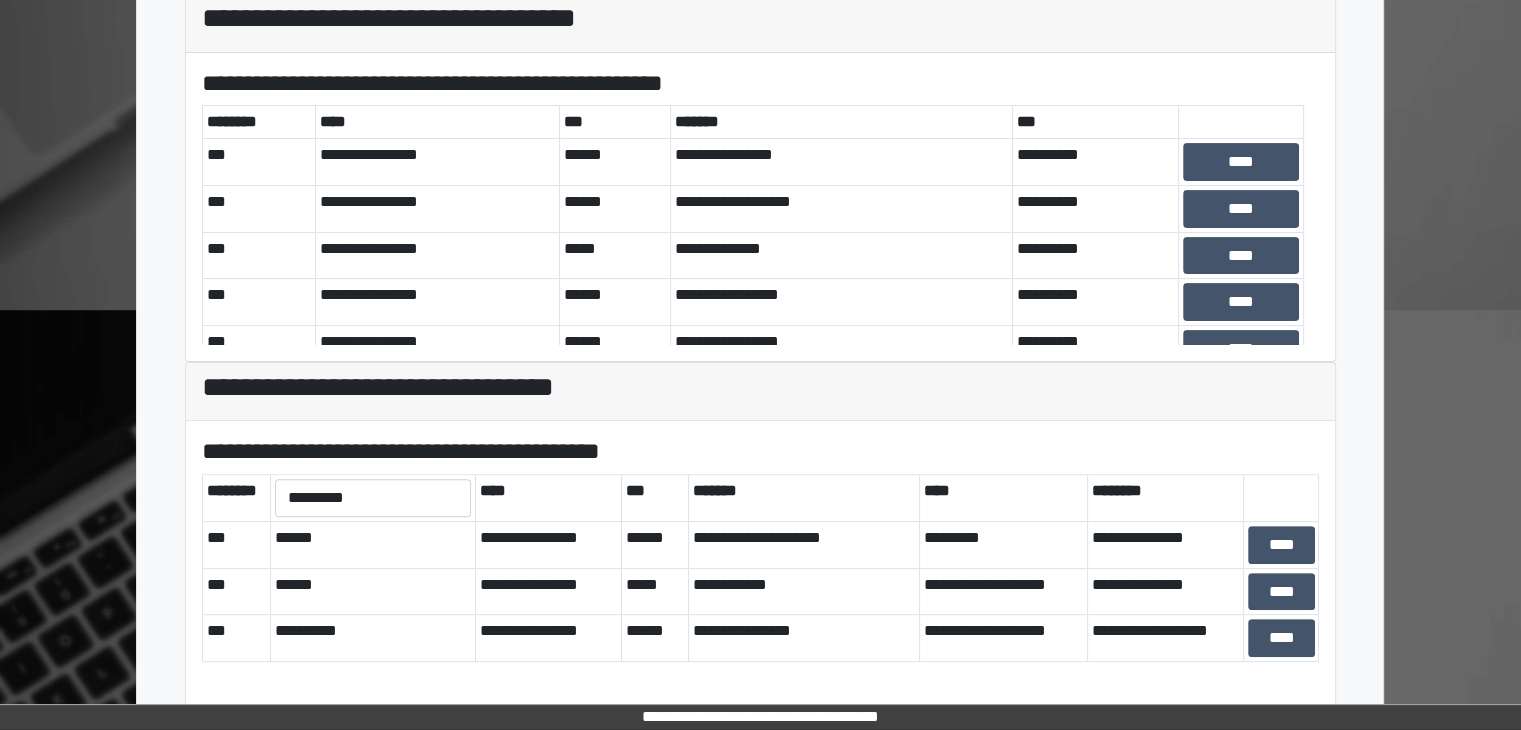 scroll, scrollTop: 581, scrollLeft: 0, axis: vertical 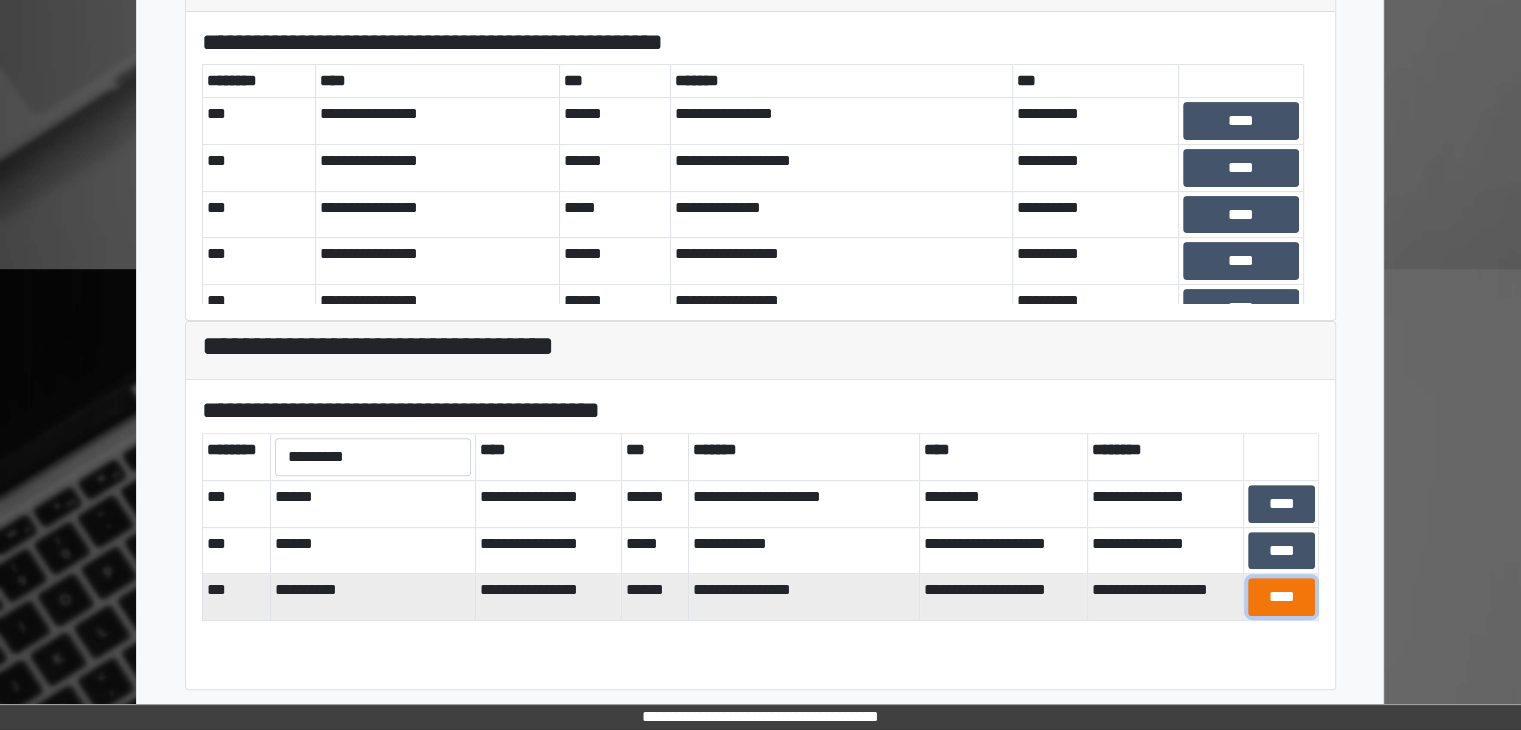 click on "****" at bounding box center (1281, 597) 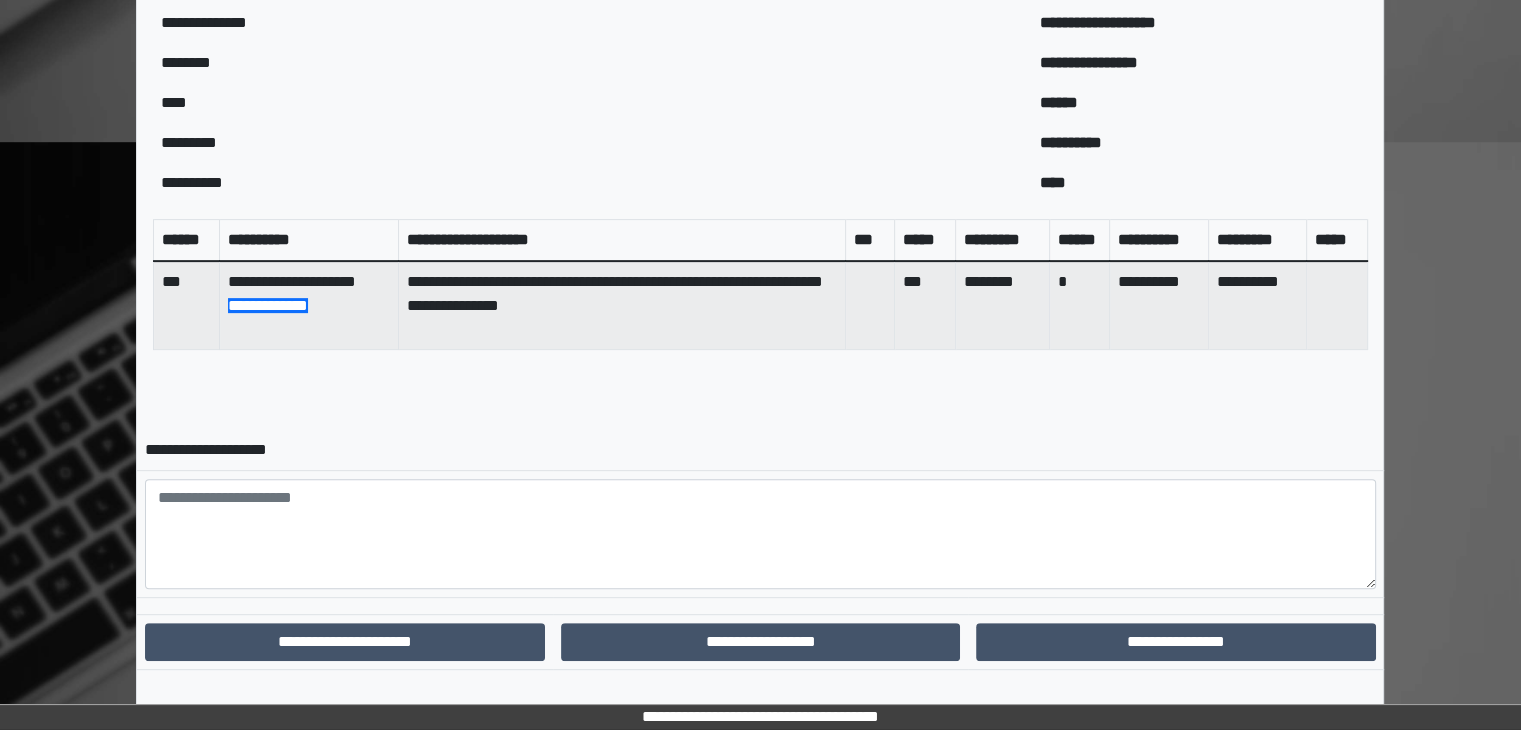 scroll, scrollTop: 728, scrollLeft: 0, axis: vertical 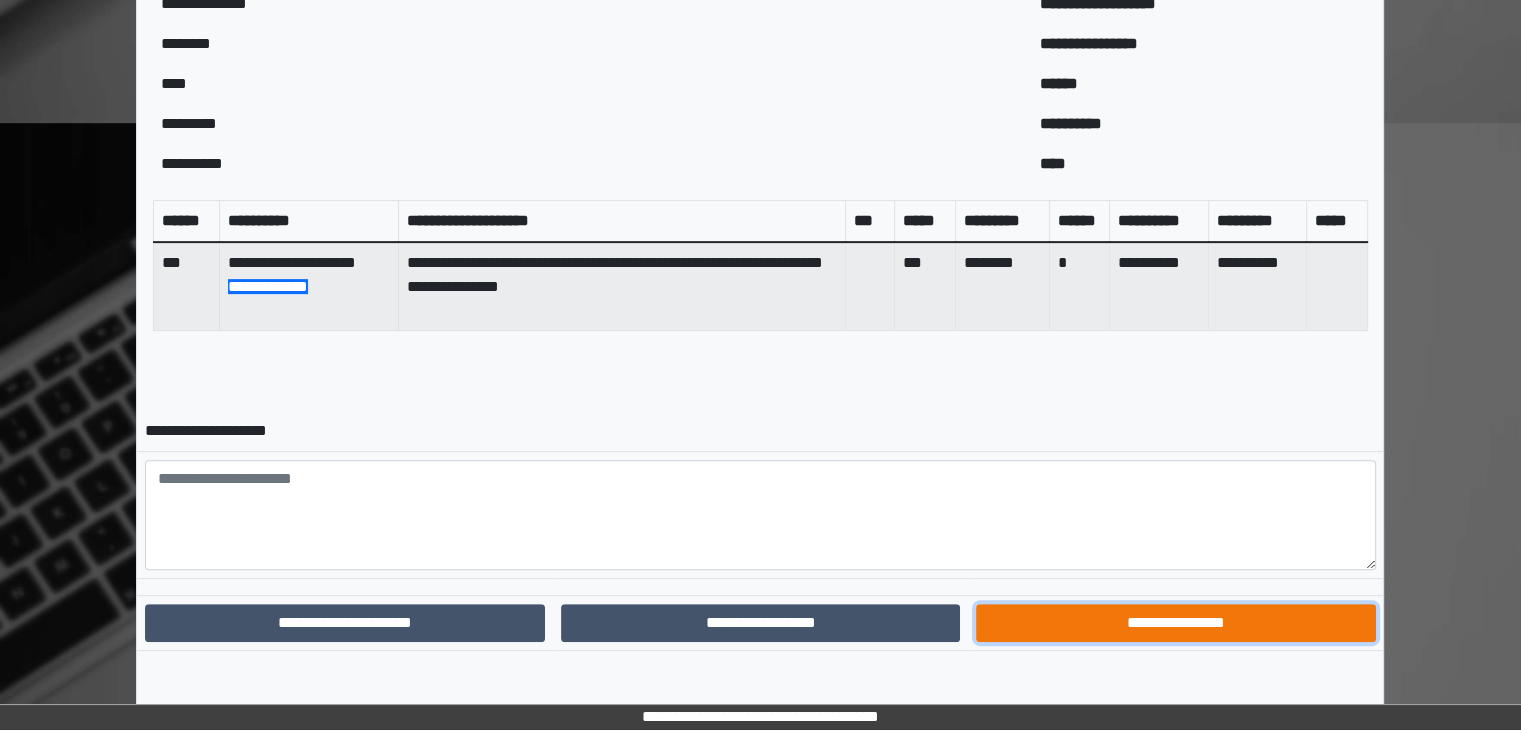click on "**********" at bounding box center (1175, 623) 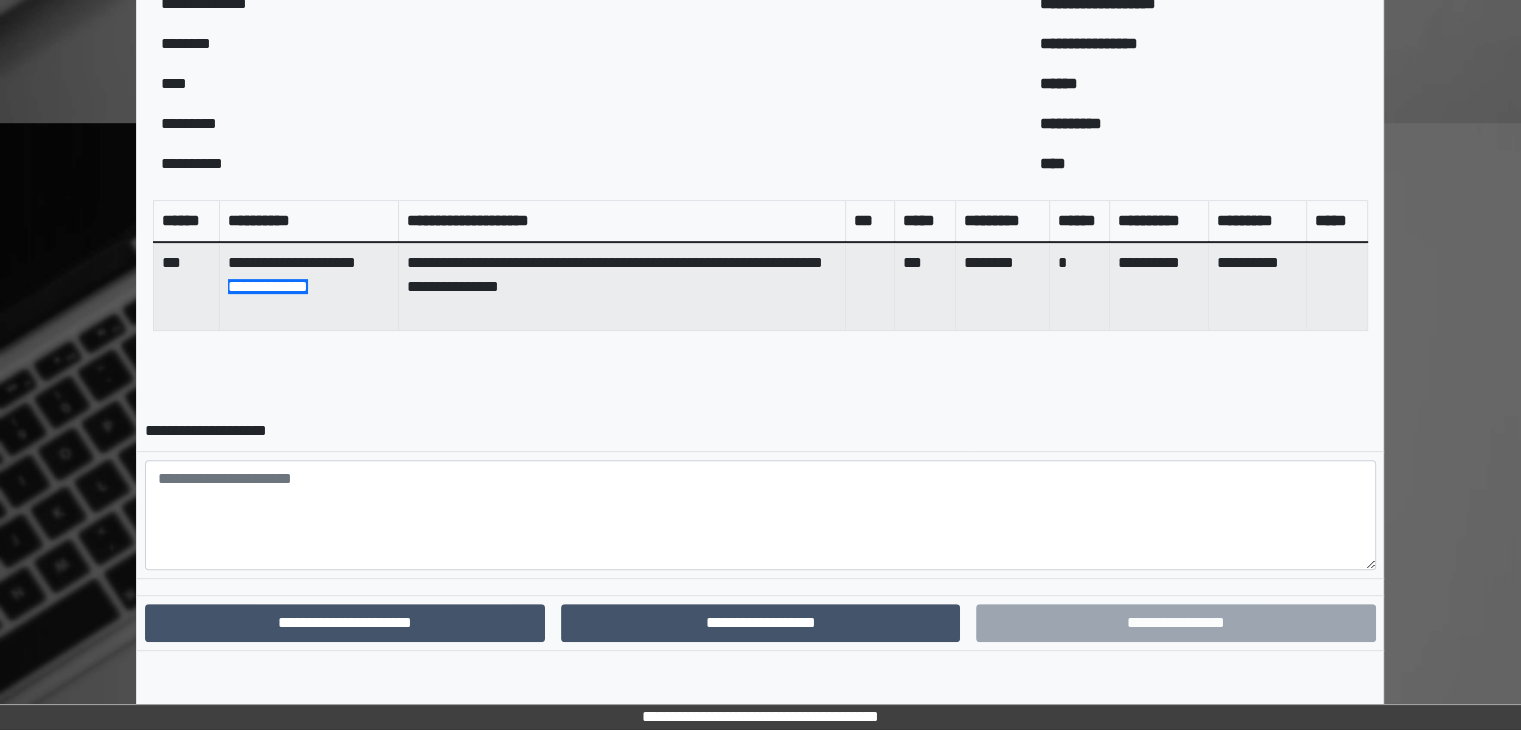 scroll, scrollTop: 625, scrollLeft: 0, axis: vertical 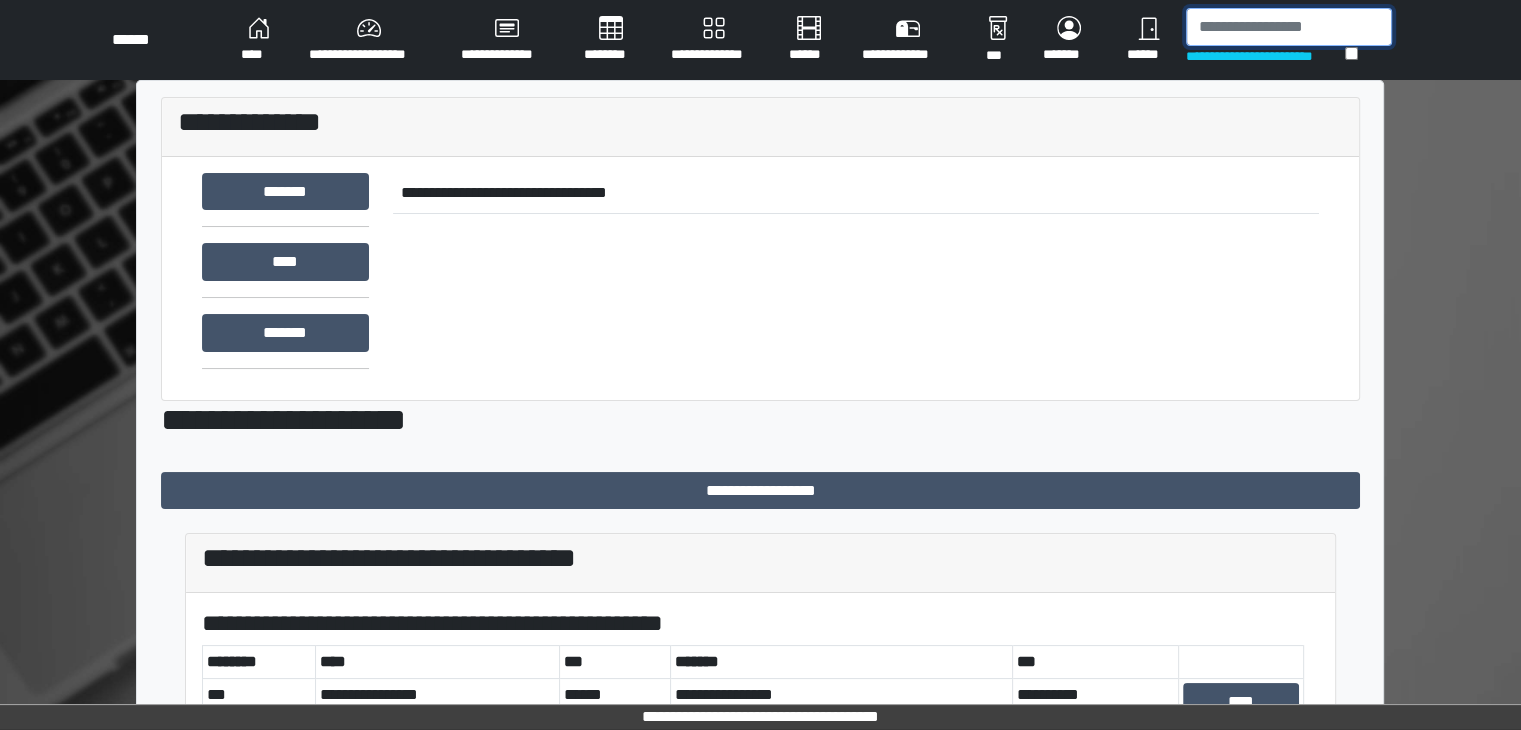 click at bounding box center [1289, 27] 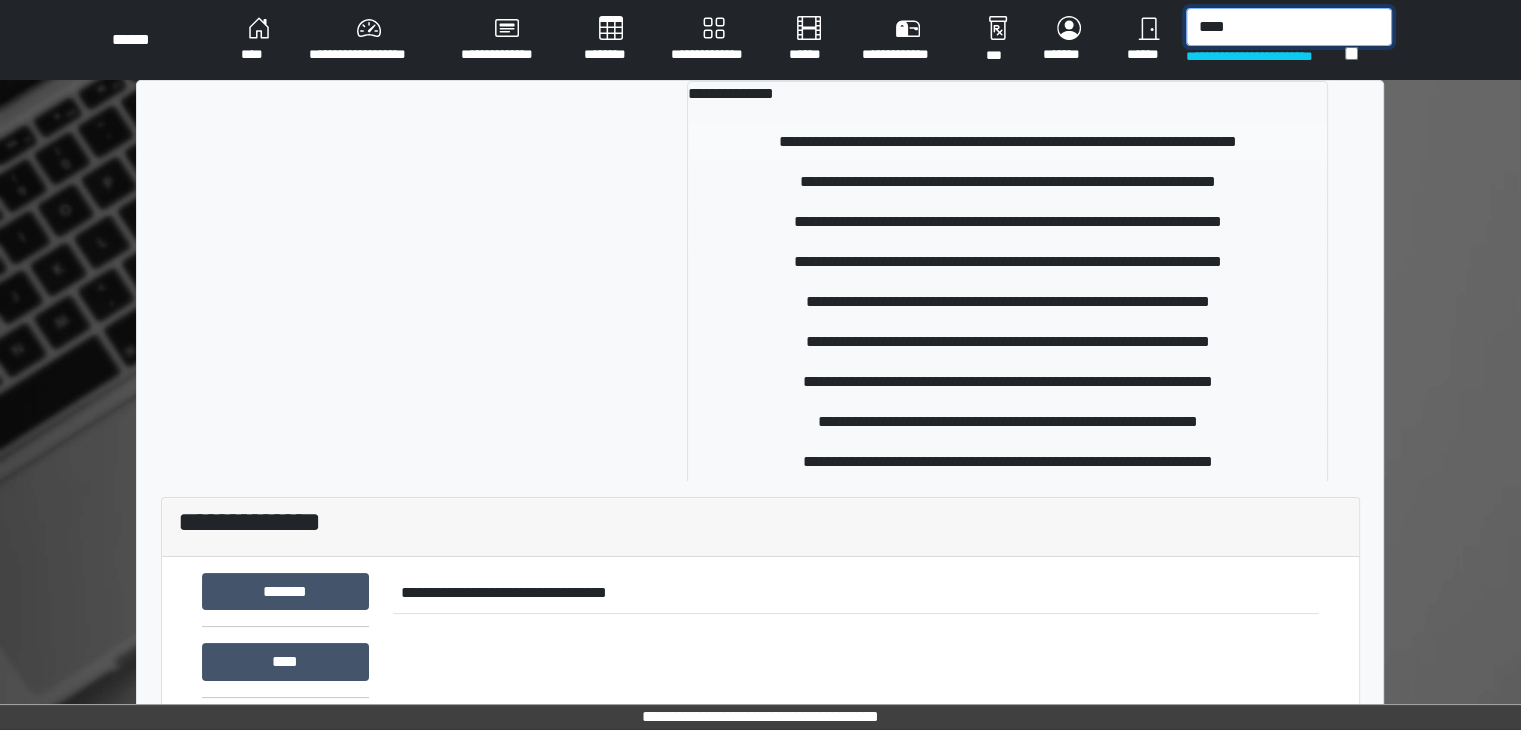type on "****" 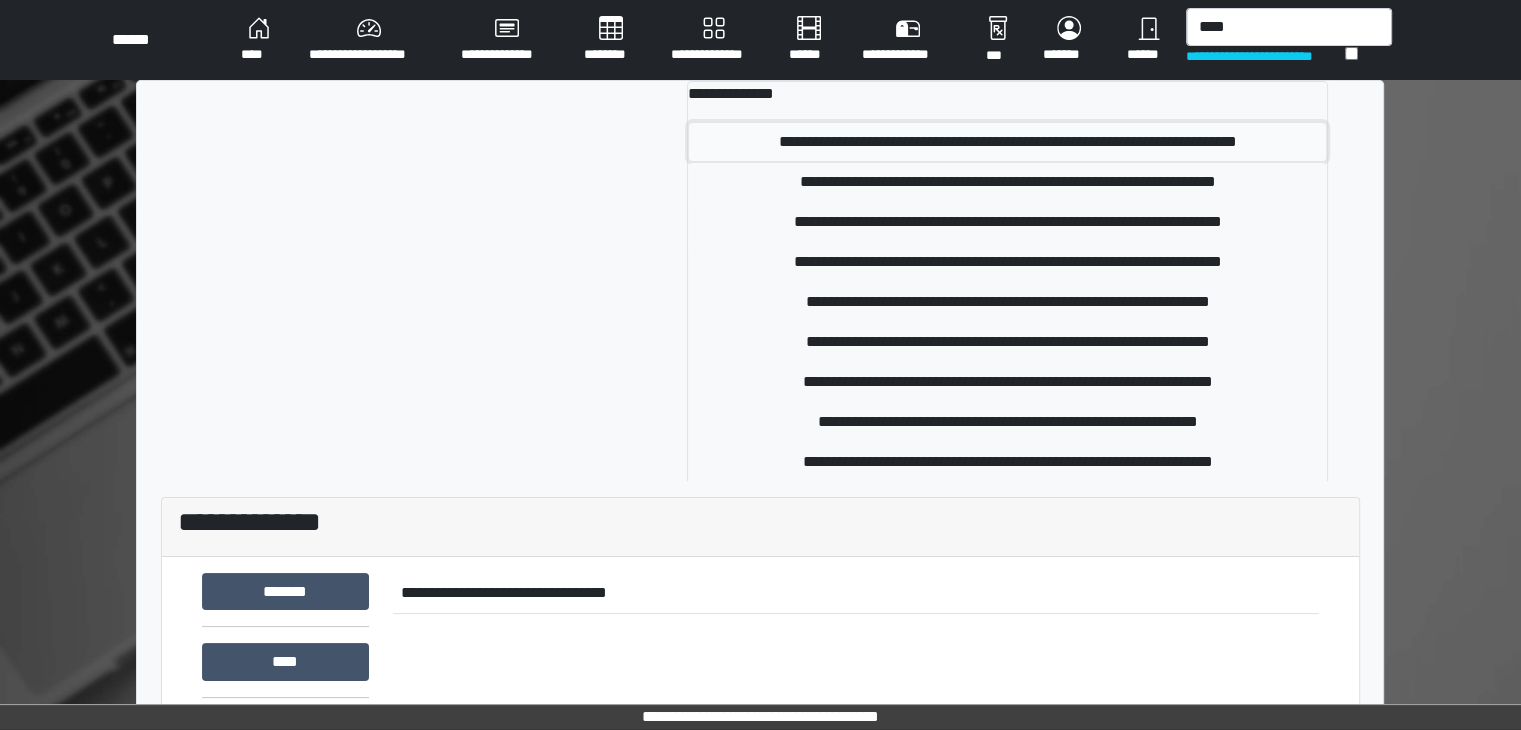 click on "**********" at bounding box center [1007, 142] 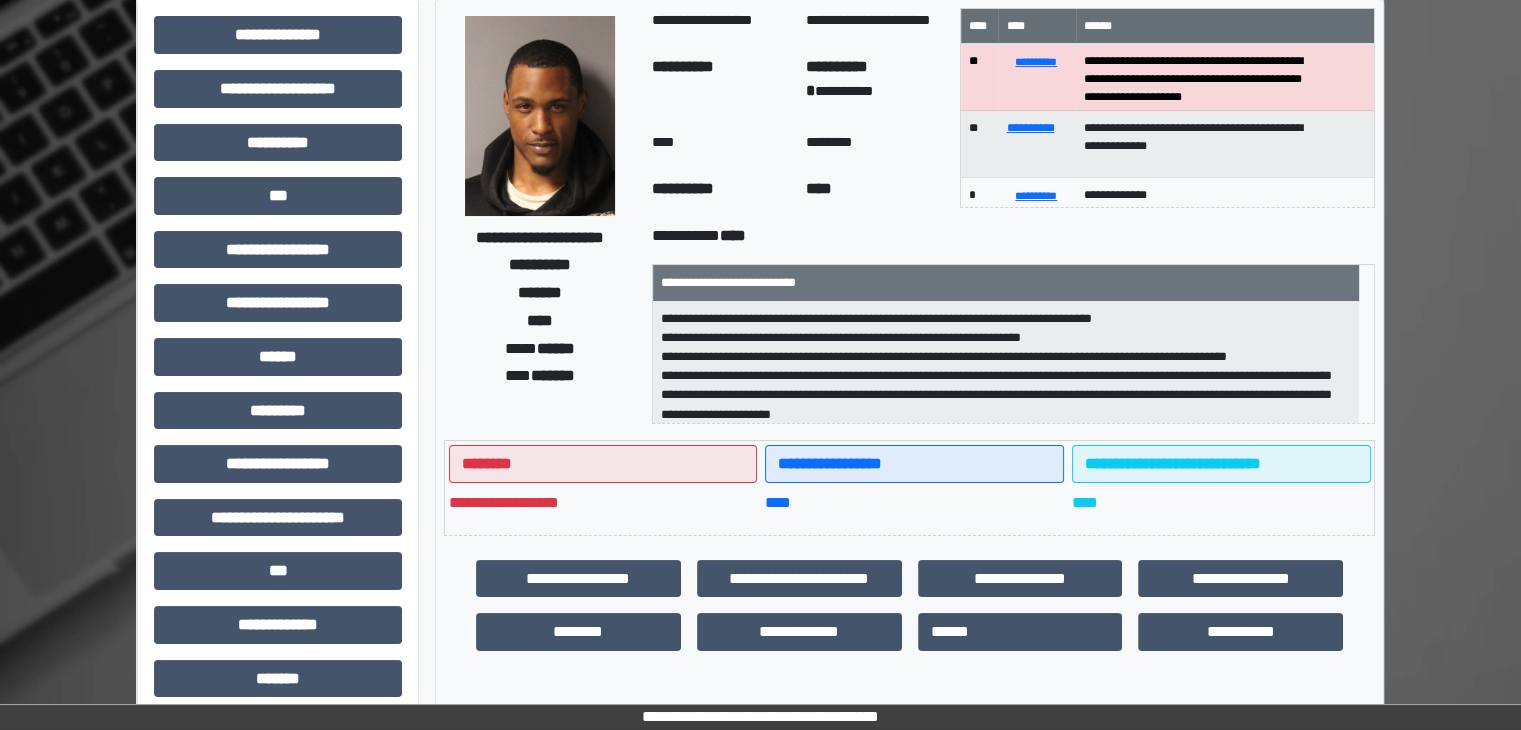 scroll, scrollTop: 100, scrollLeft: 0, axis: vertical 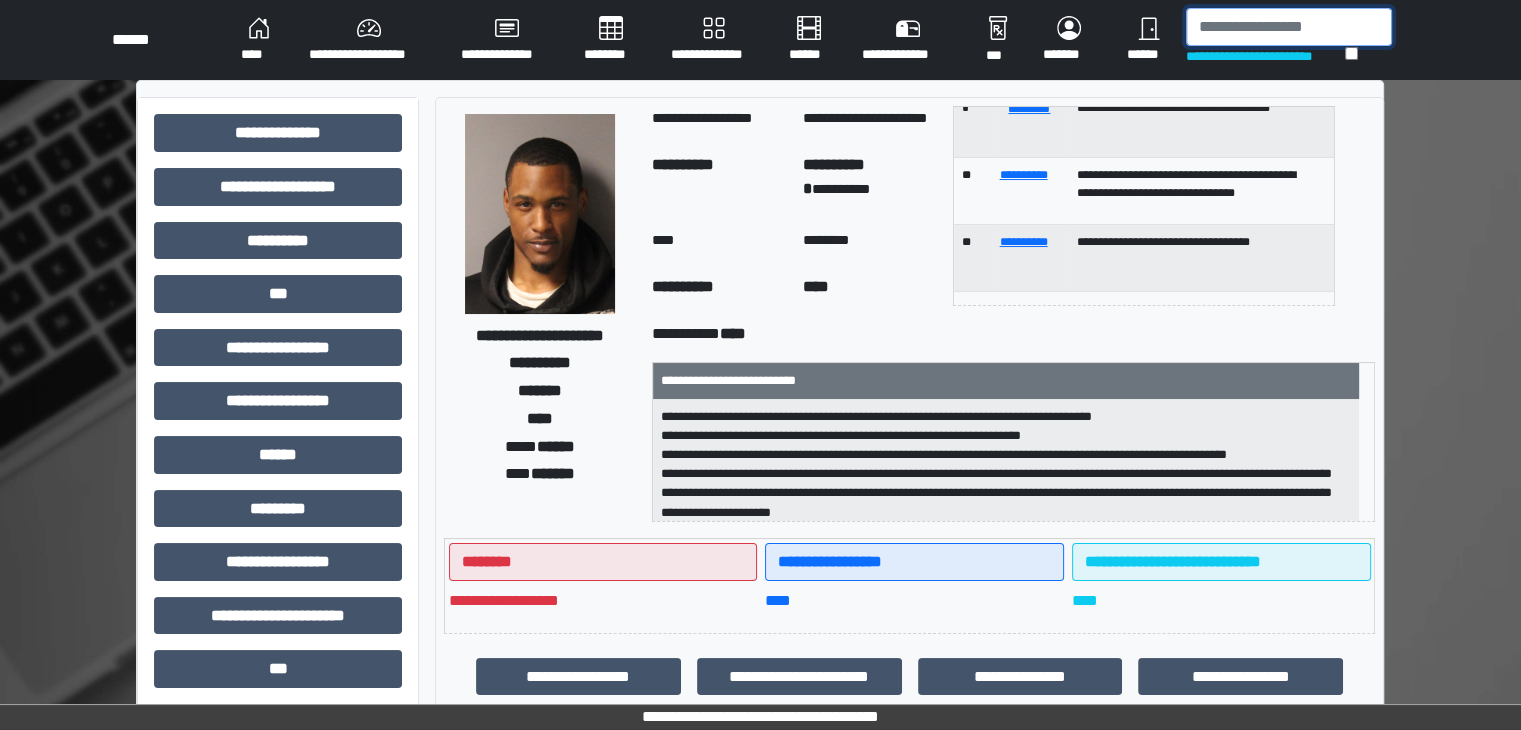click at bounding box center [1289, 27] 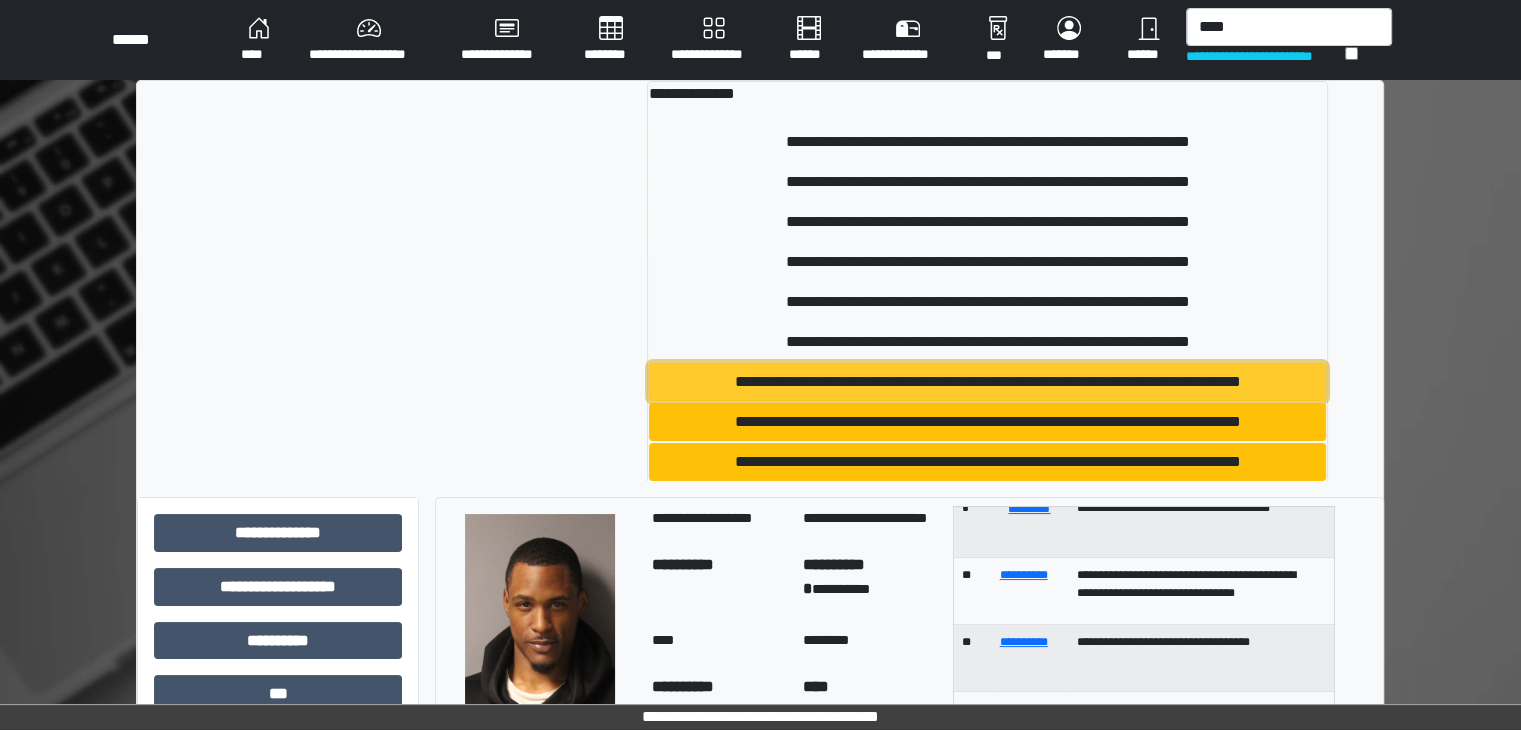 click on "**********" at bounding box center [987, 382] 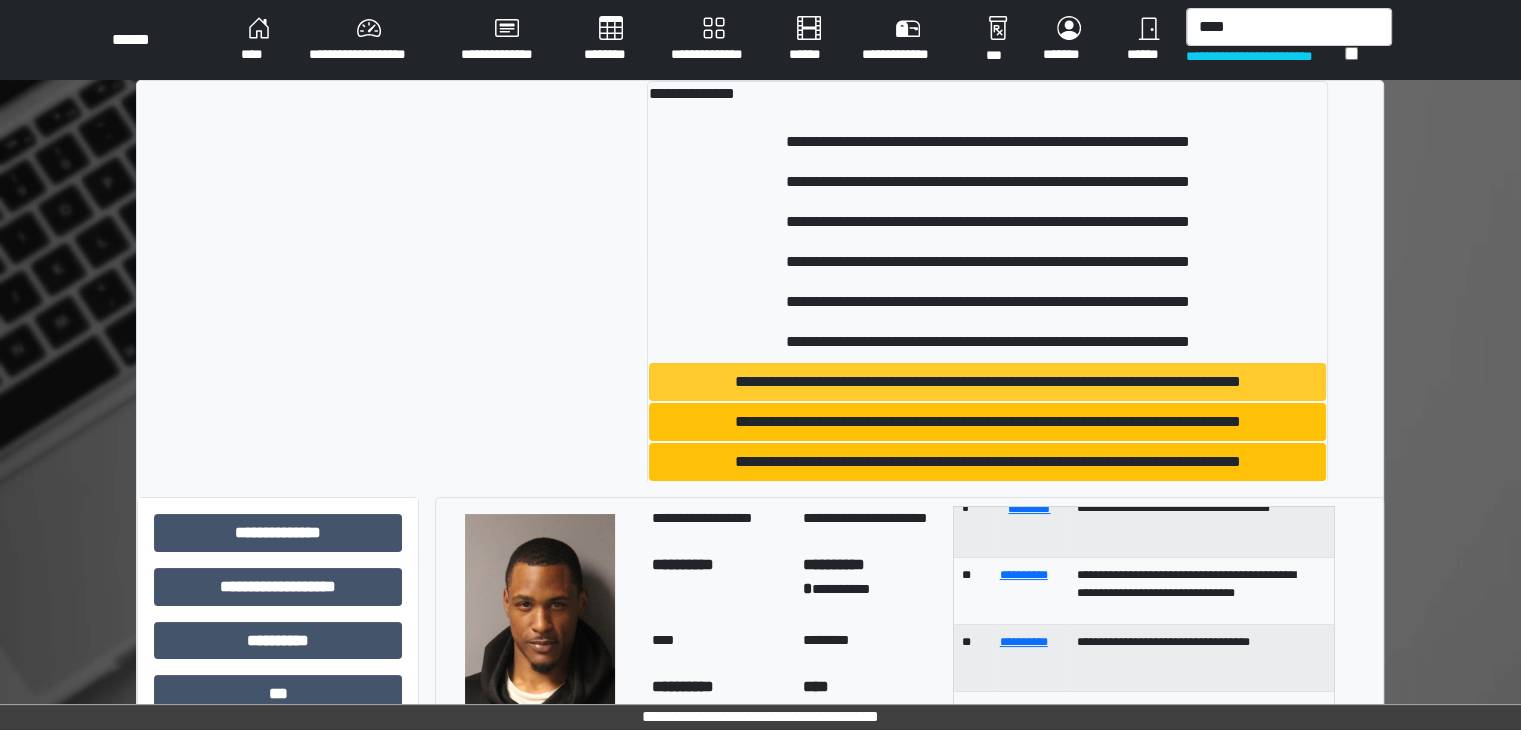 type 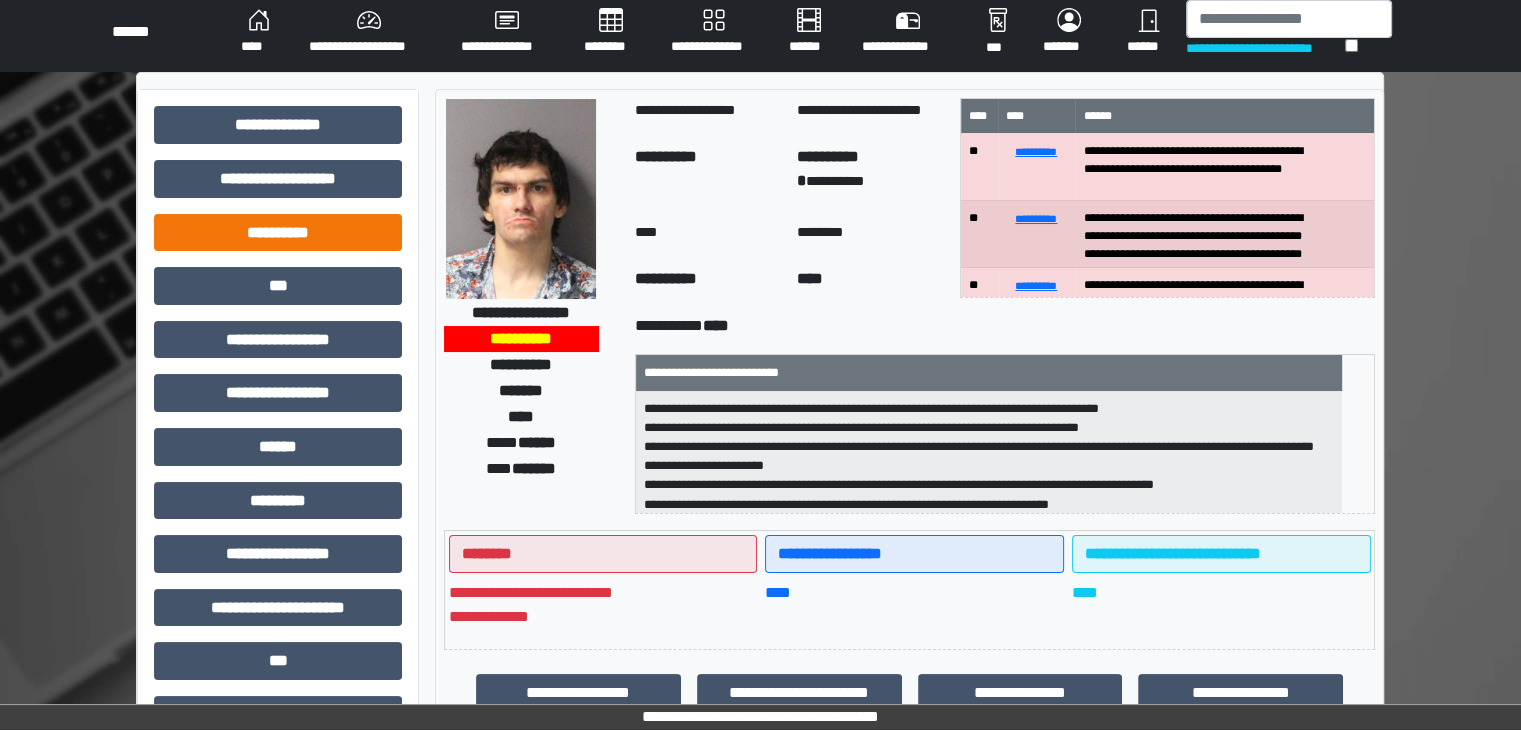 scroll, scrollTop: 0, scrollLeft: 0, axis: both 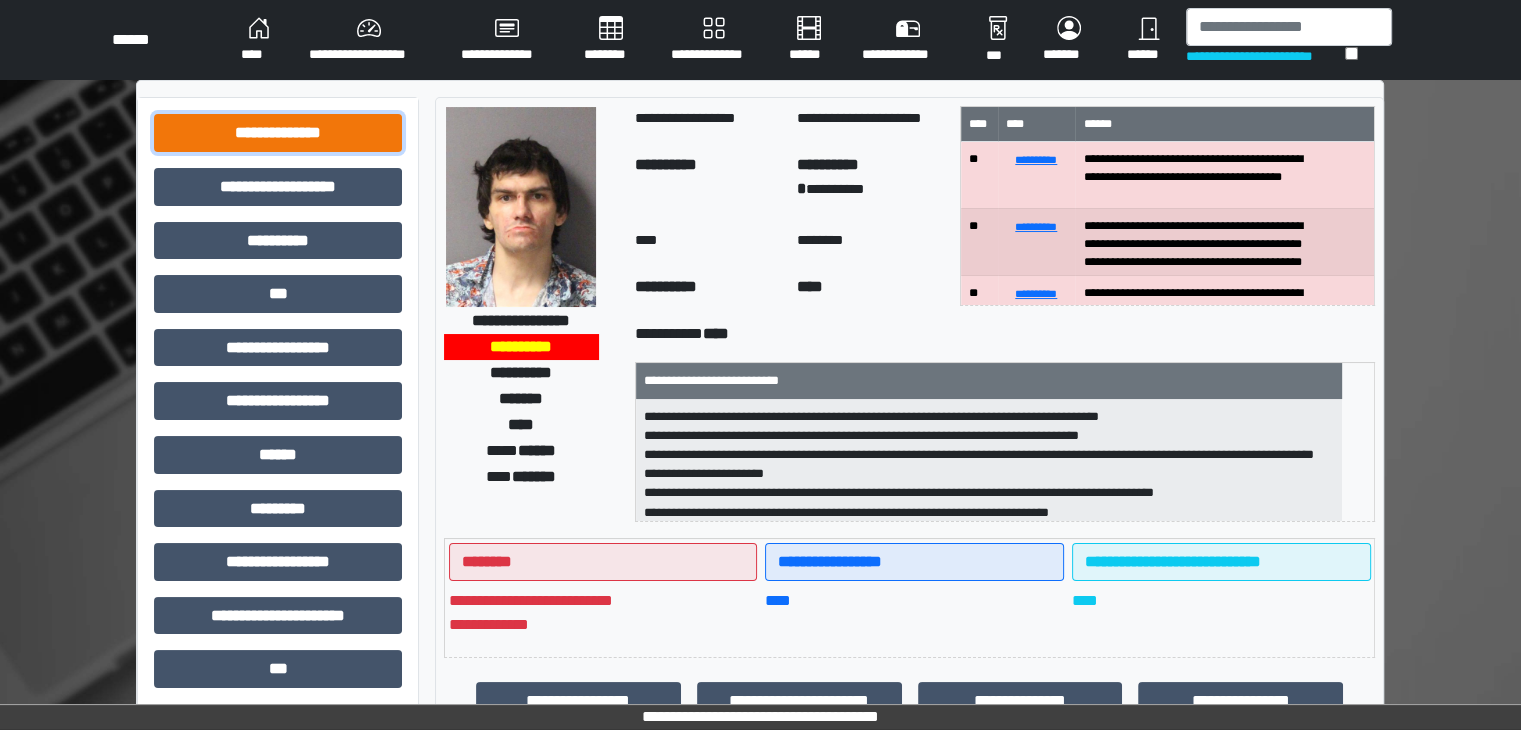 click on "**********" at bounding box center [278, 133] 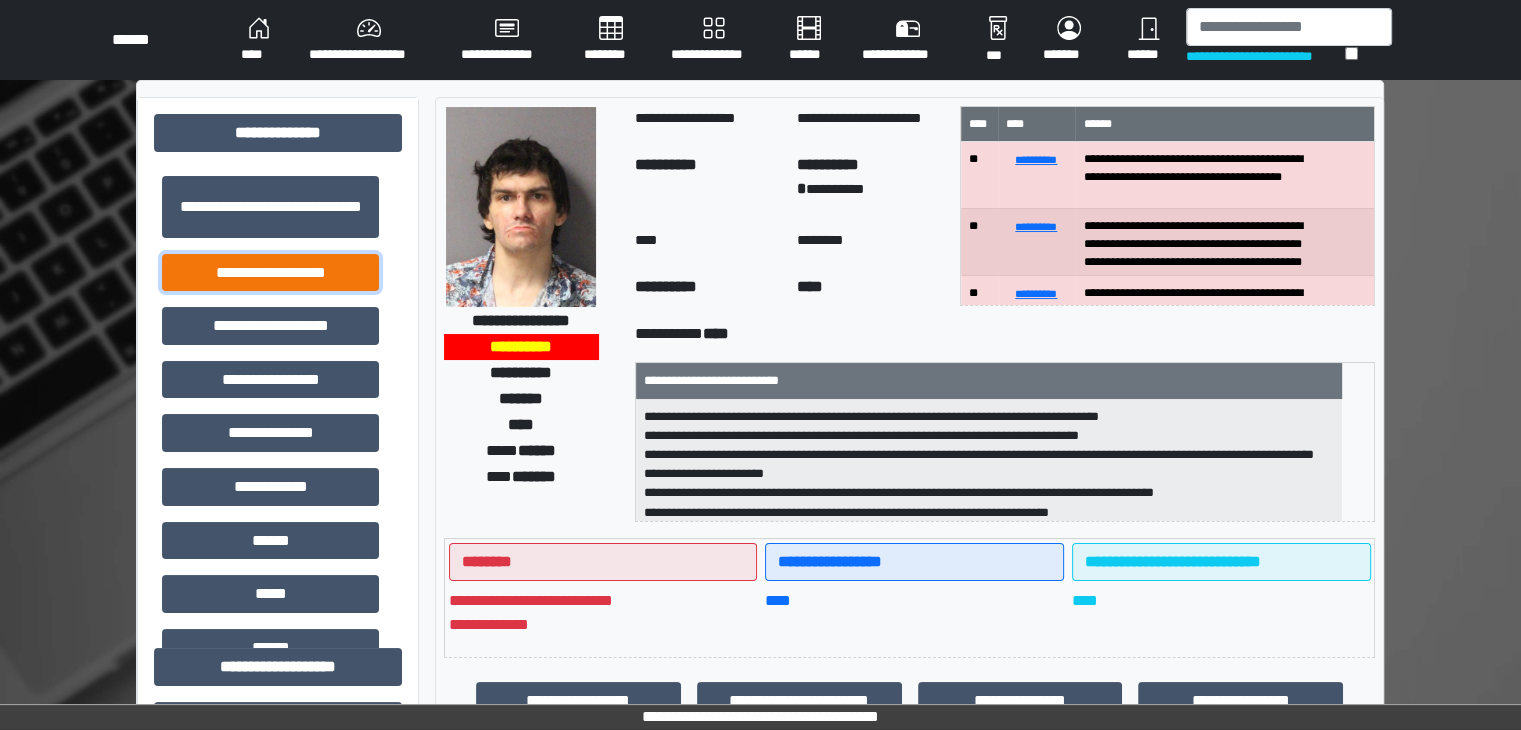 click on "**********" at bounding box center (270, 273) 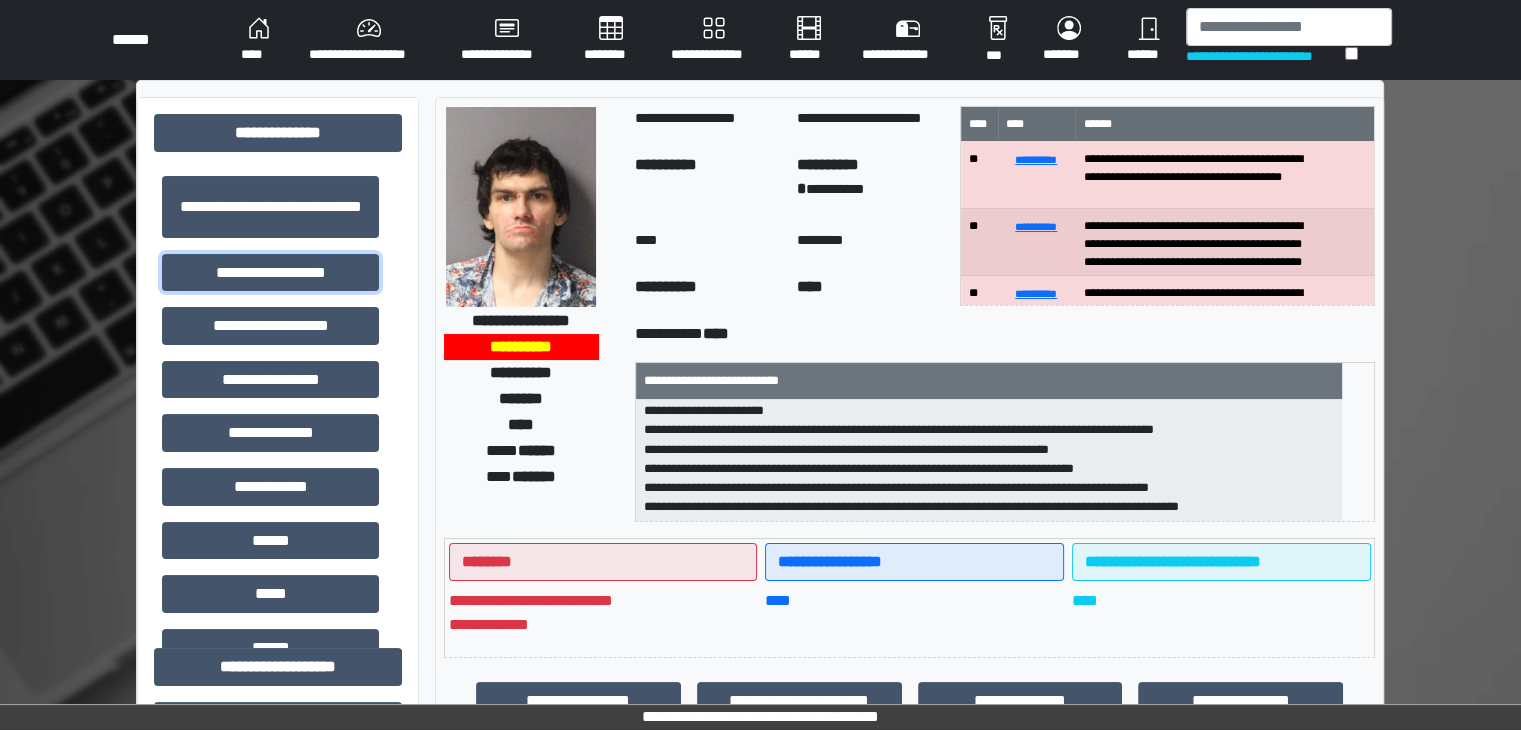 scroll, scrollTop: 64, scrollLeft: 0, axis: vertical 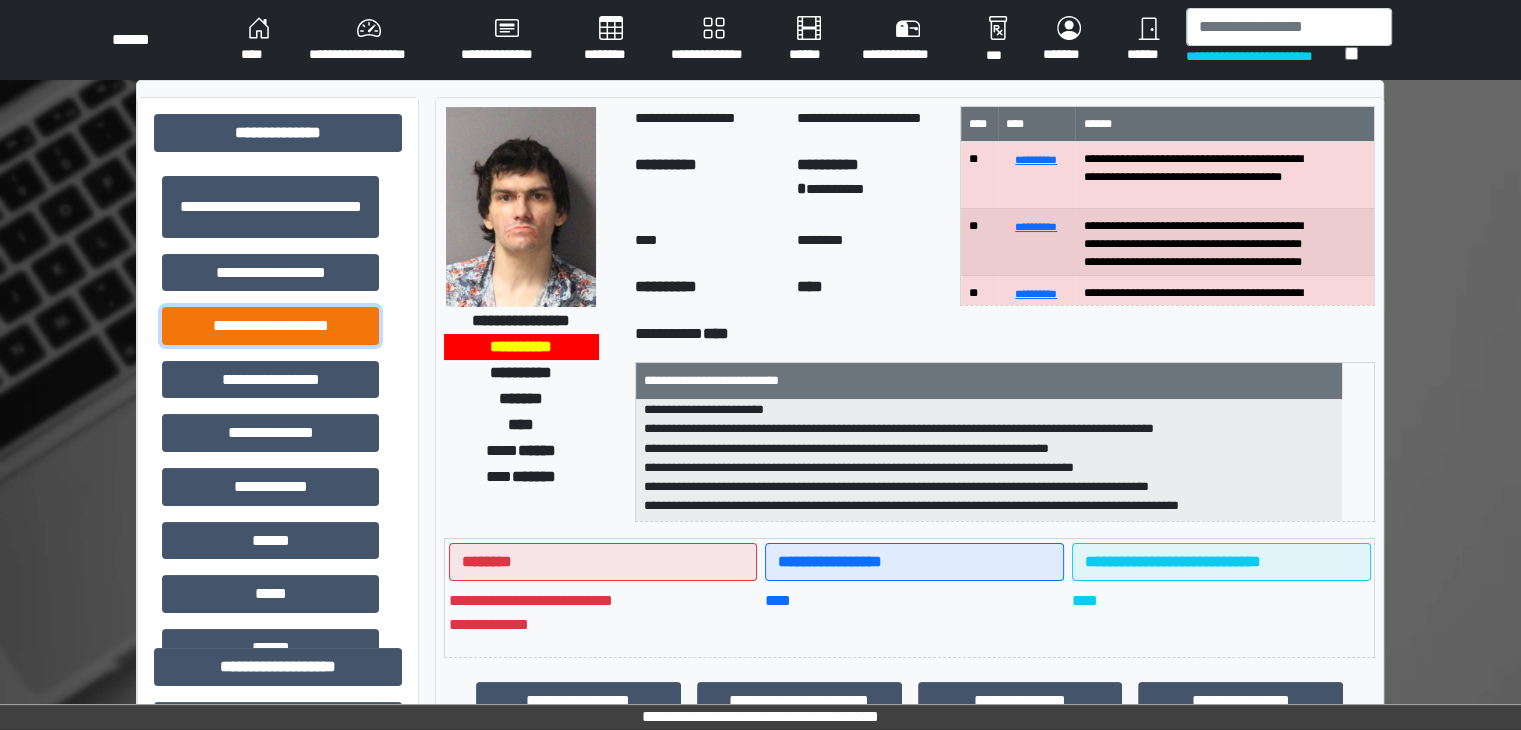 click on "**********" at bounding box center [270, 326] 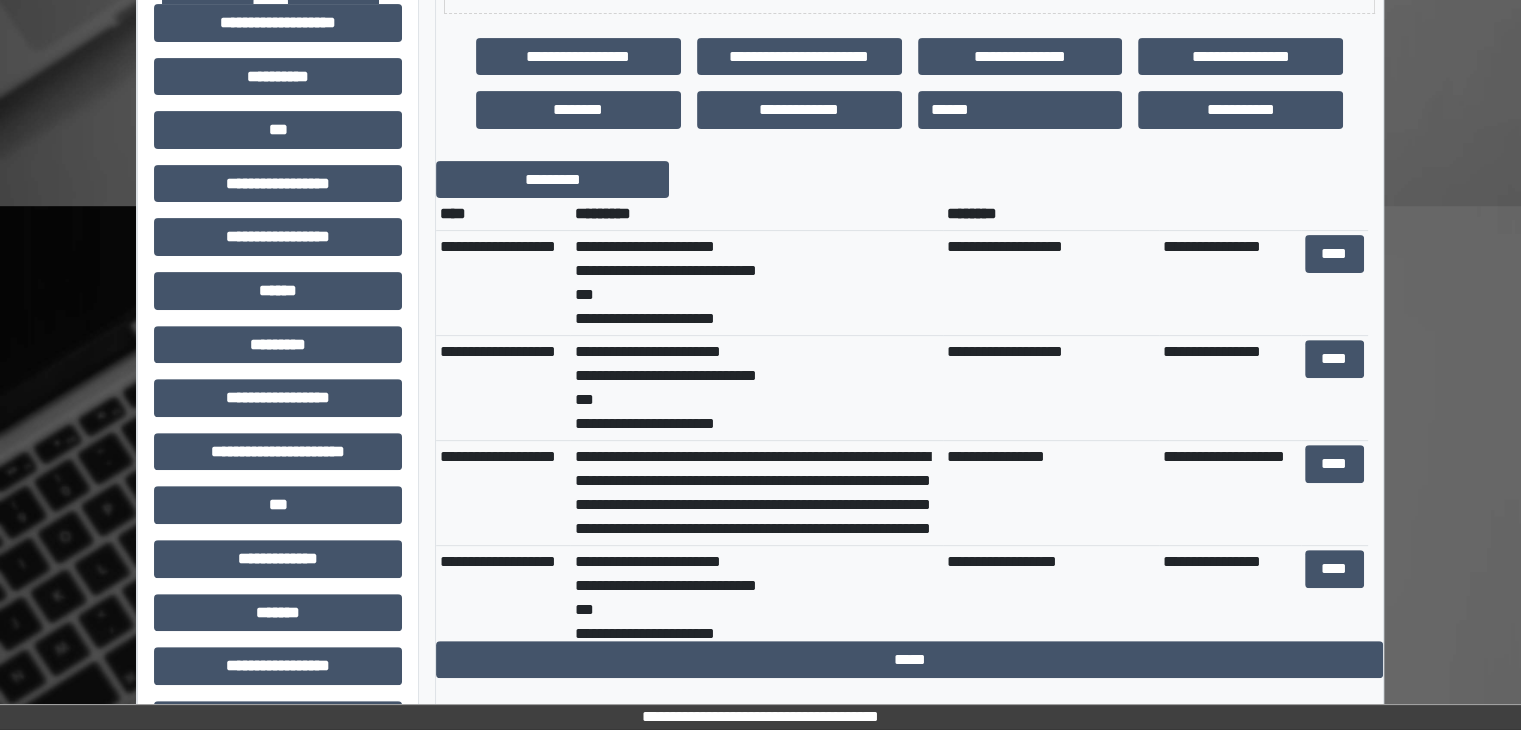 scroll, scrollTop: 700, scrollLeft: 0, axis: vertical 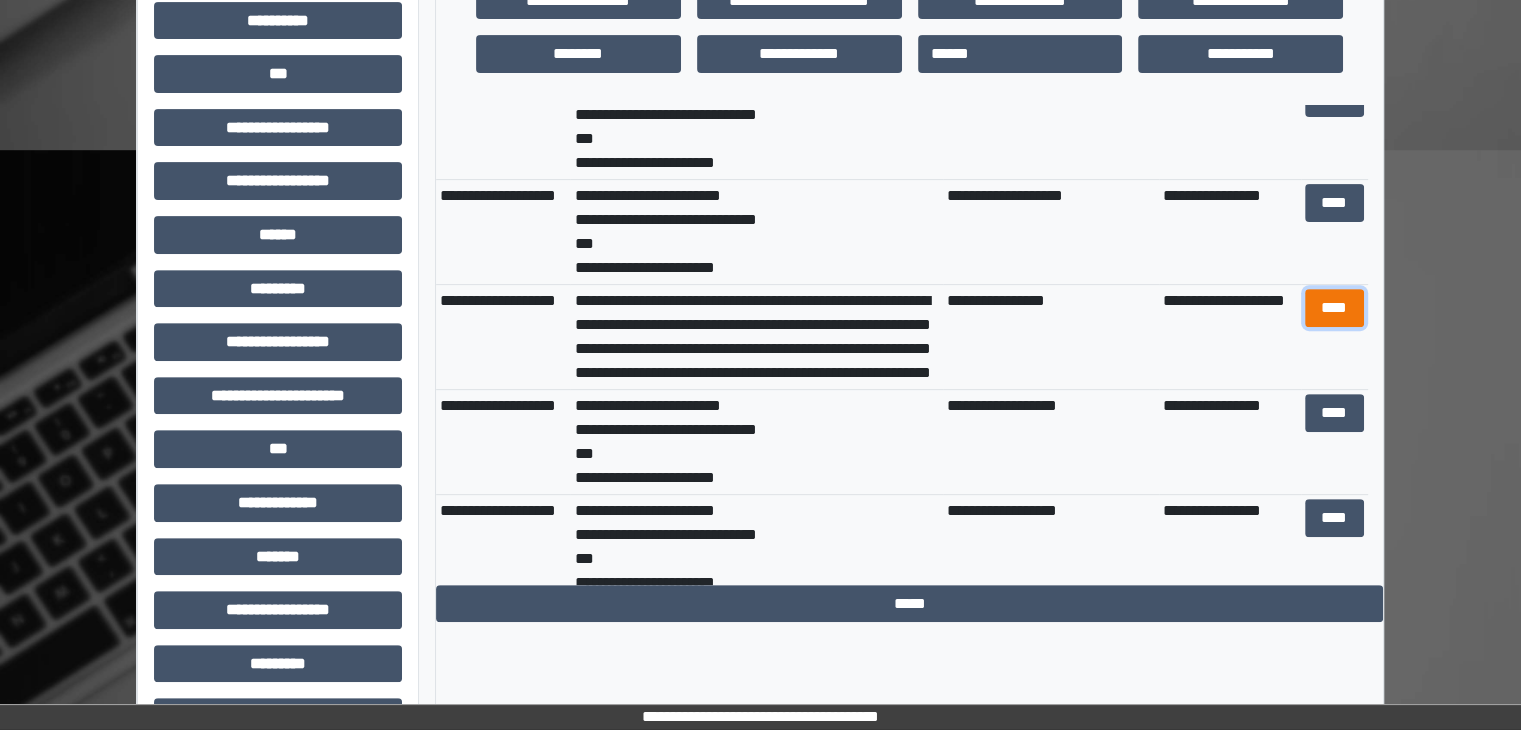 click on "****" at bounding box center (1334, 308) 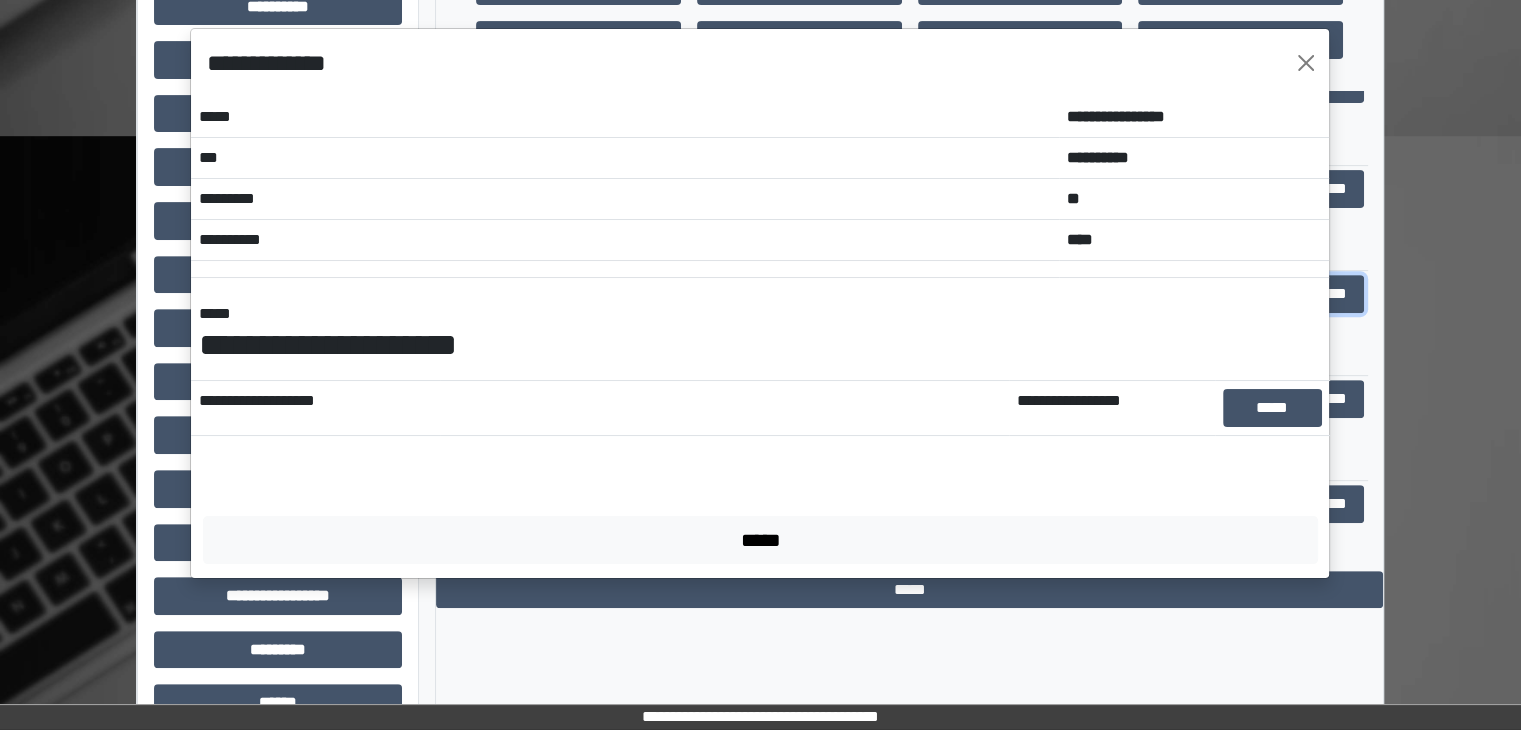 scroll, scrollTop: 700, scrollLeft: 0, axis: vertical 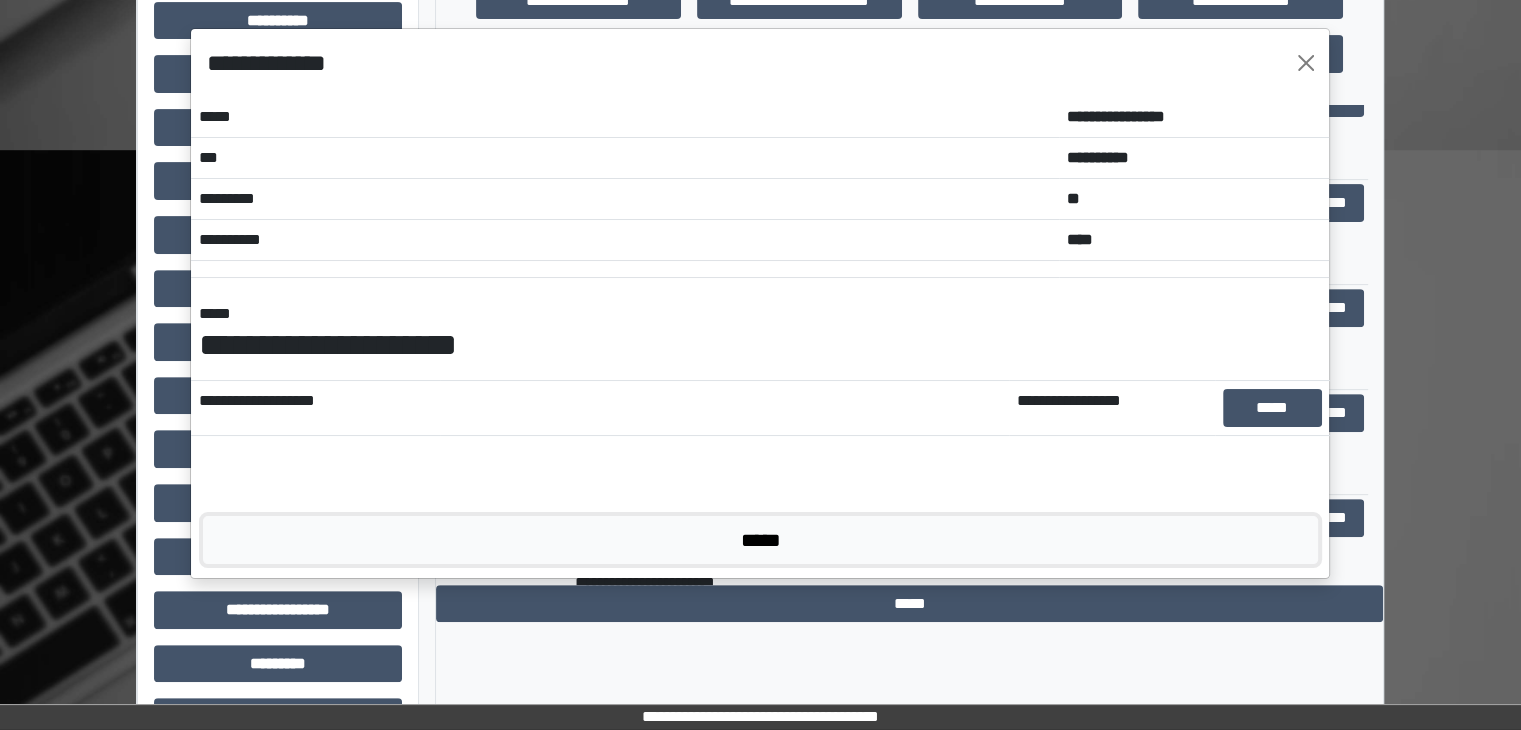 click on "*****" at bounding box center [760, 540] 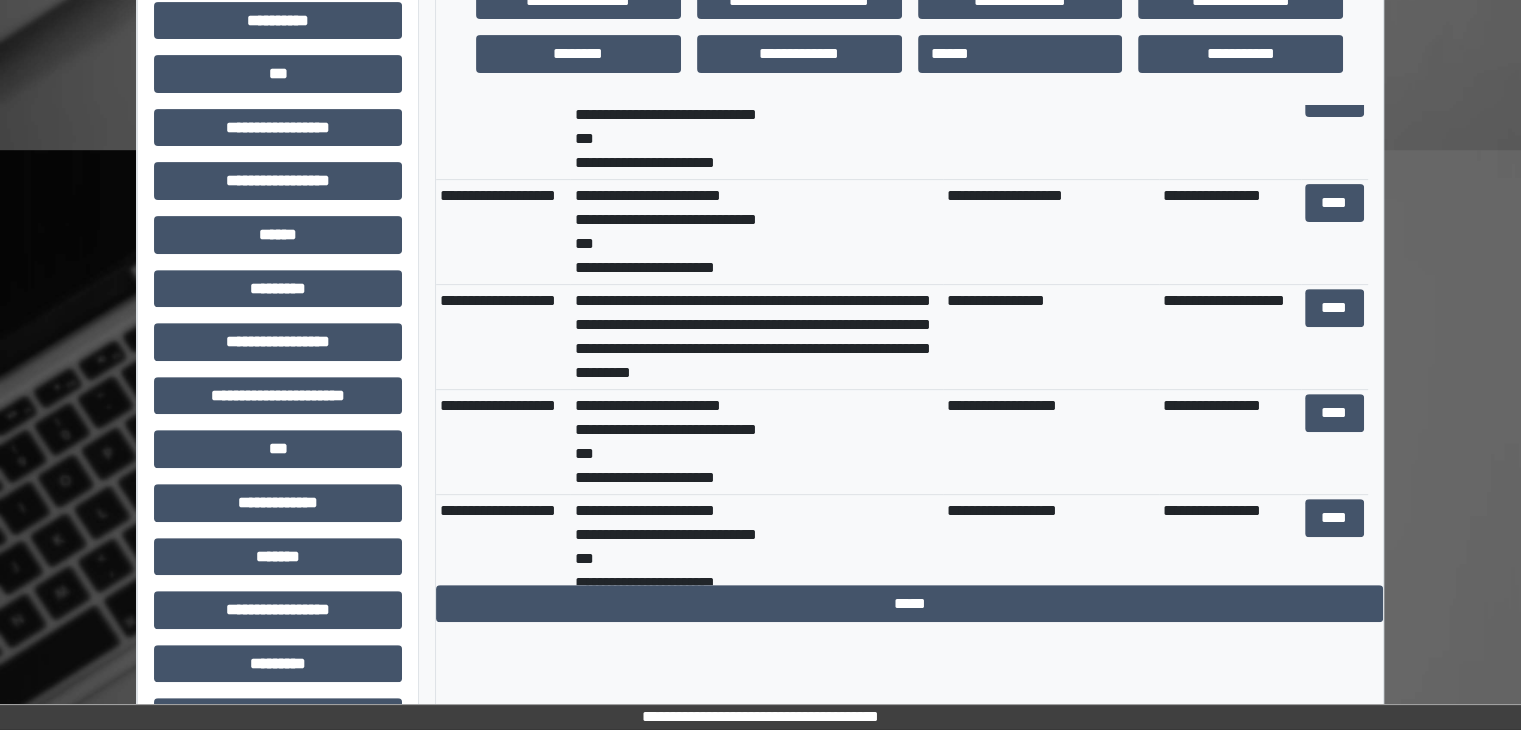 scroll, scrollTop: 0, scrollLeft: 0, axis: both 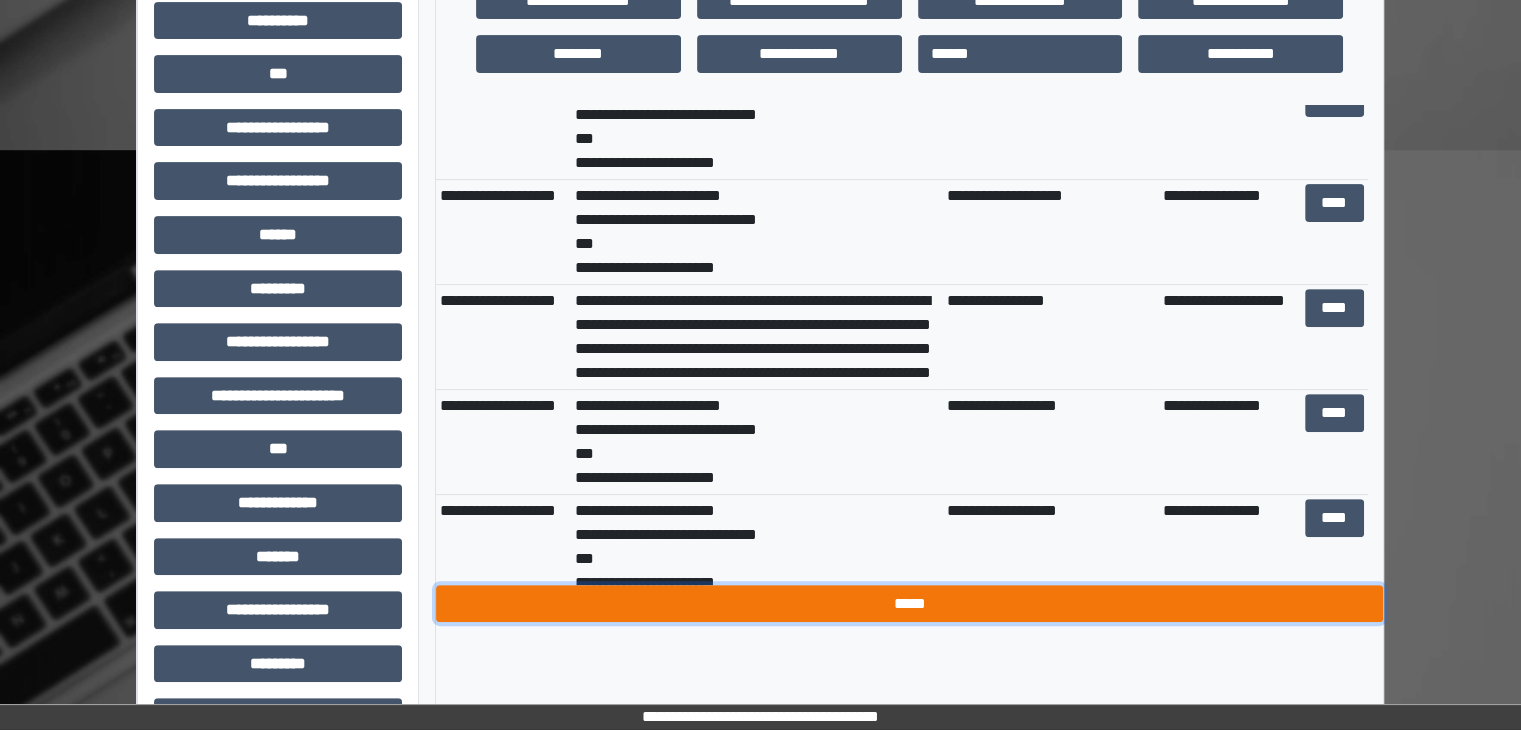 click on "*****" at bounding box center (909, 604) 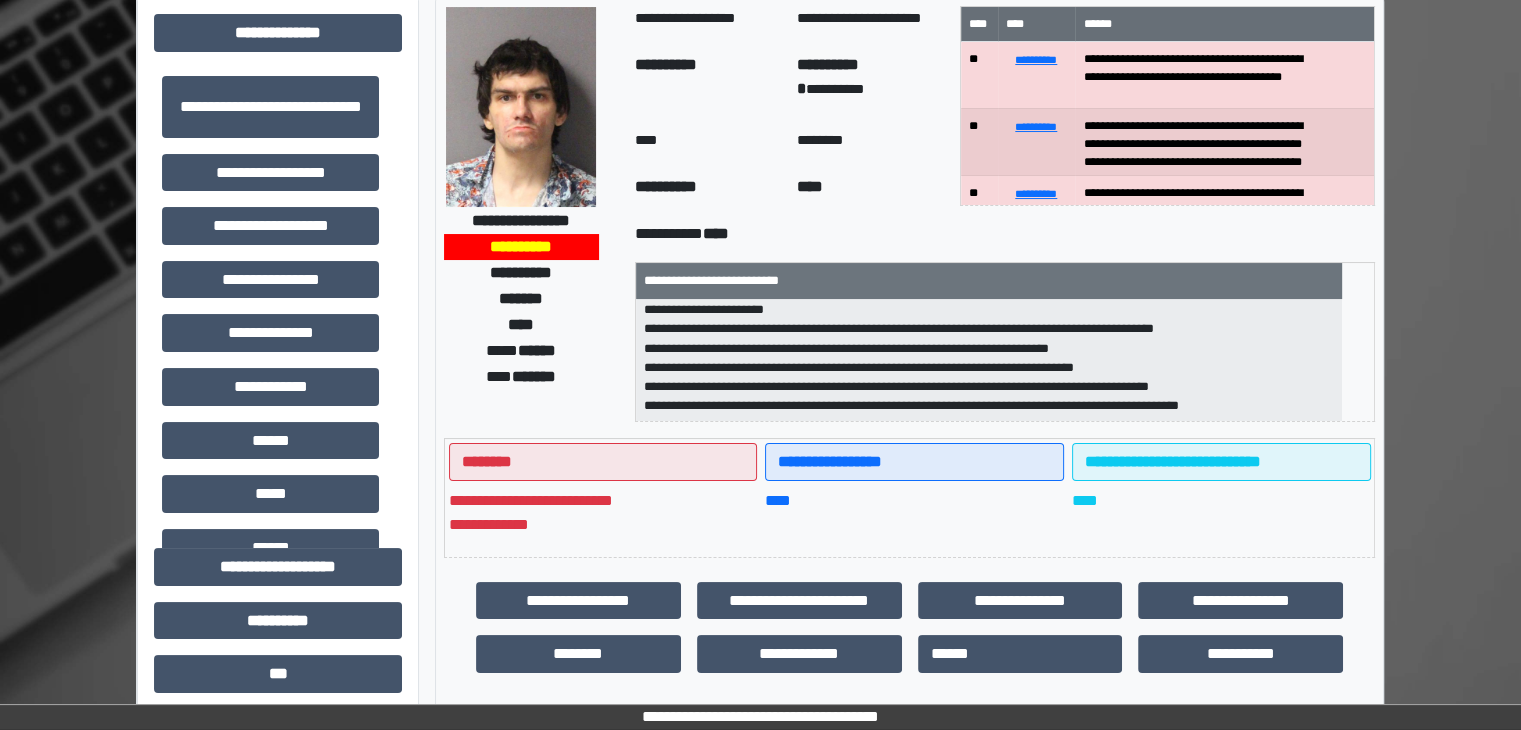 scroll, scrollTop: 300, scrollLeft: 0, axis: vertical 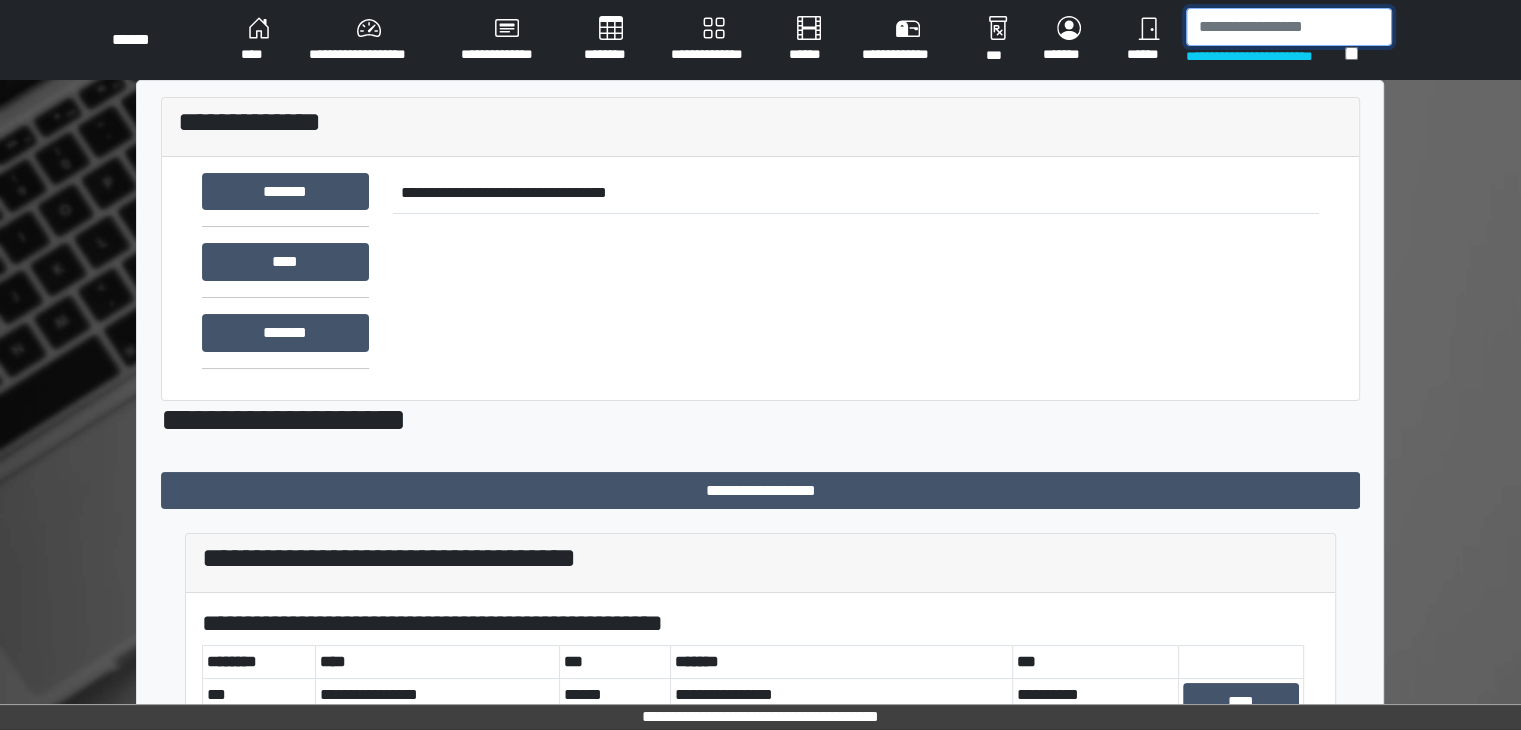 click at bounding box center [1289, 27] 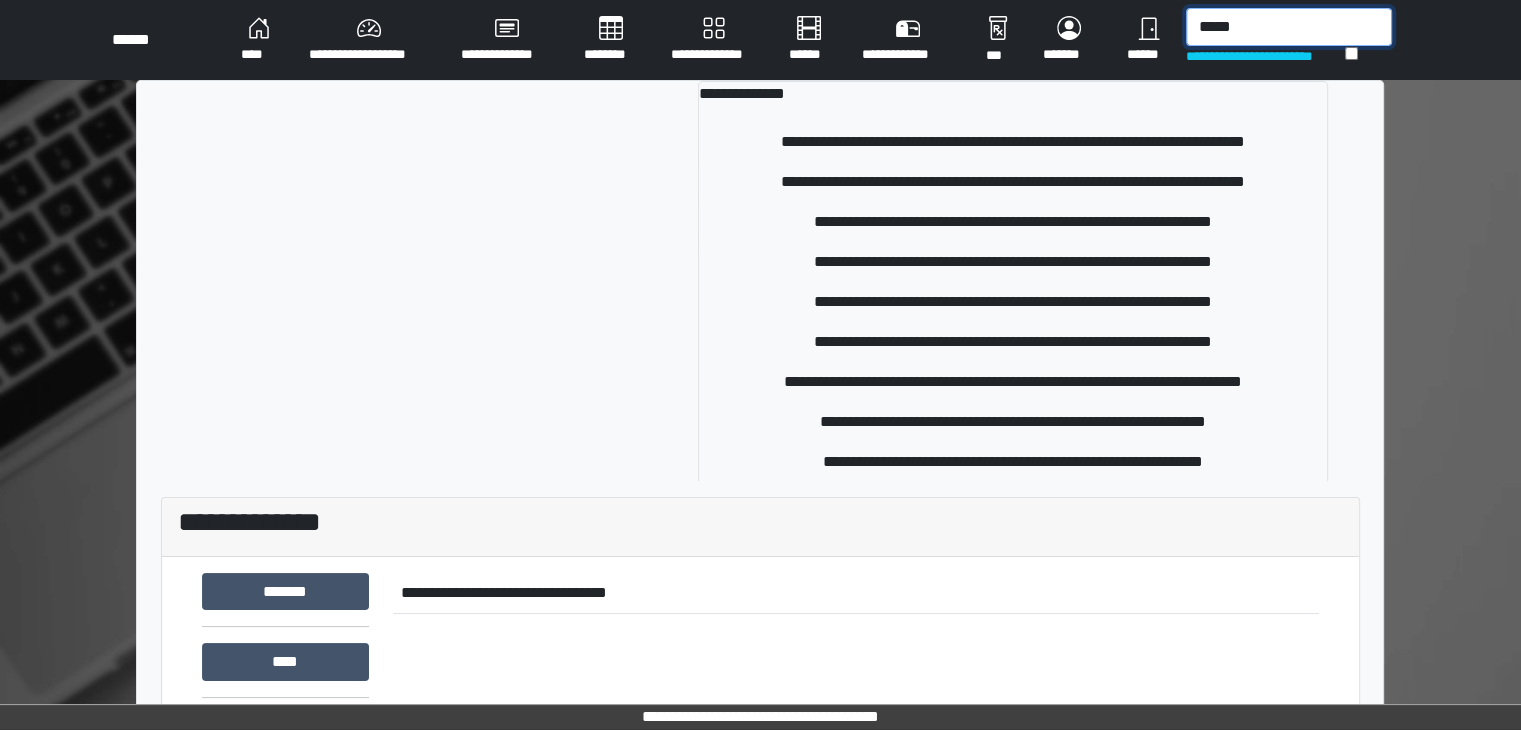type on "*****" 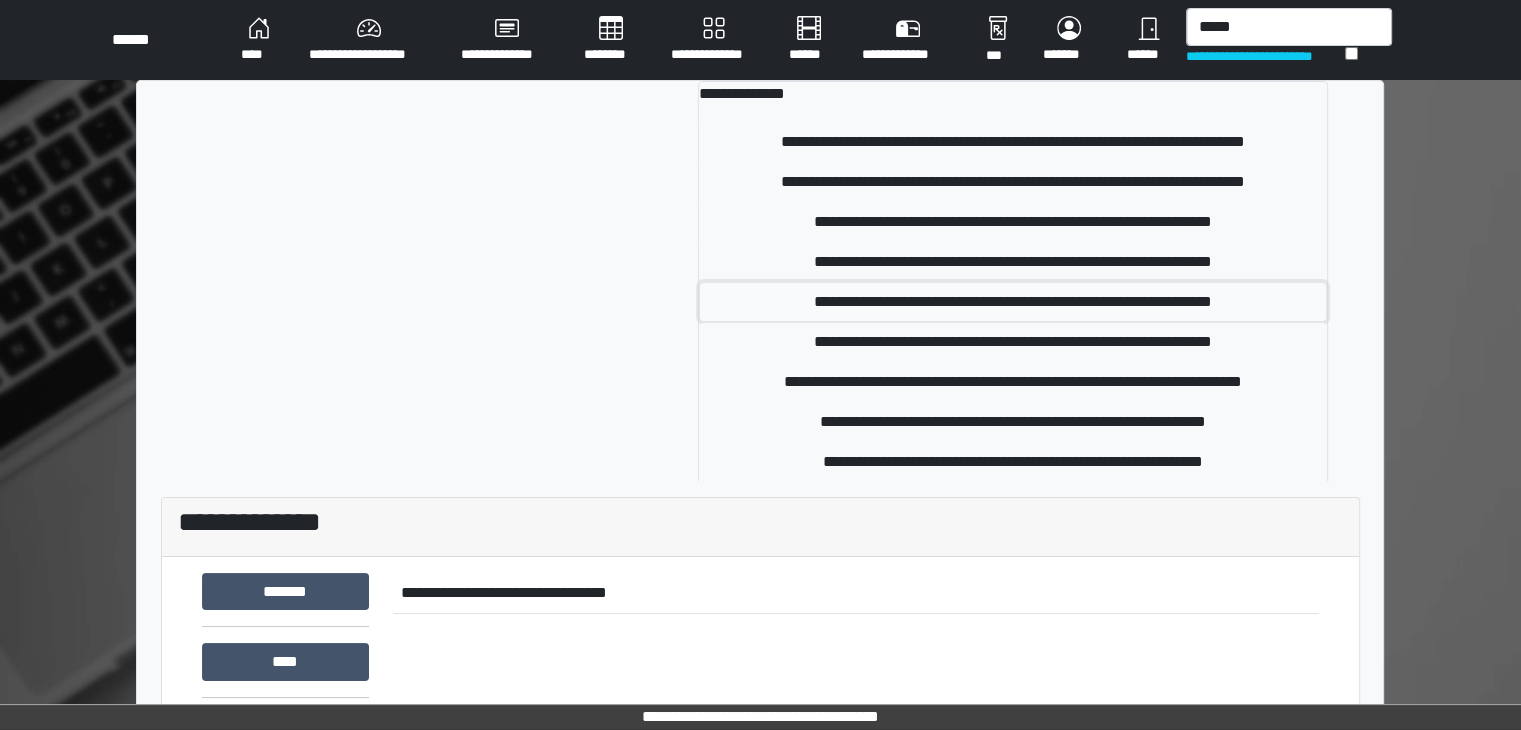 click on "**********" at bounding box center [1013, 302] 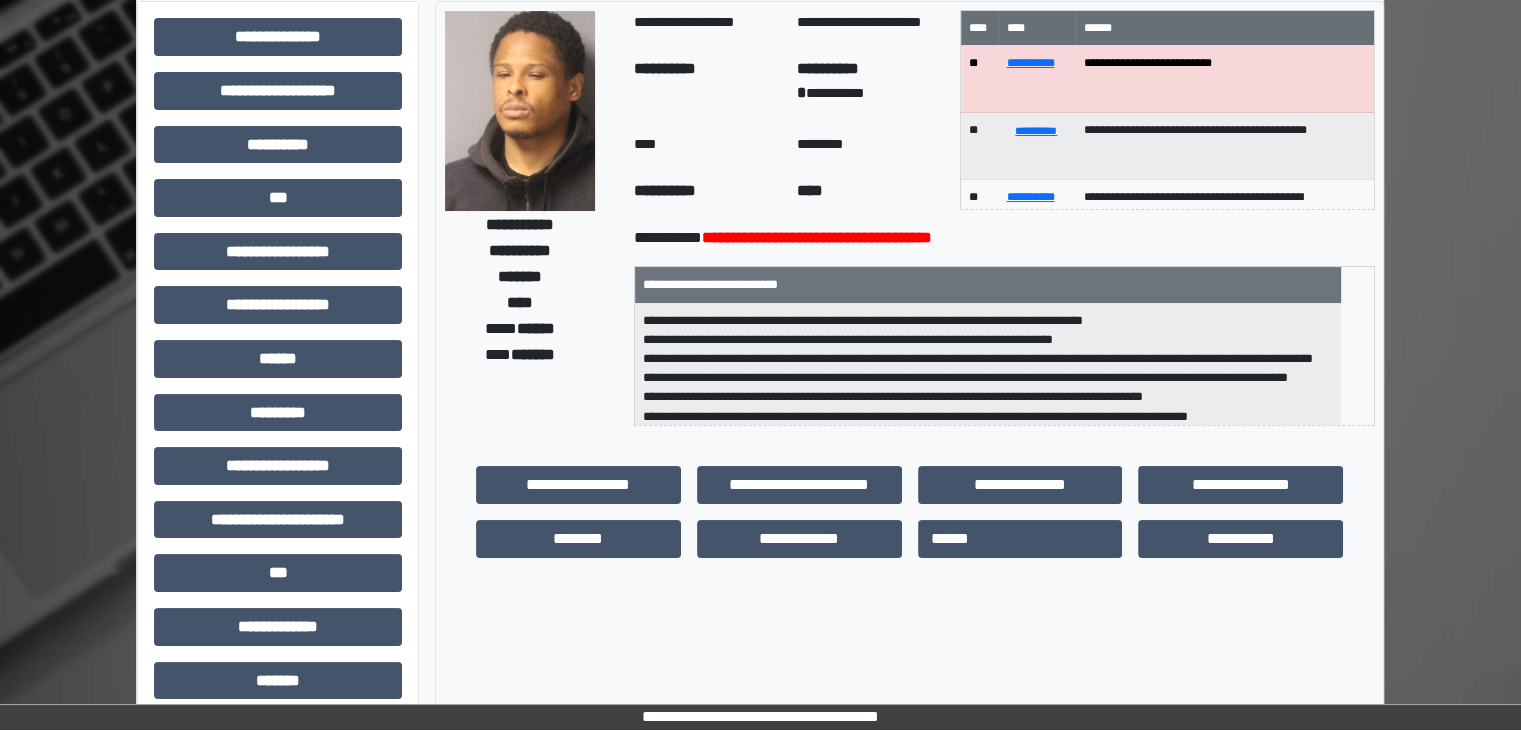 scroll, scrollTop: 100, scrollLeft: 0, axis: vertical 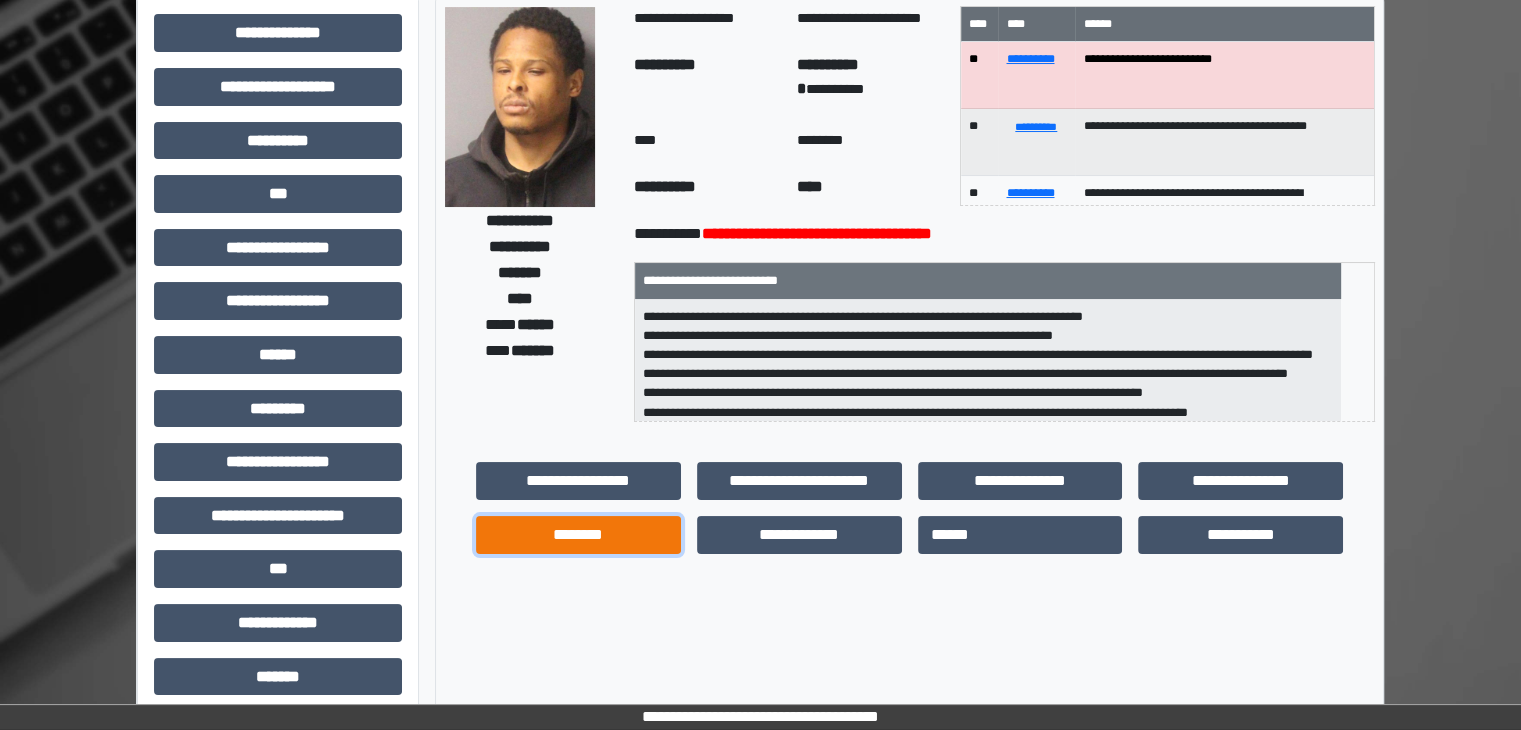 drag, startPoint x: 552, startPoint y: 553, endPoint x: 553, endPoint y: 540, distance: 13.038404 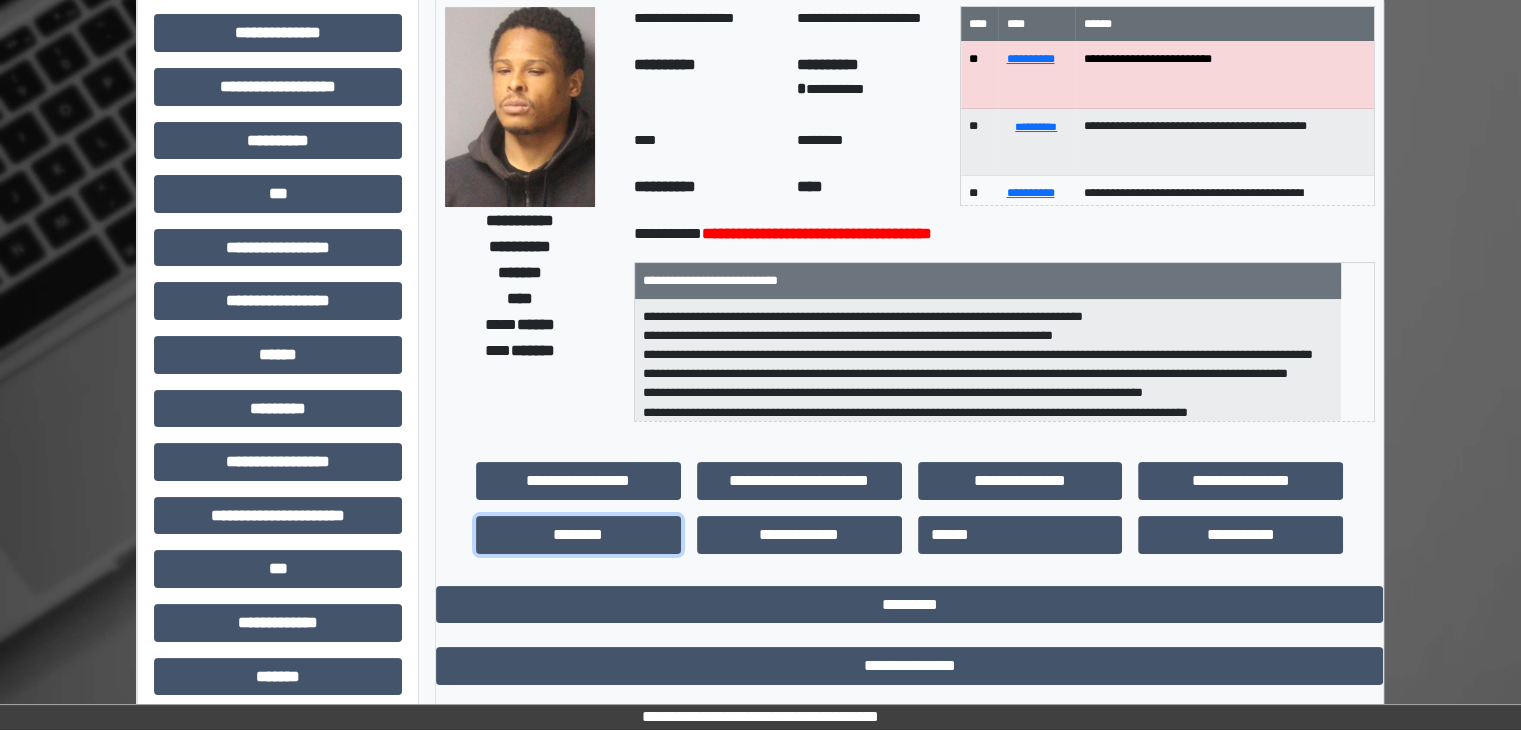 scroll, scrollTop: 1, scrollLeft: 0, axis: vertical 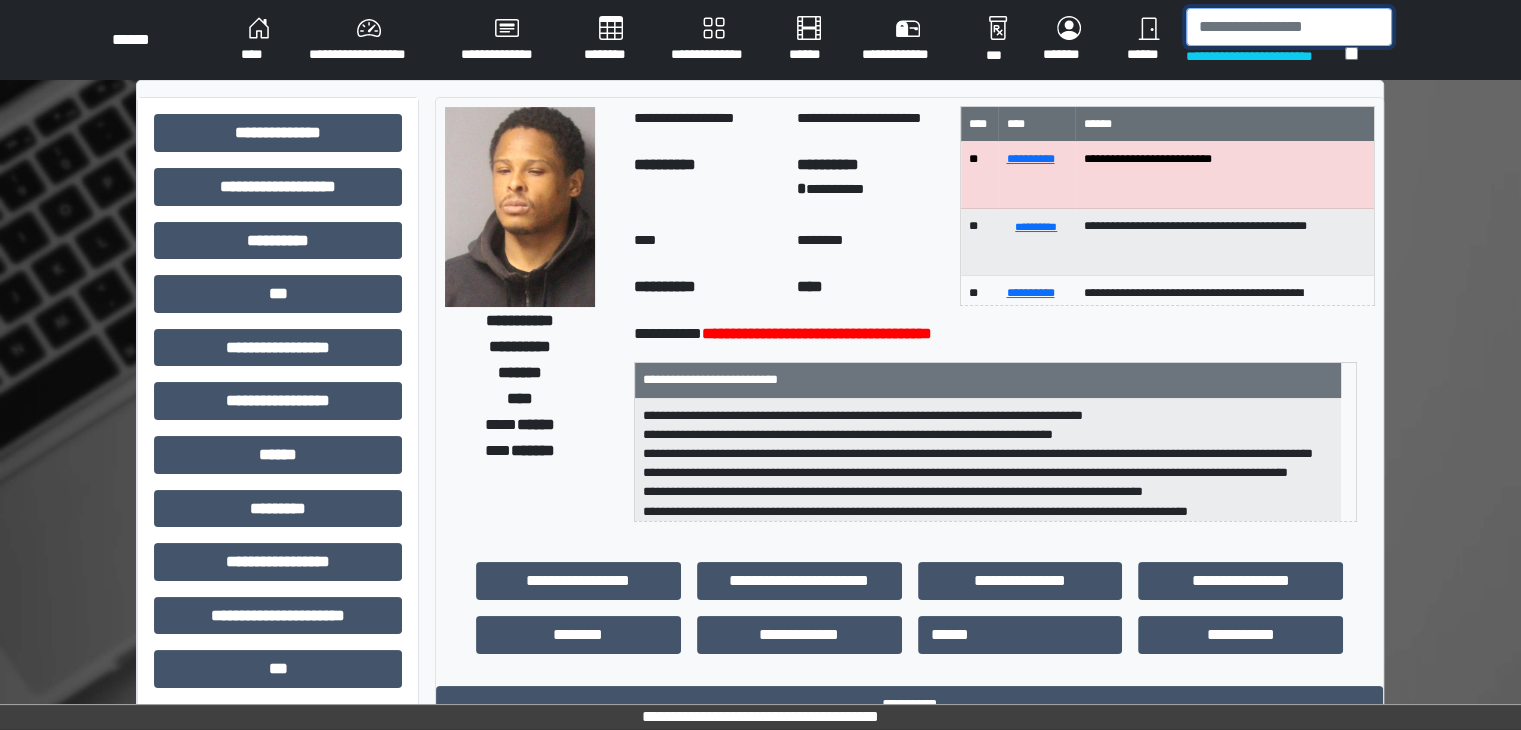 click at bounding box center (1289, 27) 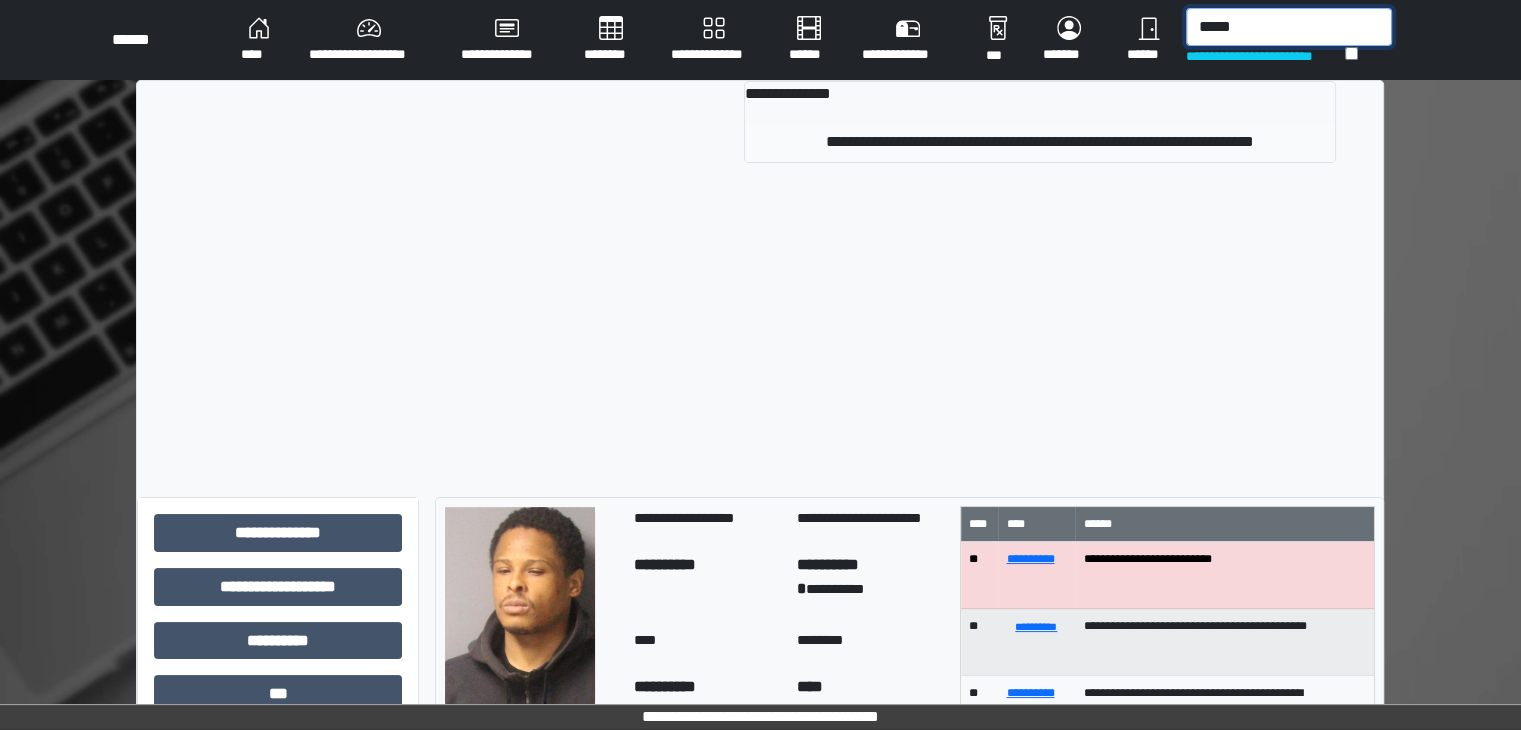 type on "*****" 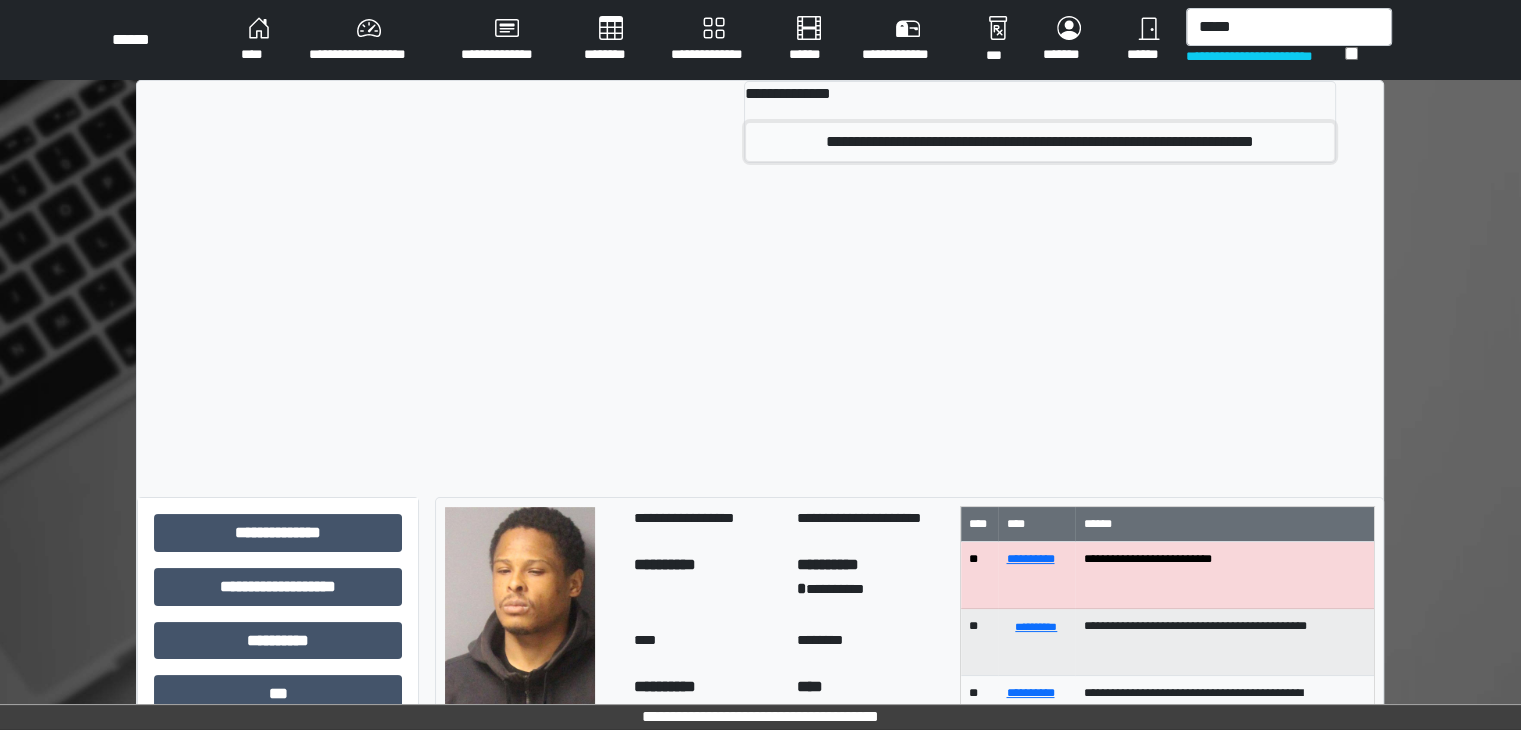 click on "**********" at bounding box center (1040, 142) 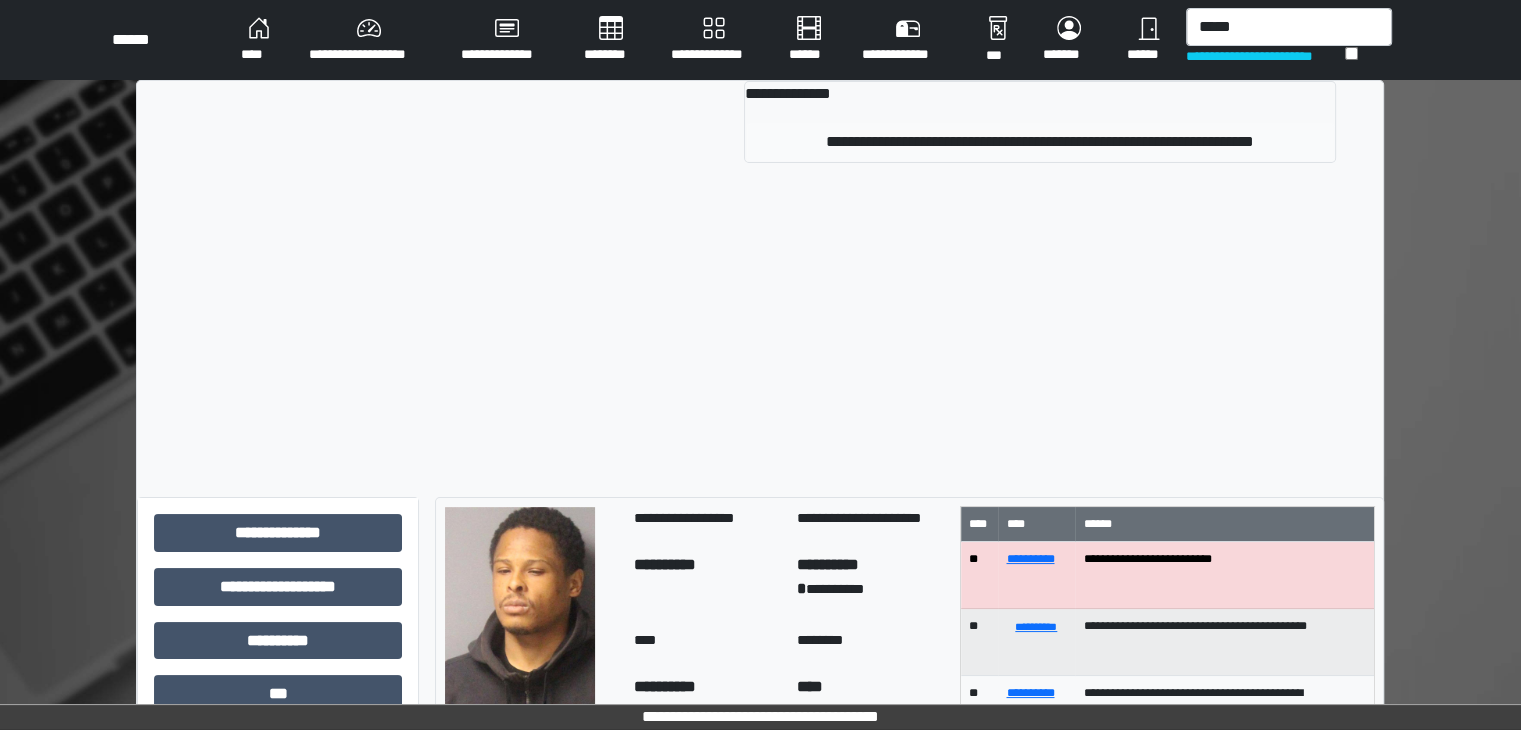 type 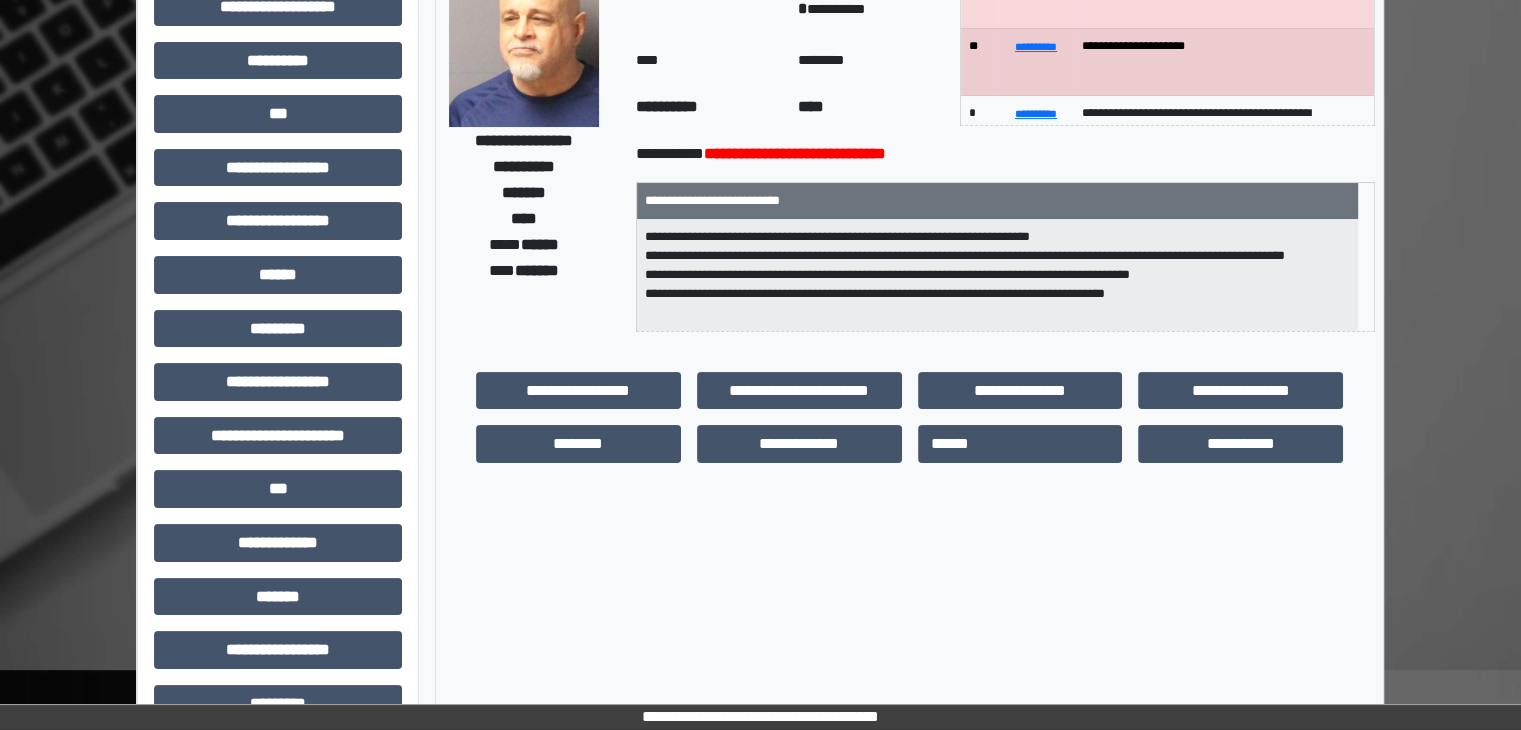 scroll, scrollTop: 200, scrollLeft: 0, axis: vertical 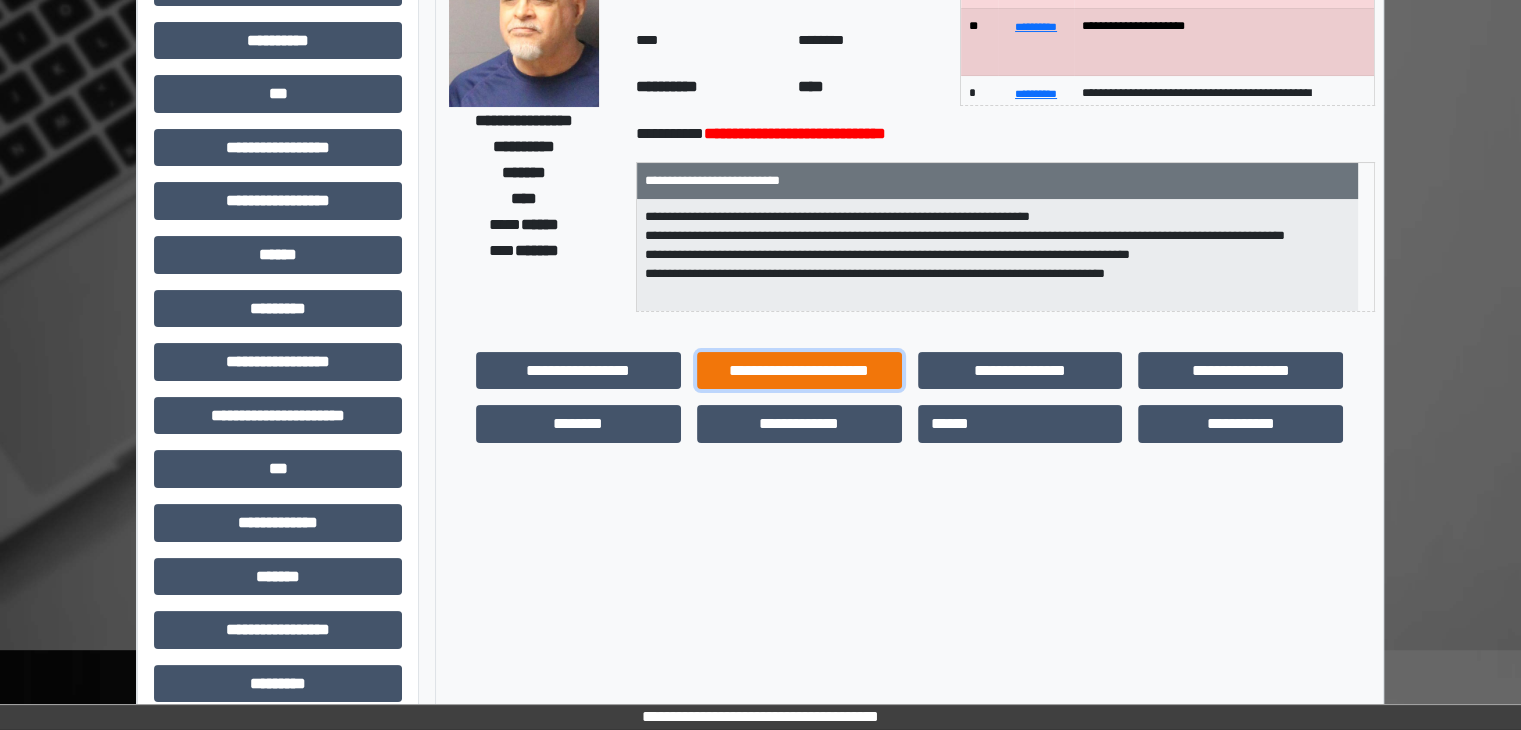 click on "**********" at bounding box center [799, 371] 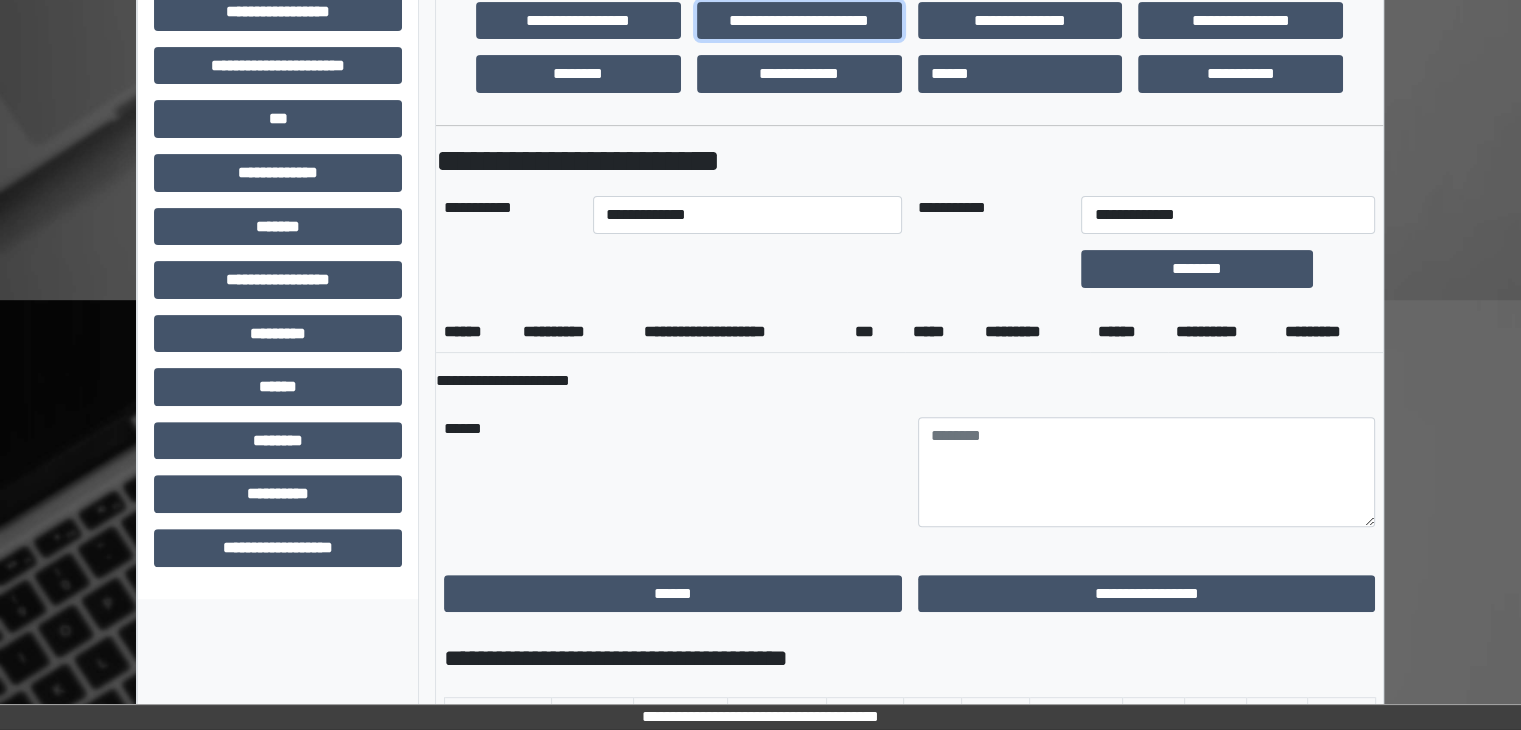 scroll, scrollTop: 600, scrollLeft: 0, axis: vertical 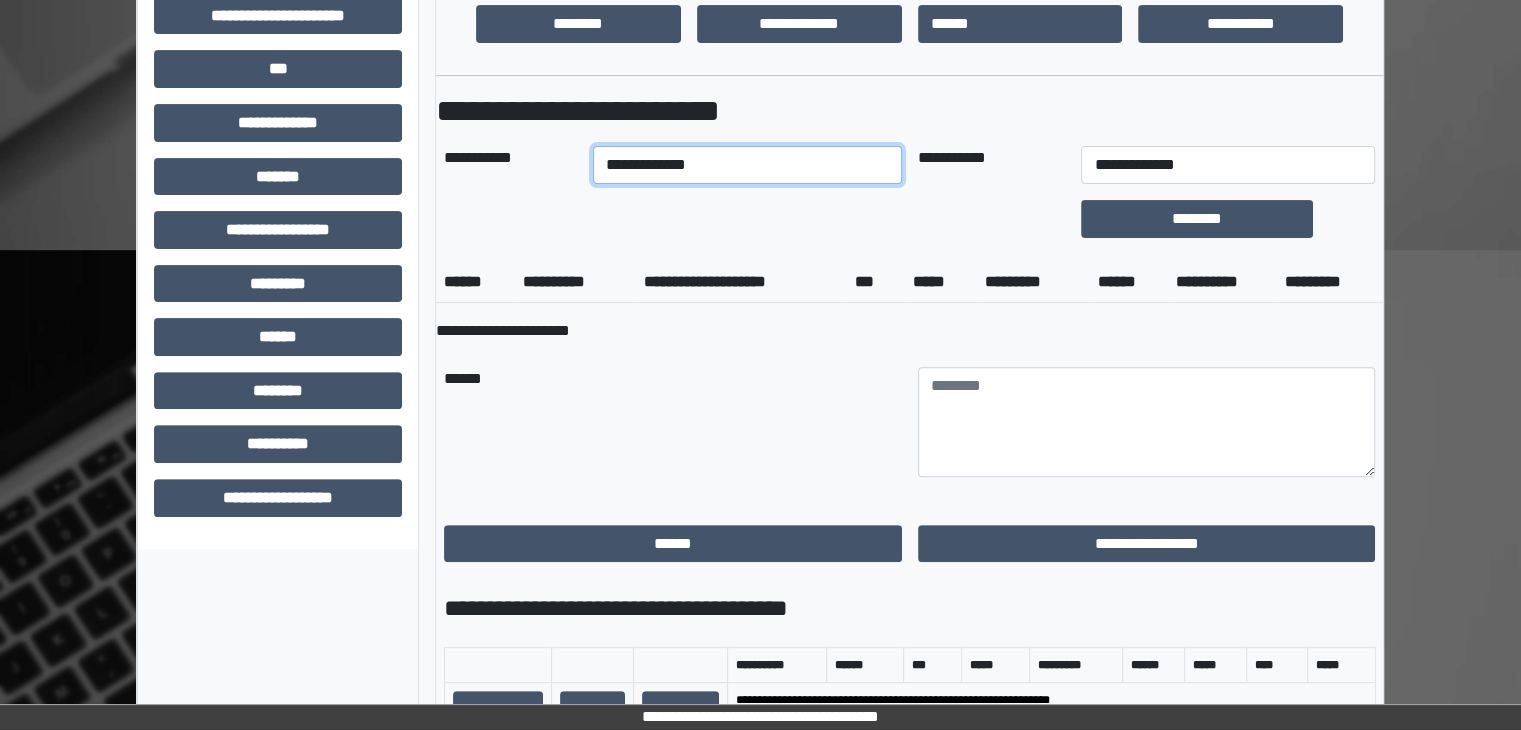 click on "**********" at bounding box center [747, 165] 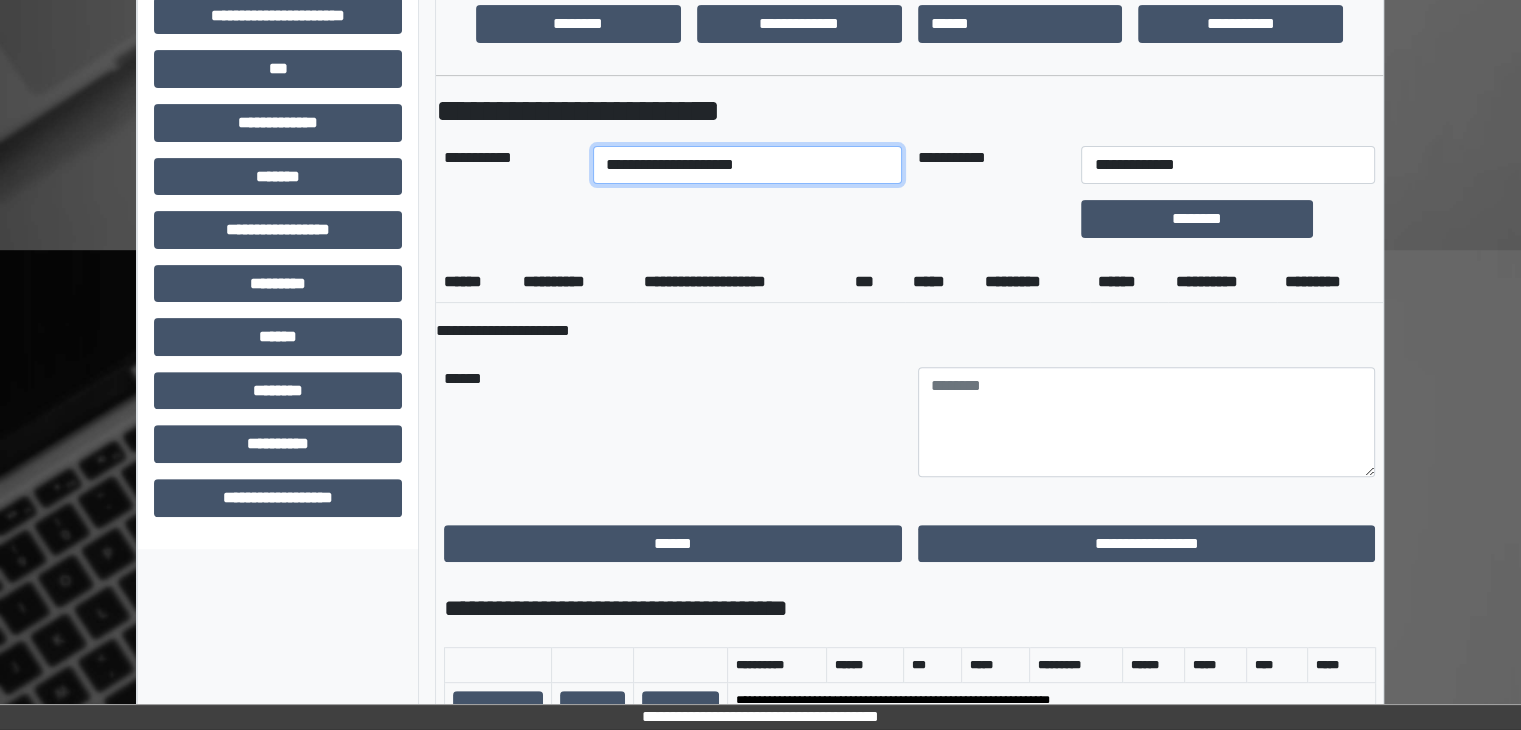 click on "**********" at bounding box center (747, 165) 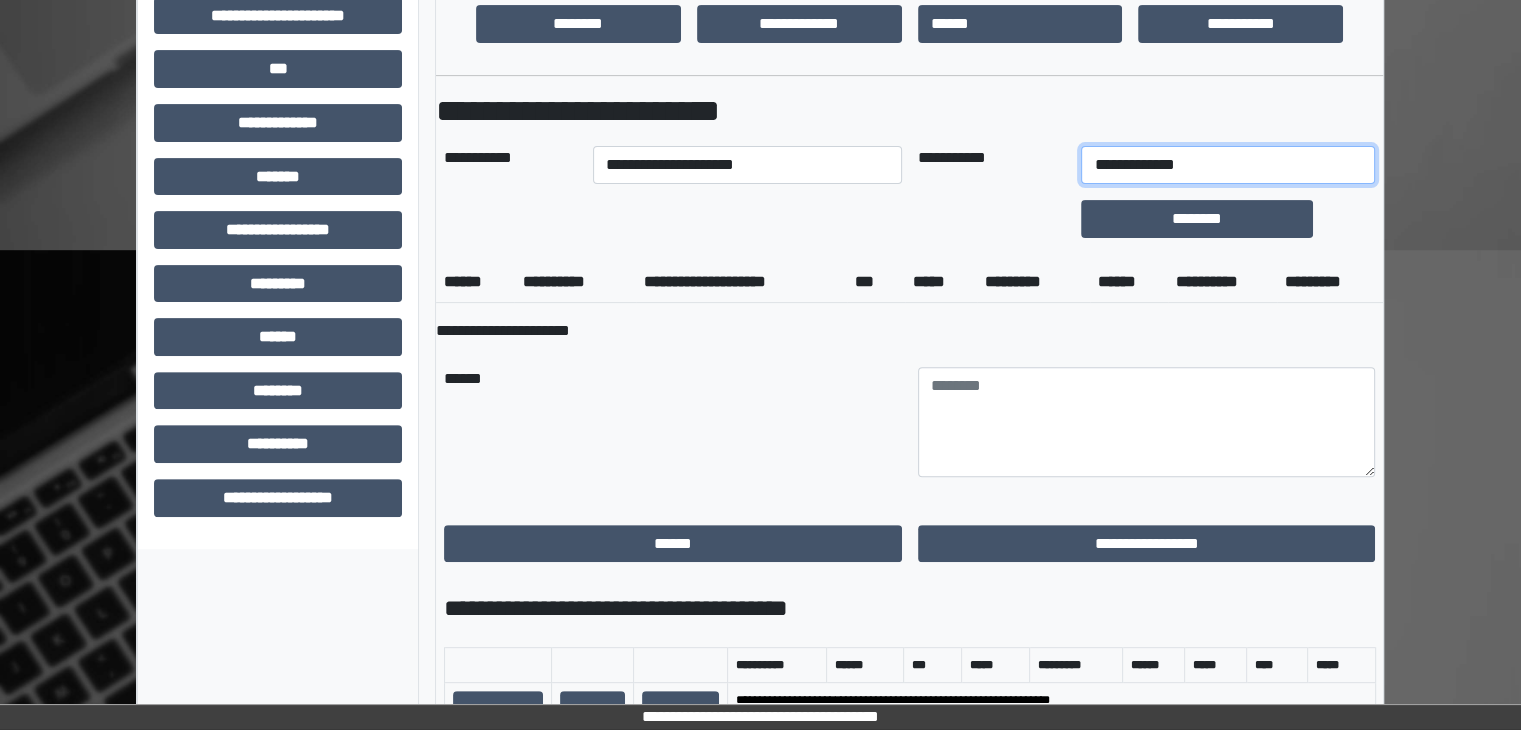 click on "**********" at bounding box center [1227, 165] 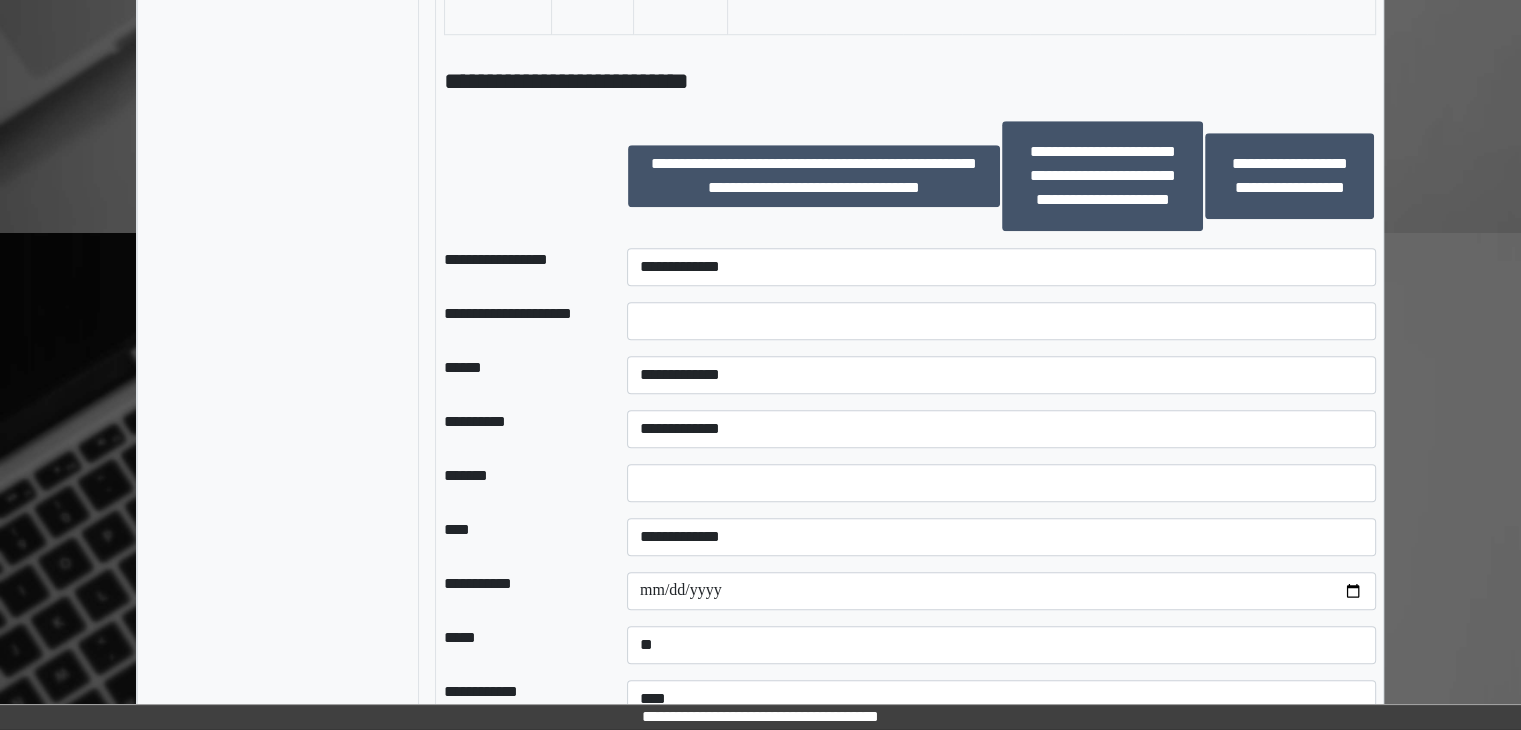 scroll, scrollTop: 1600, scrollLeft: 0, axis: vertical 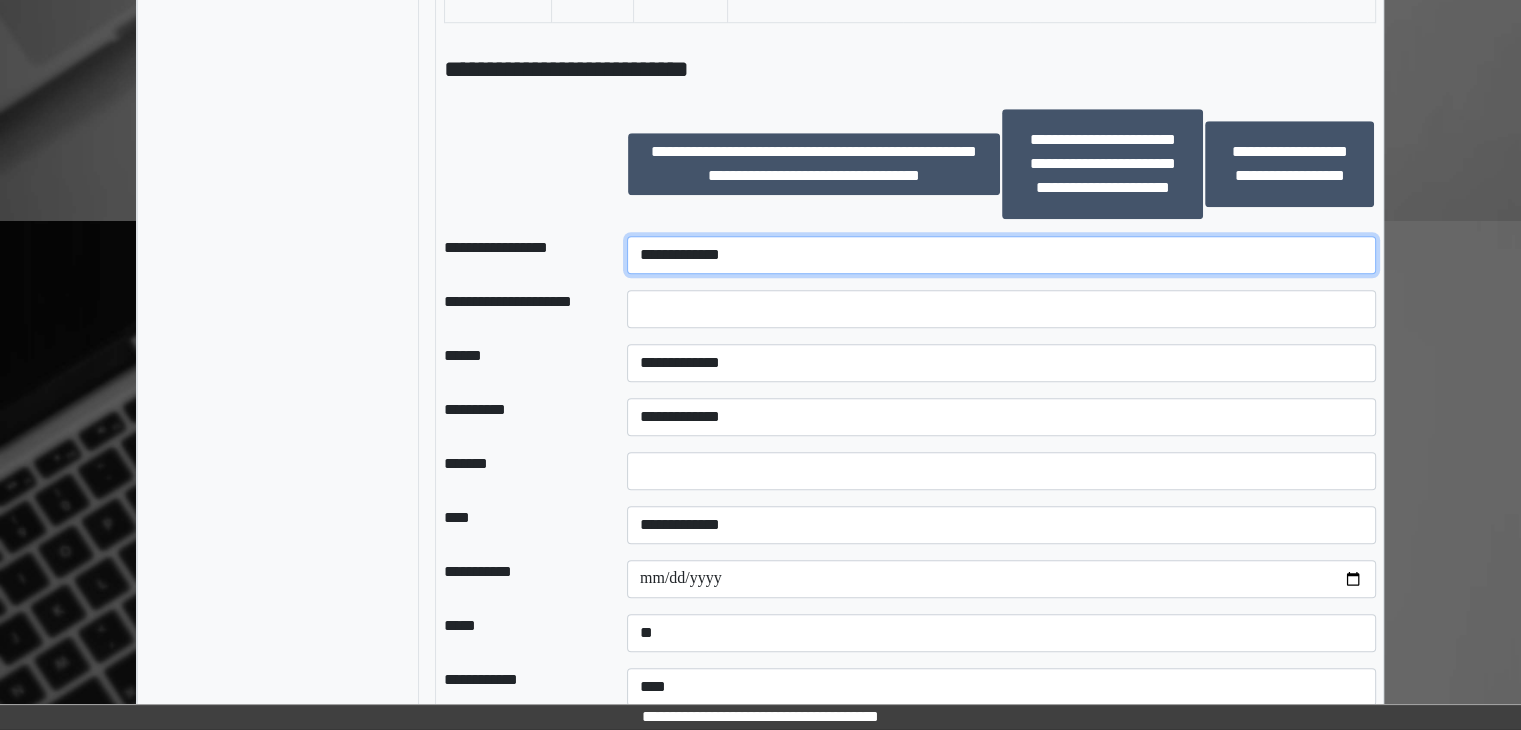 click on "**********" at bounding box center (1001, 255) 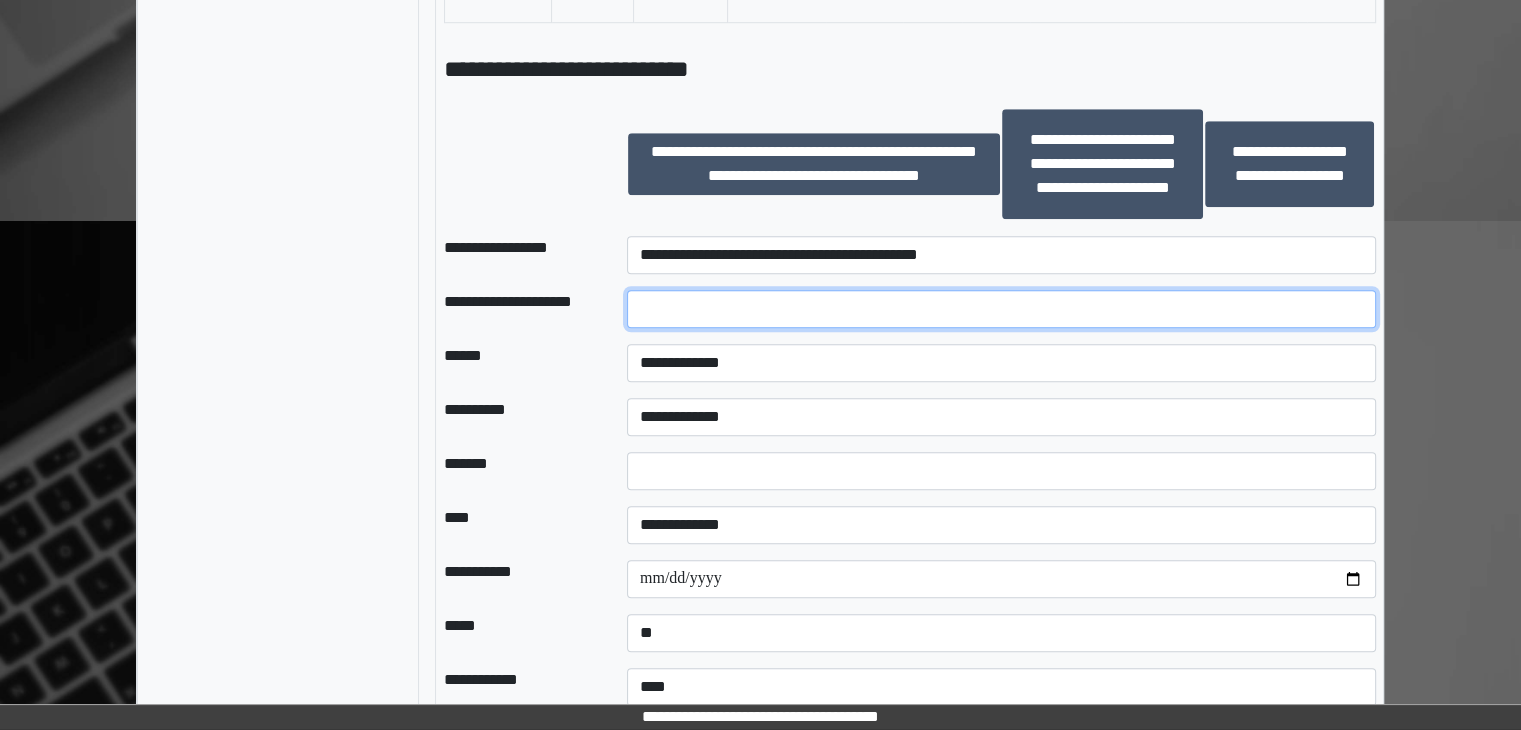 click at bounding box center [1001, 309] 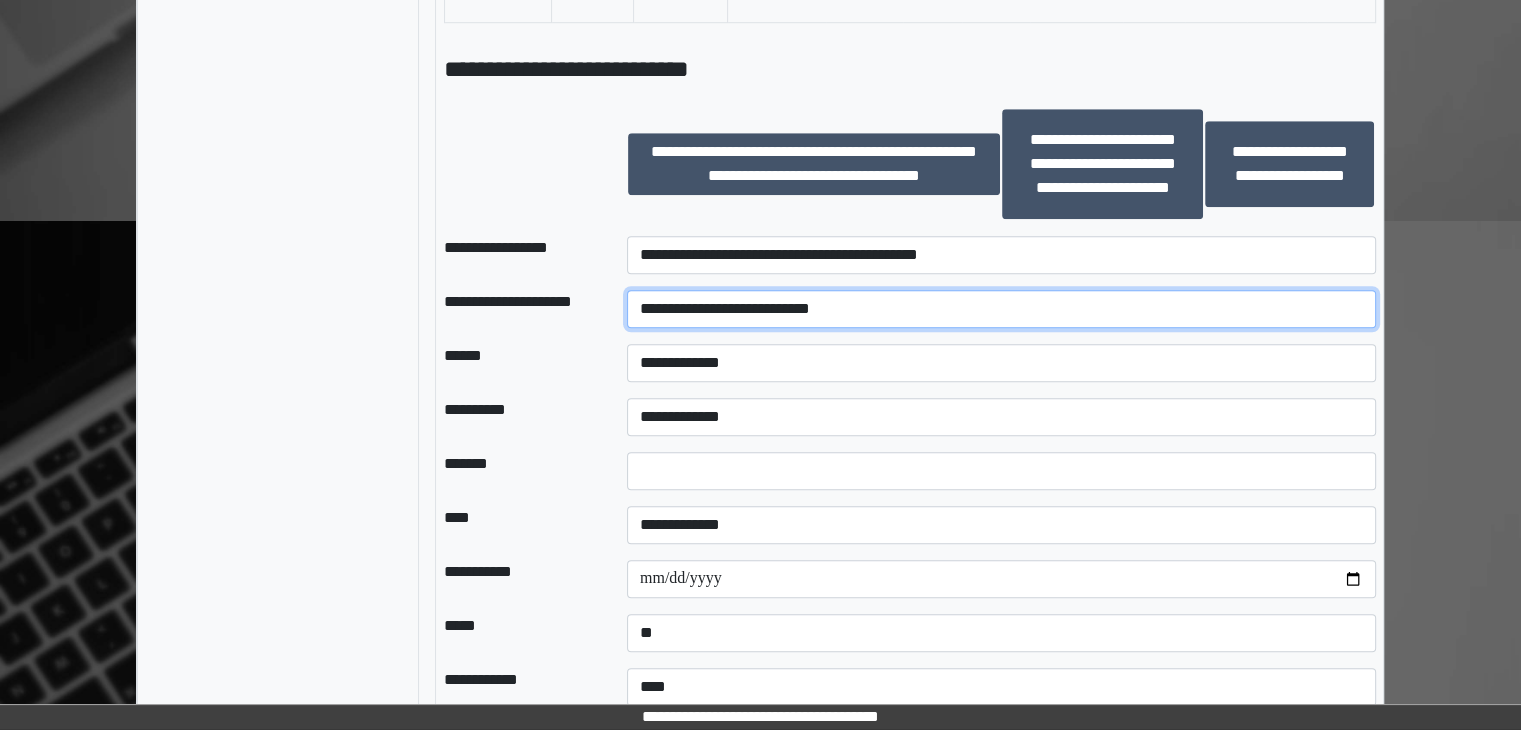 click on "**********" at bounding box center (1001, 309) 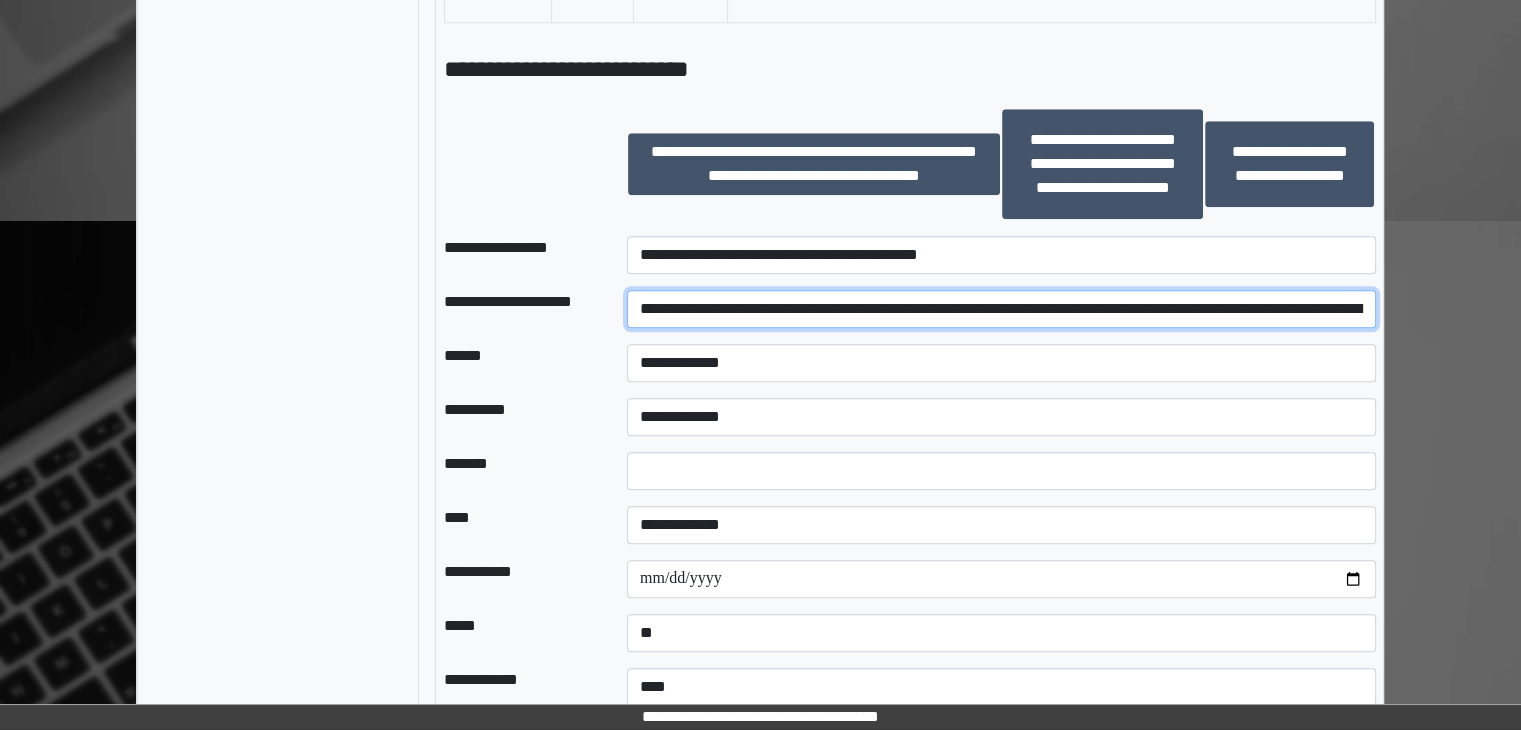 scroll, scrollTop: 0, scrollLeft: 988, axis: horizontal 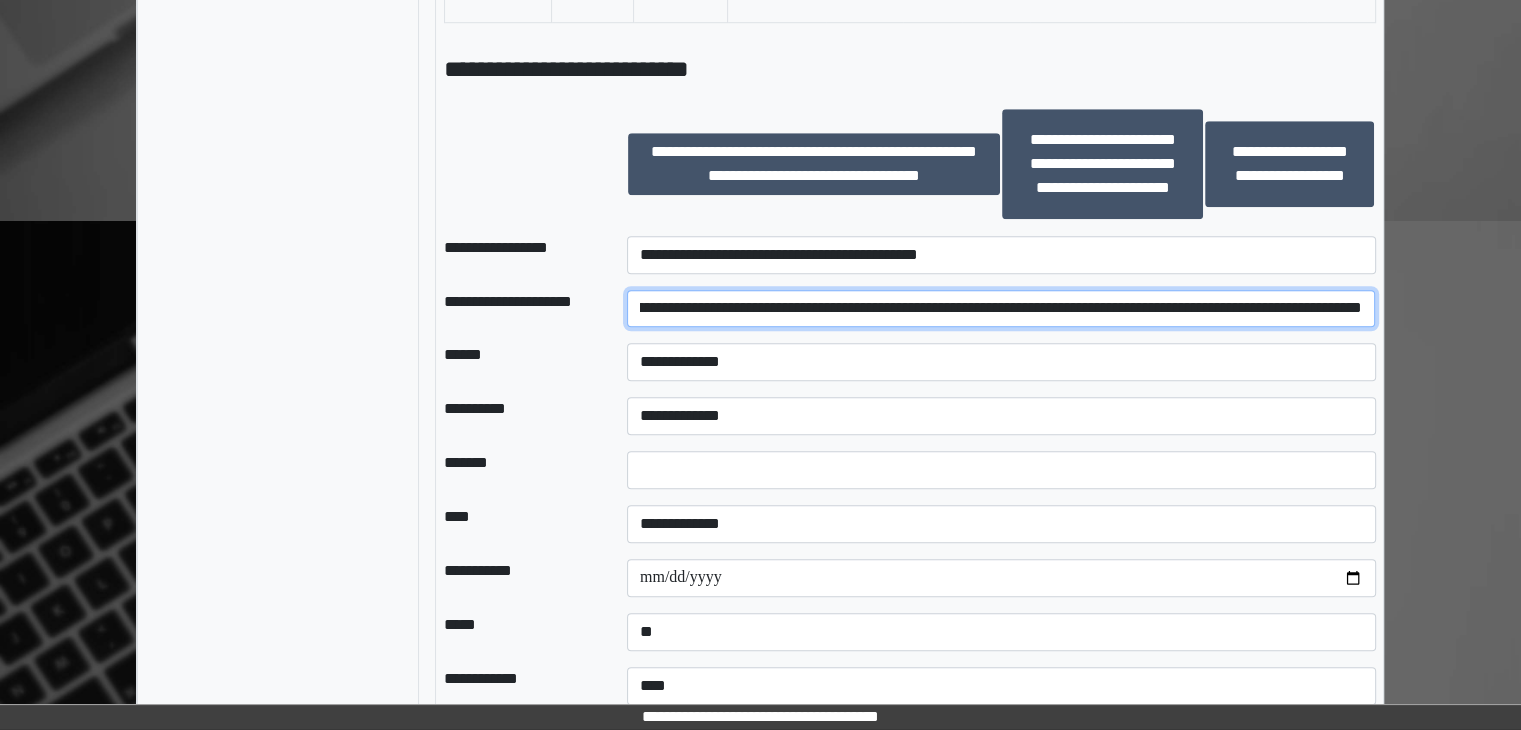 drag, startPoint x: 890, startPoint y: 307, endPoint x: 1364, endPoint y: 306, distance: 474.00107 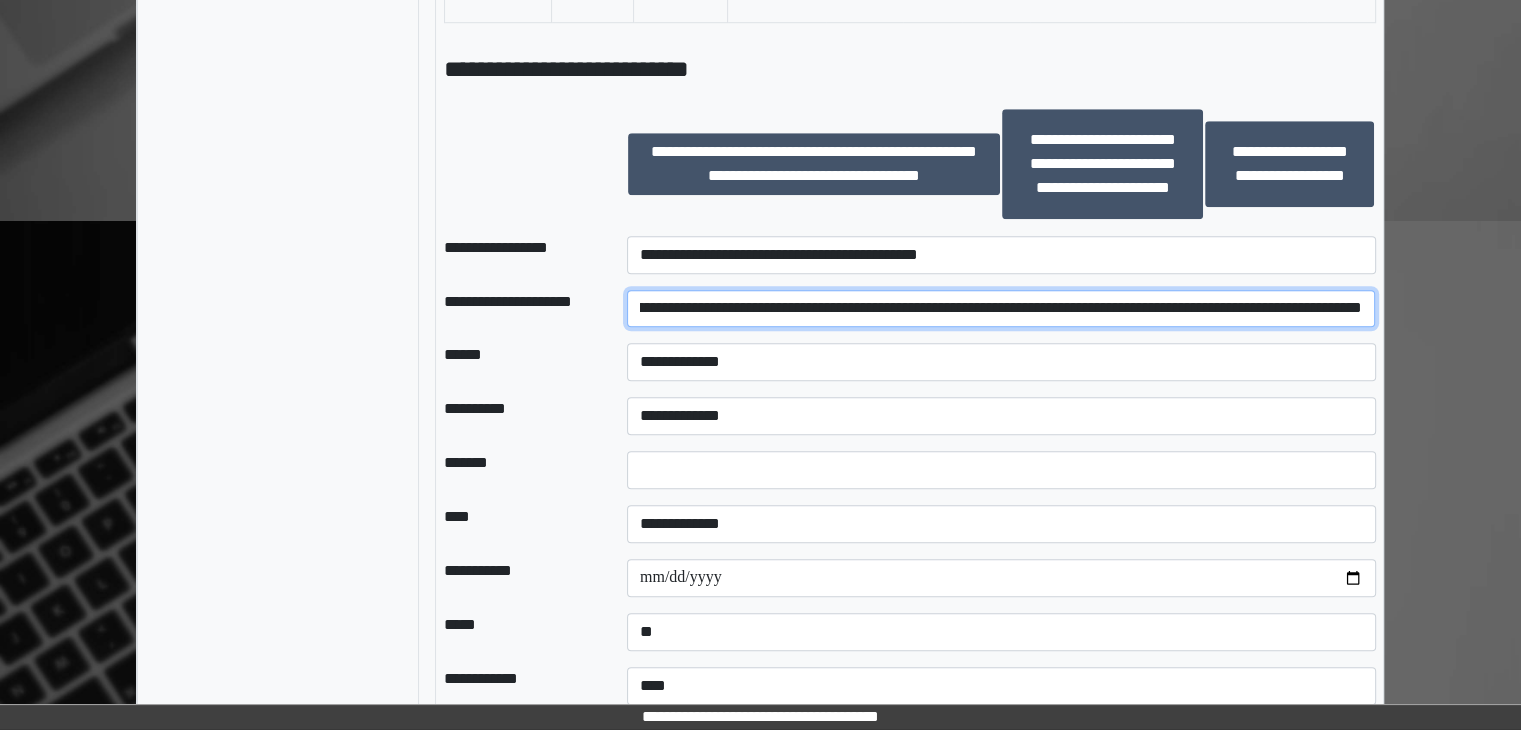 drag, startPoint x: 905, startPoint y: 308, endPoint x: 1448, endPoint y: 284, distance: 543.53015 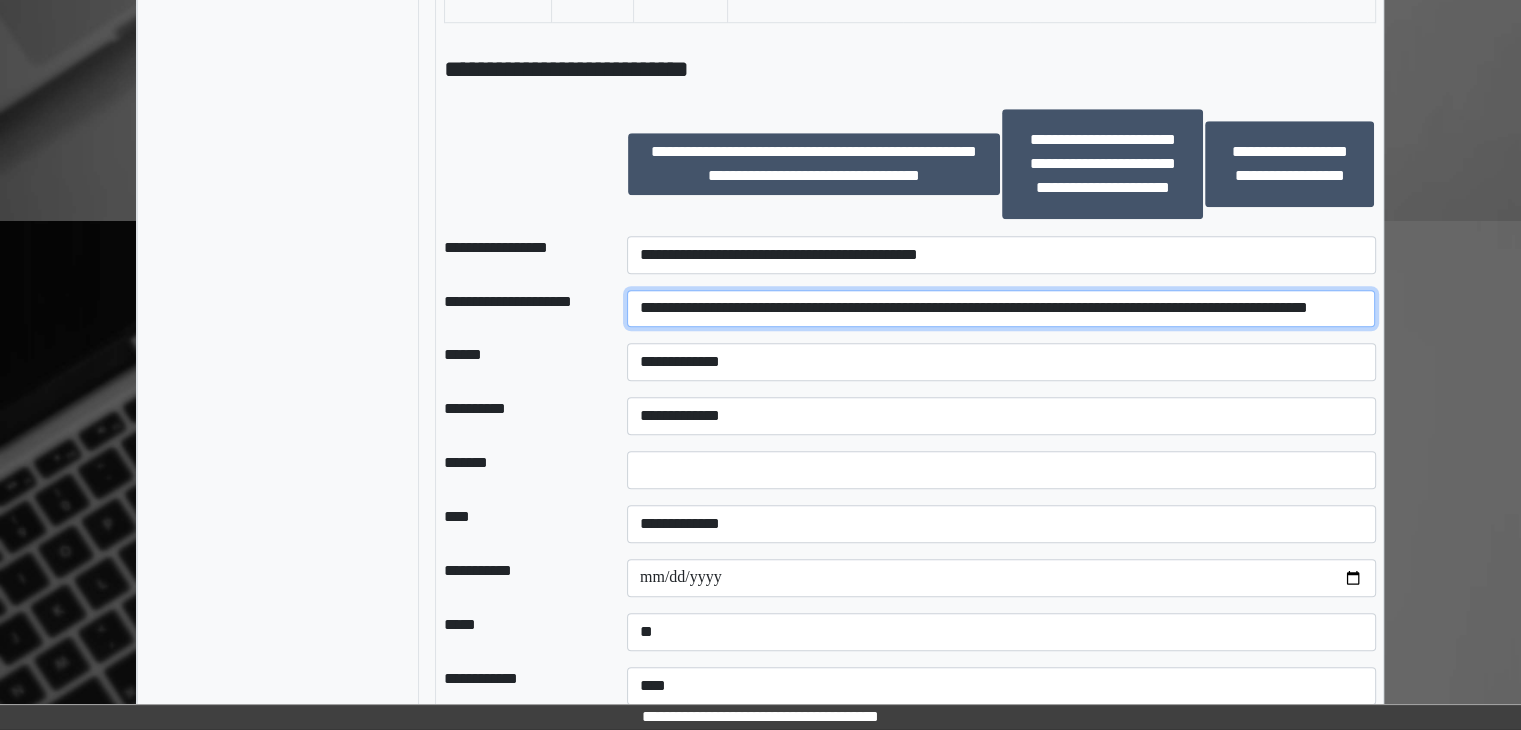 scroll, scrollTop: 0, scrollLeft: 52, axis: horizontal 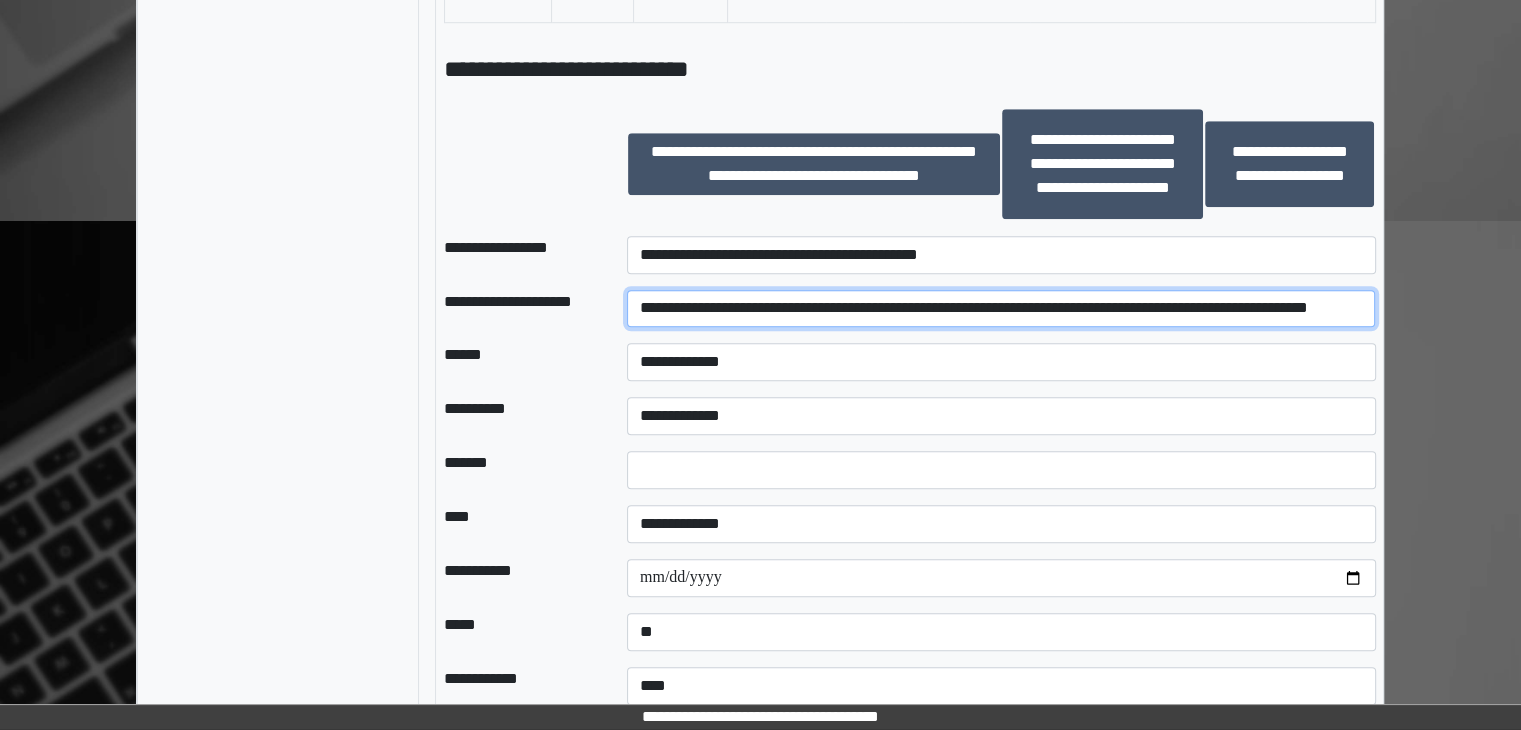 click on "**********" at bounding box center [1001, 309] 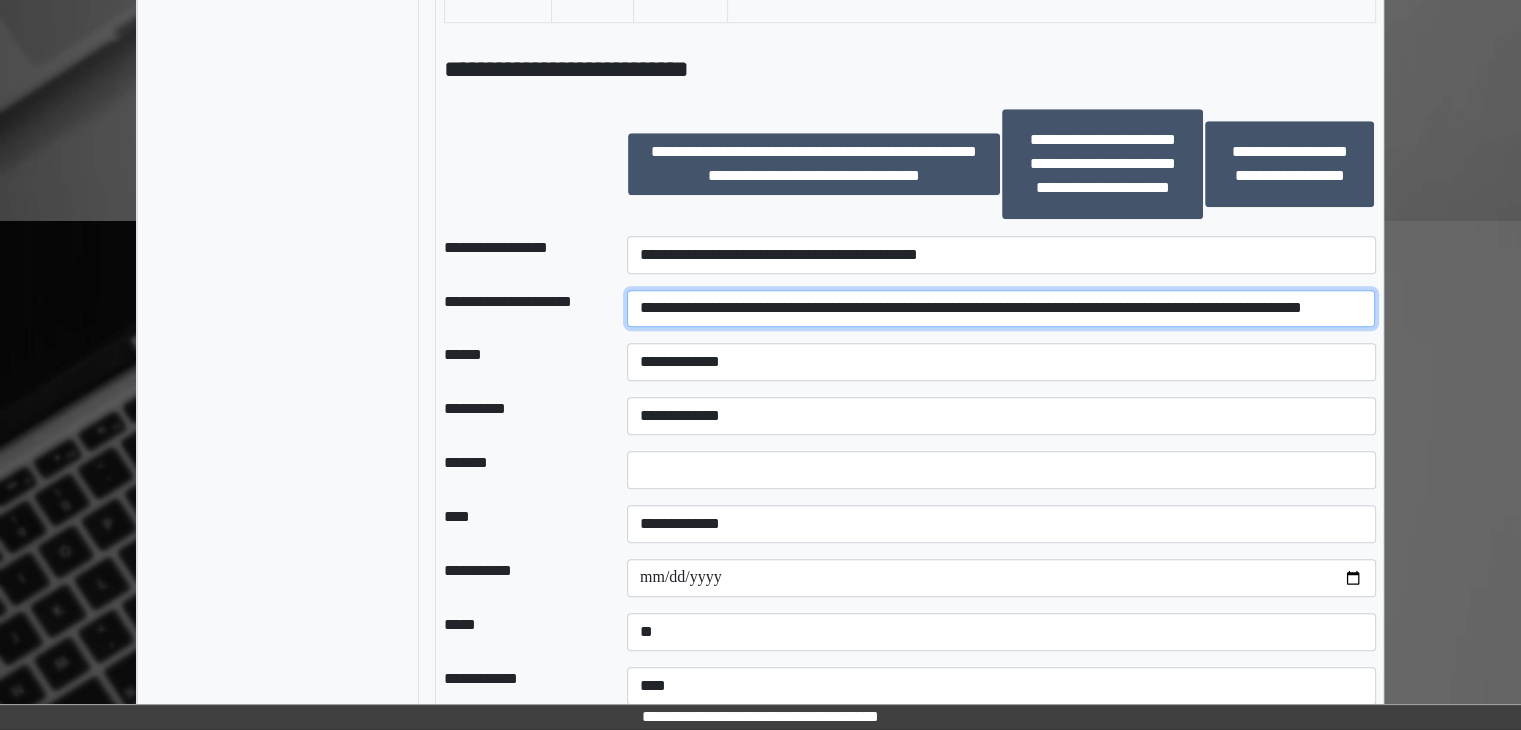 scroll, scrollTop: 0, scrollLeft: 42, axis: horizontal 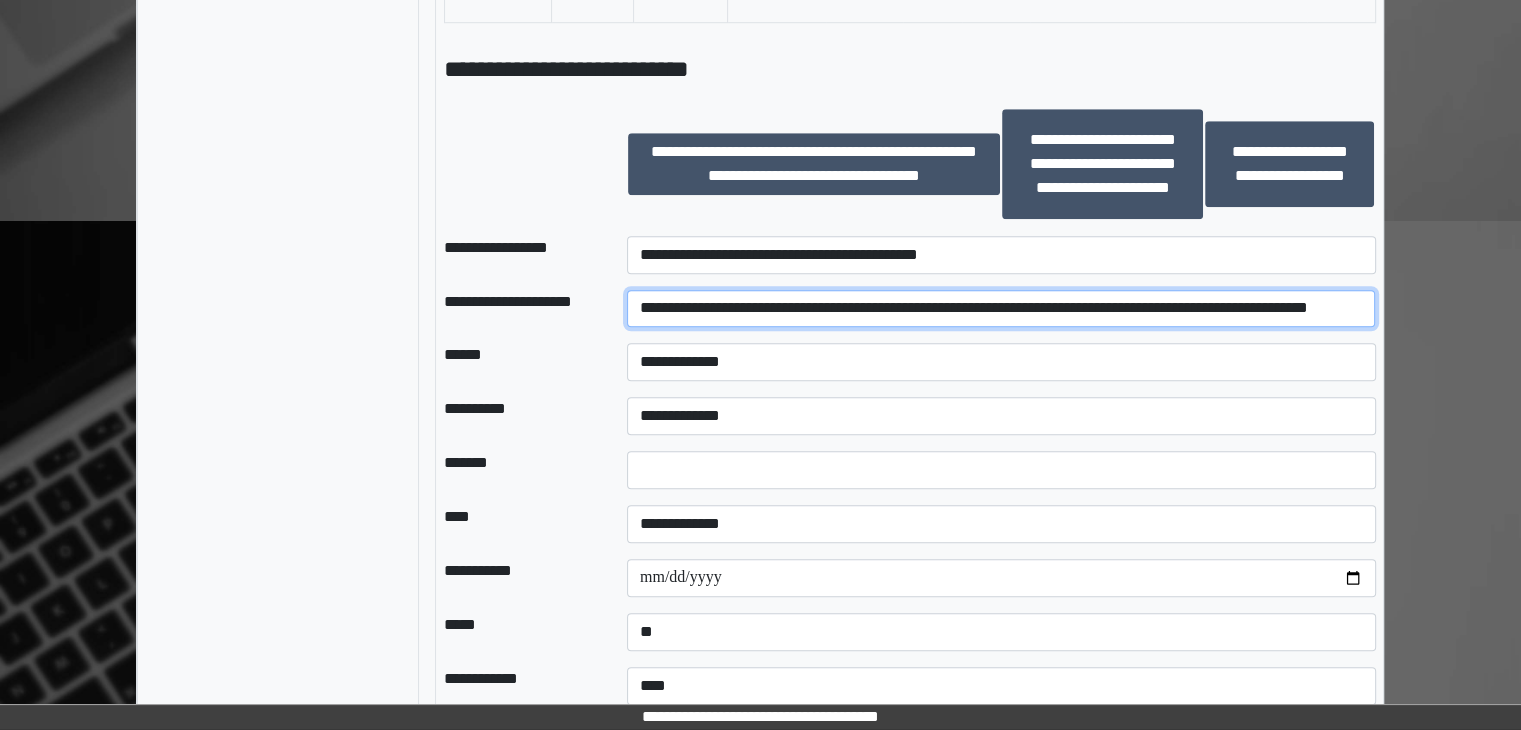 drag, startPoint x: 1201, startPoint y: 303, endPoint x: 1179, endPoint y: 297, distance: 22.803509 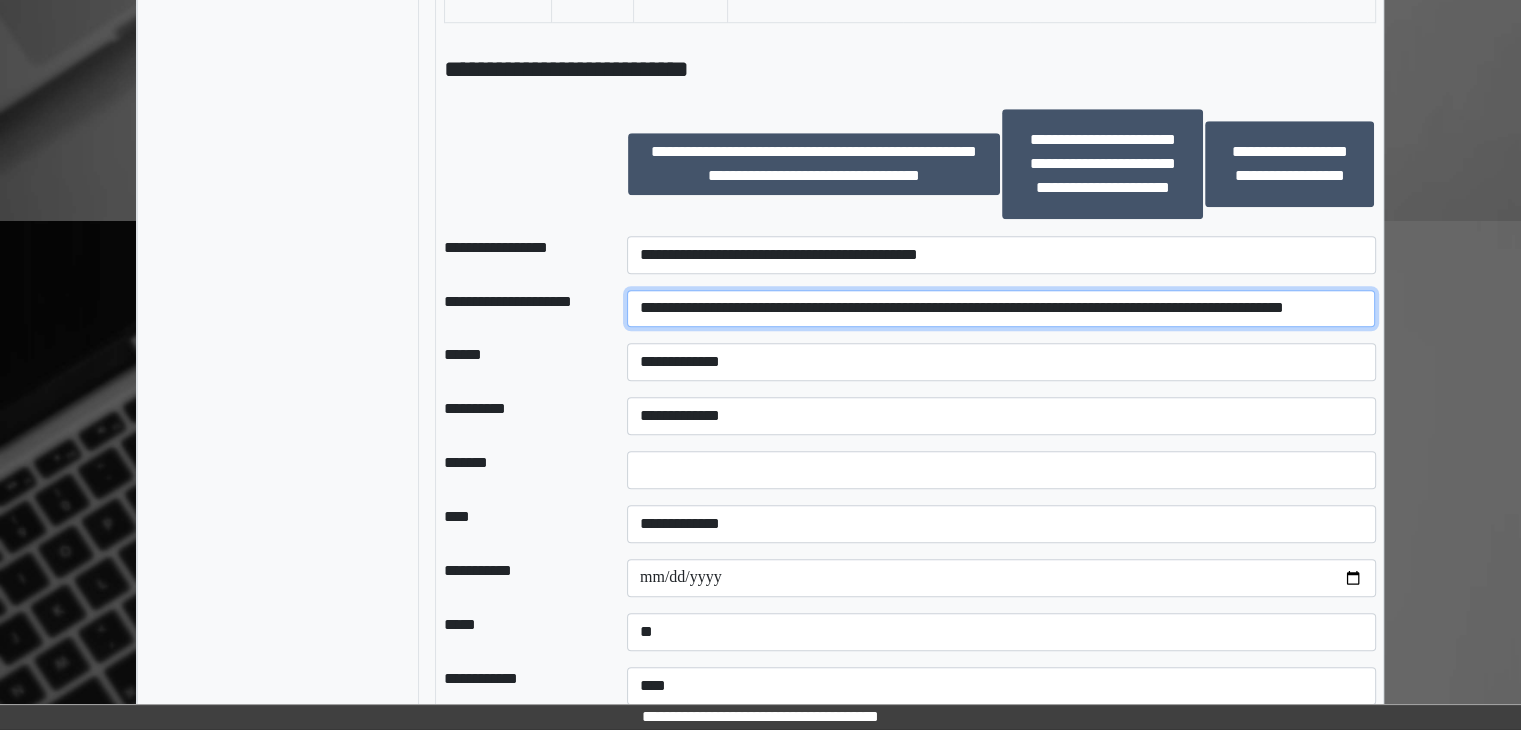 scroll, scrollTop: 0, scrollLeft: 28, axis: horizontal 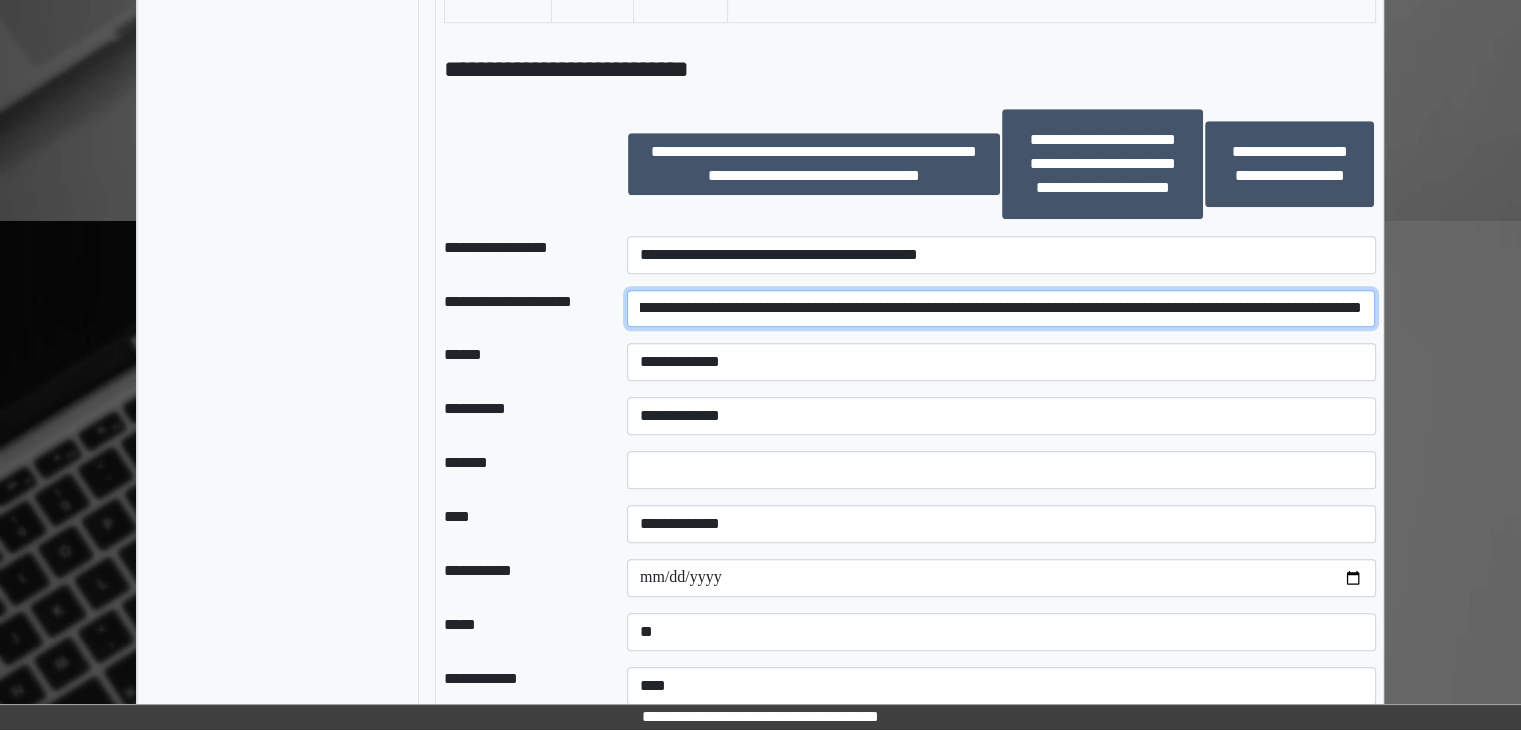 drag, startPoint x: 944, startPoint y: 308, endPoint x: 1412, endPoint y: 319, distance: 468.12924 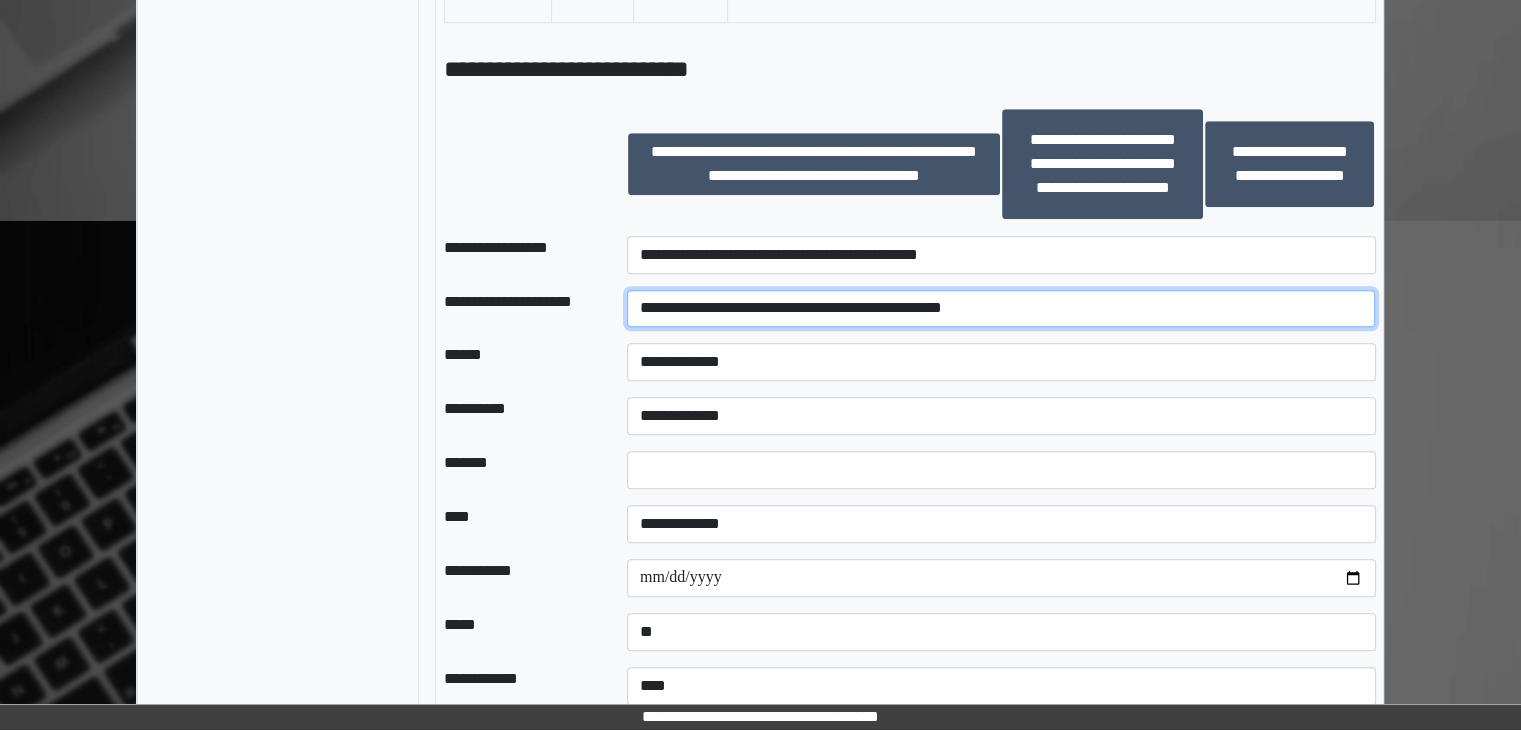 scroll, scrollTop: 0, scrollLeft: 0, axis: both 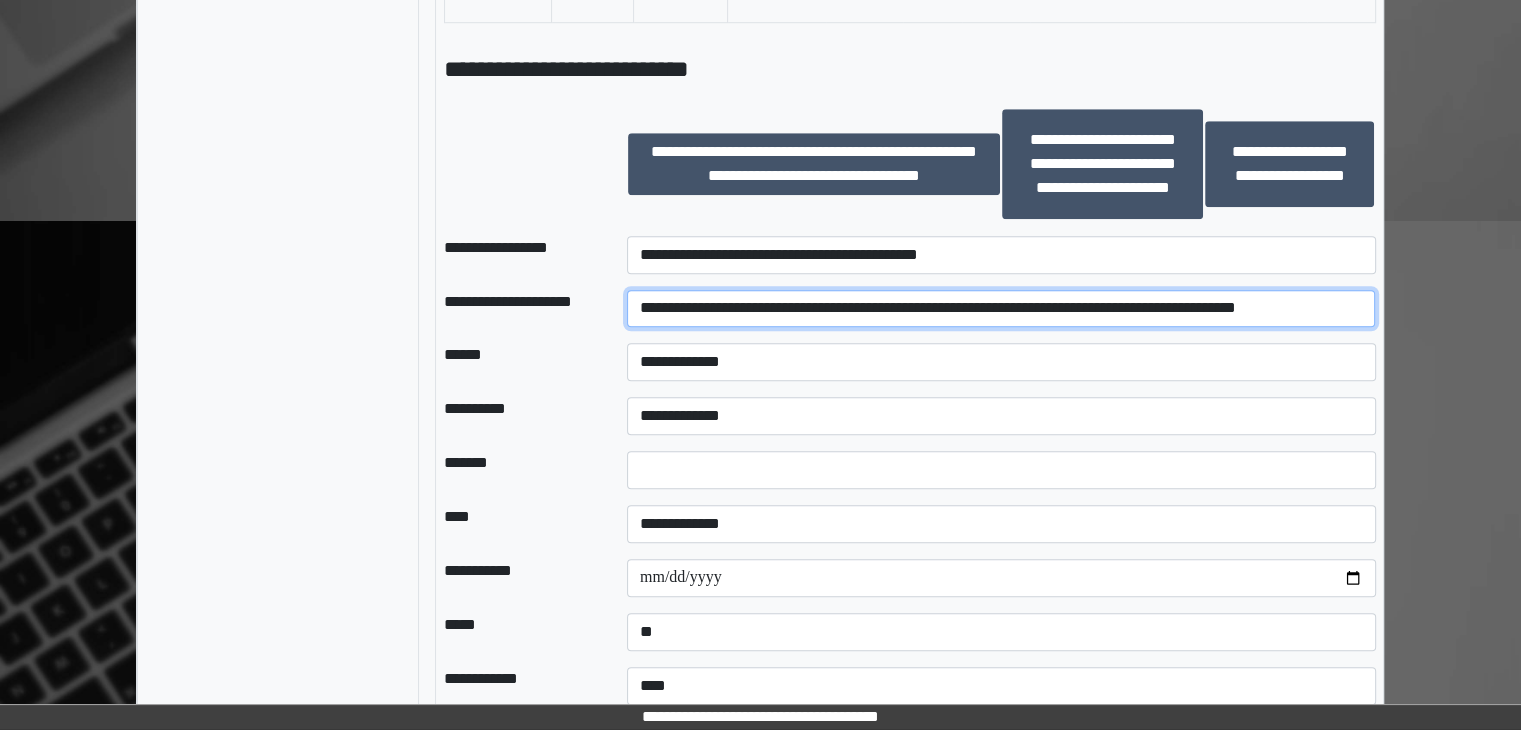 type on "**********" 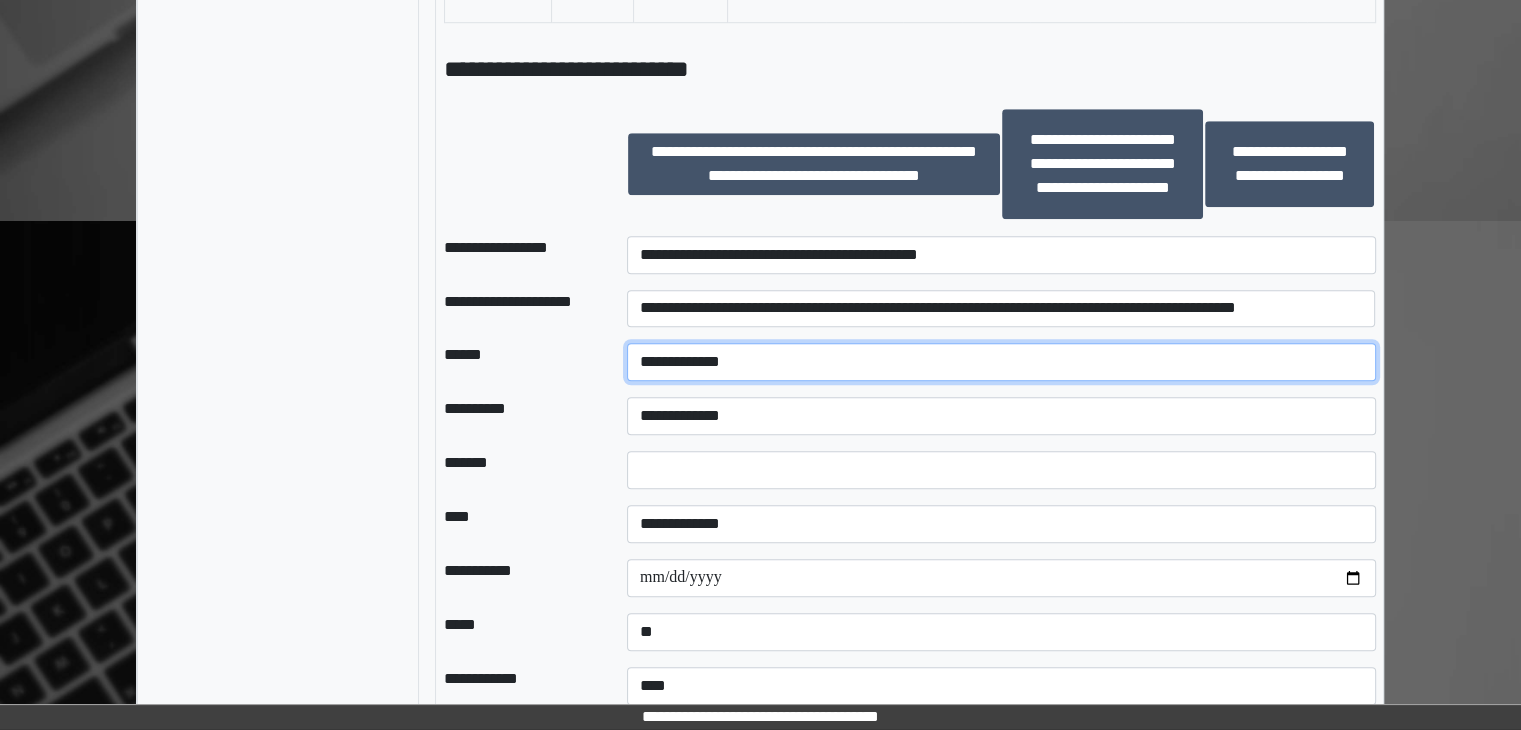 click on "**********" at bounding box center [1001, 362] 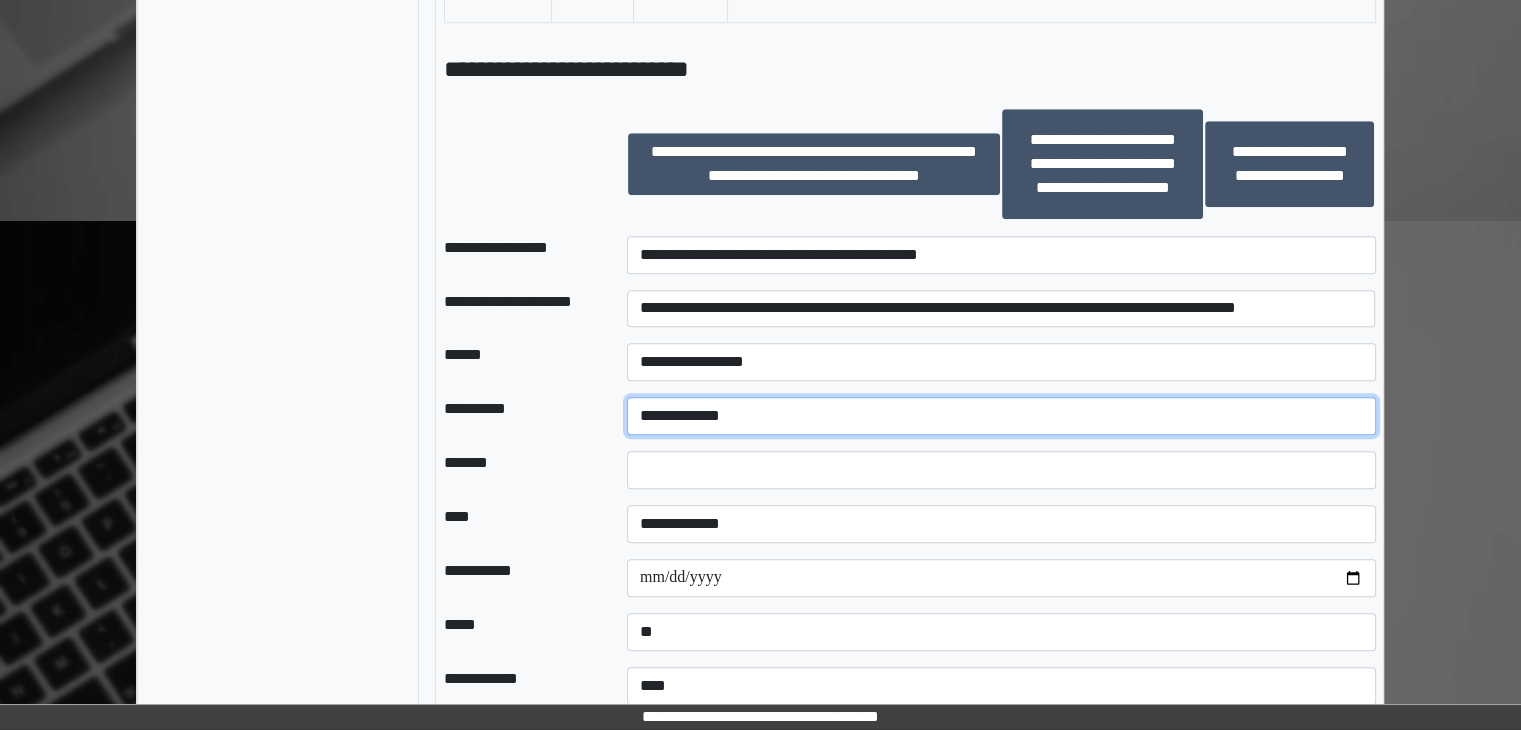 click on "**********" at bounding box center [1001, 416] 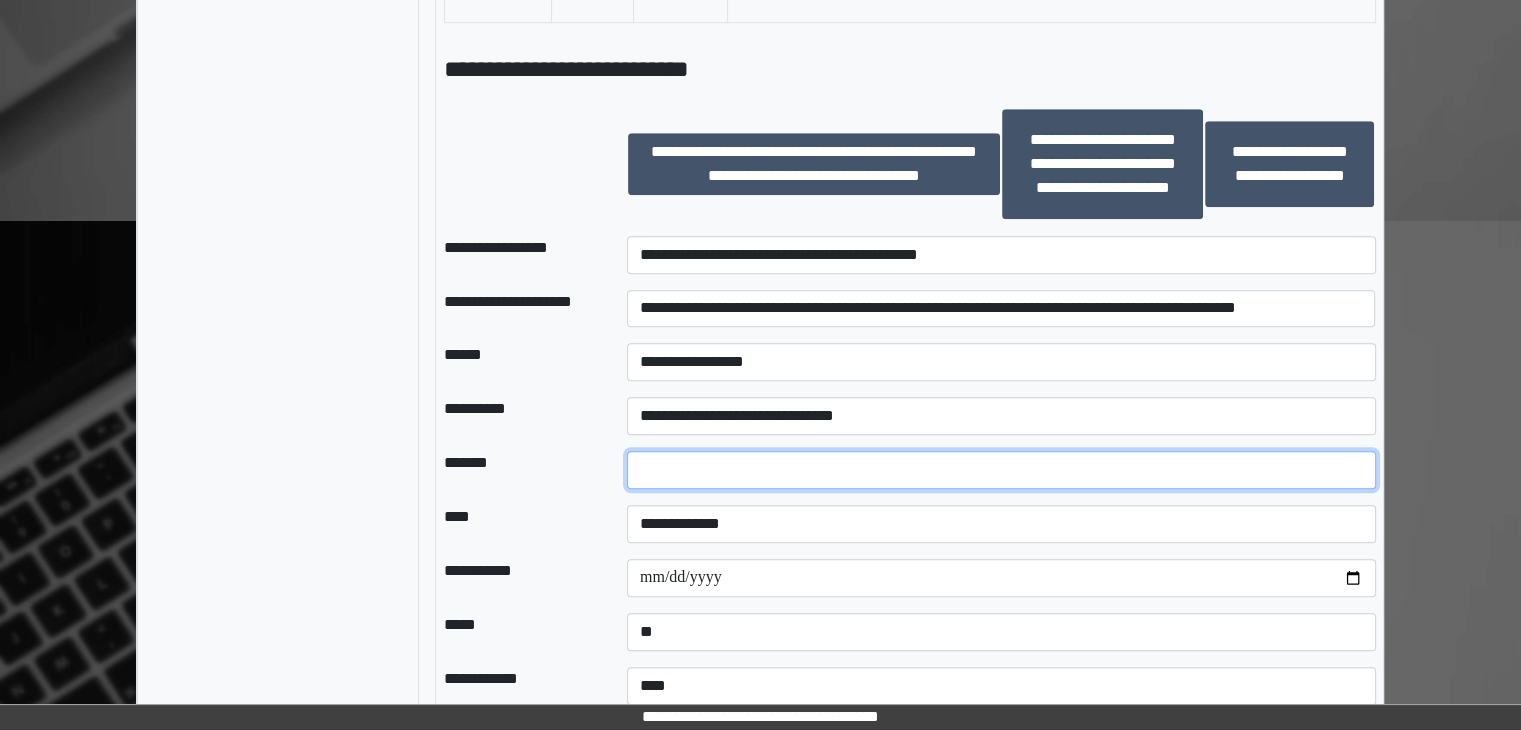 click at bounding box center [1001, 470] 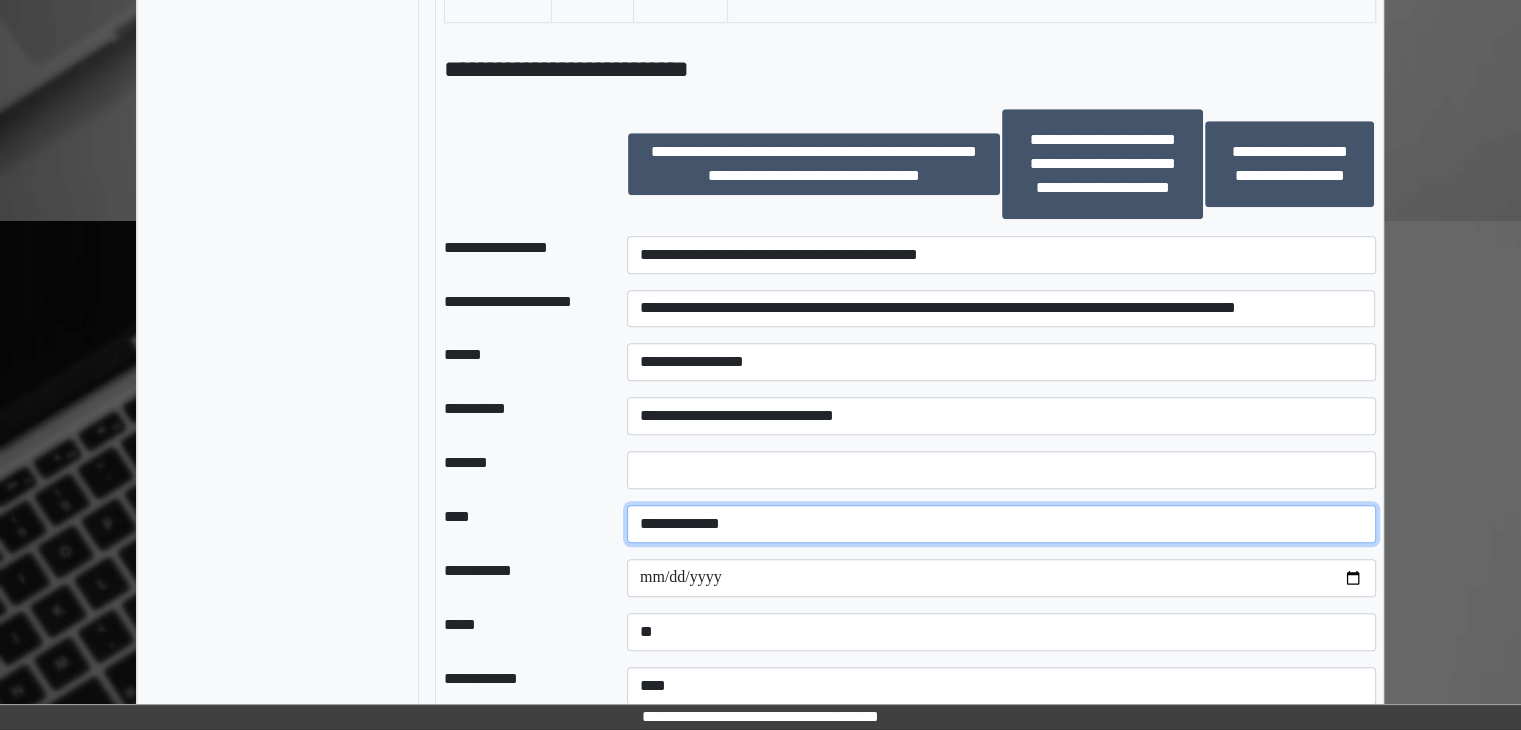click on "**********" at bounding box center (1001, 524) 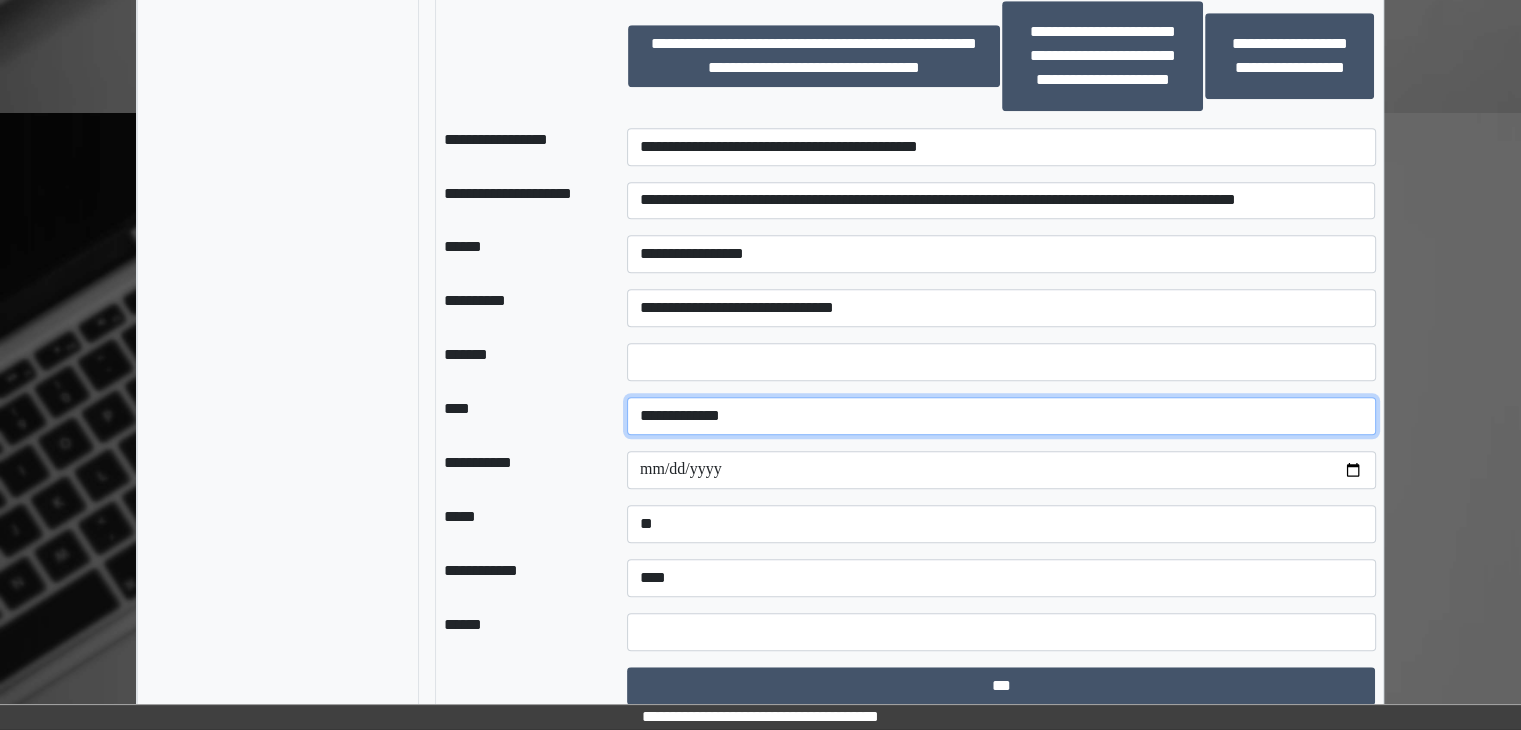 scroll, scrollTop: 1718, scrollLeft: 0, axis: vertical 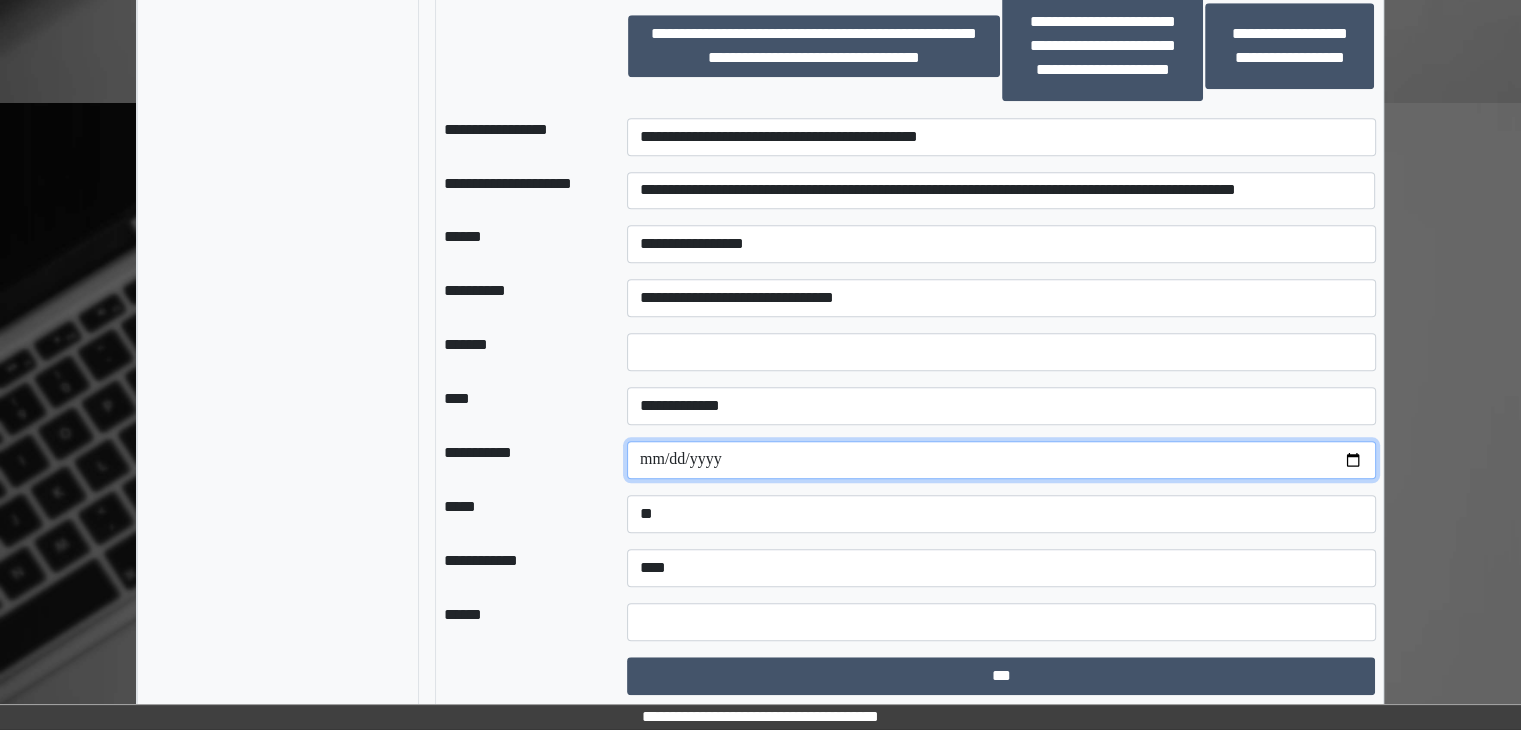 click at bounding box center [1001, 460] 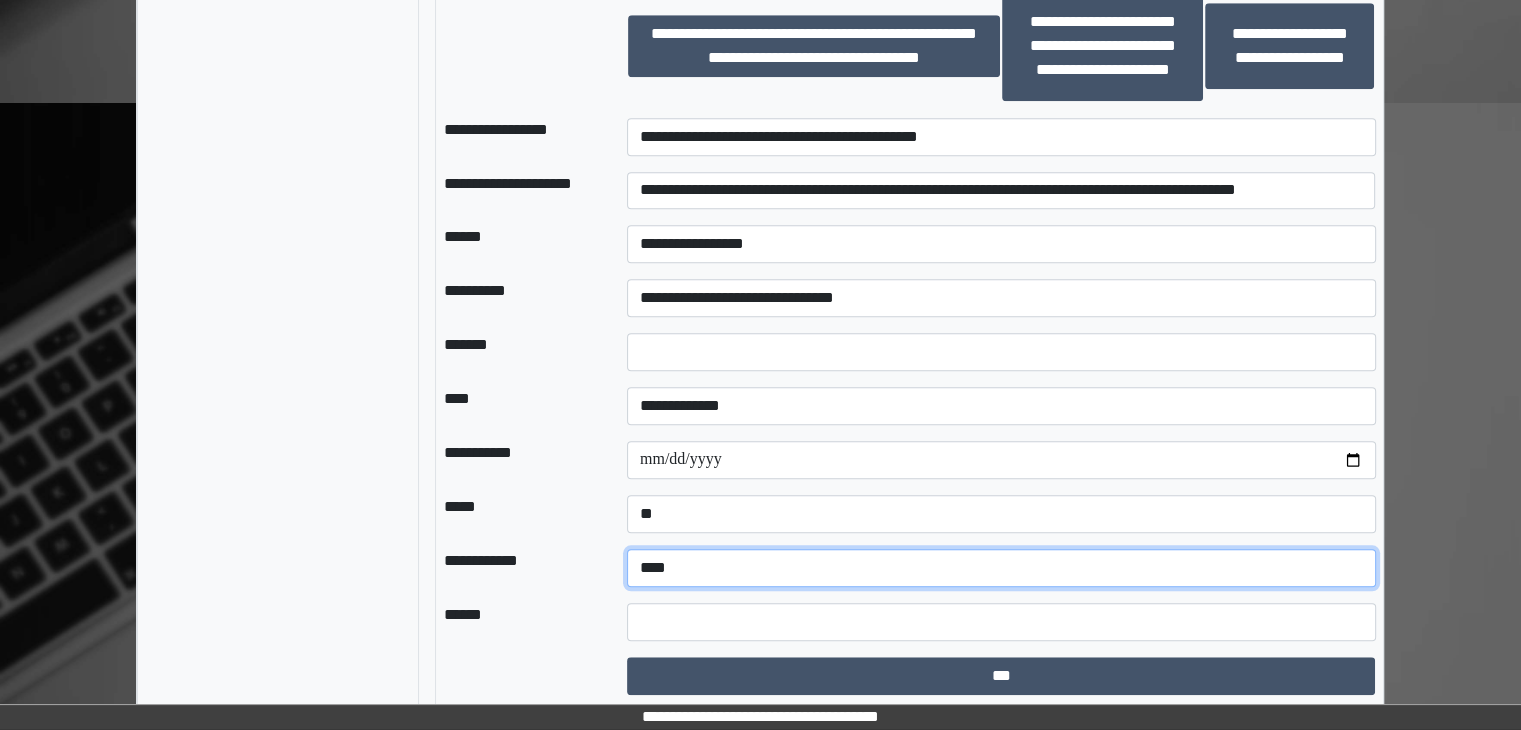 drag, startPoint x: 706, startPoint y: 551, endPoint x: 703, endPoint y: 568, distance: 17.262676 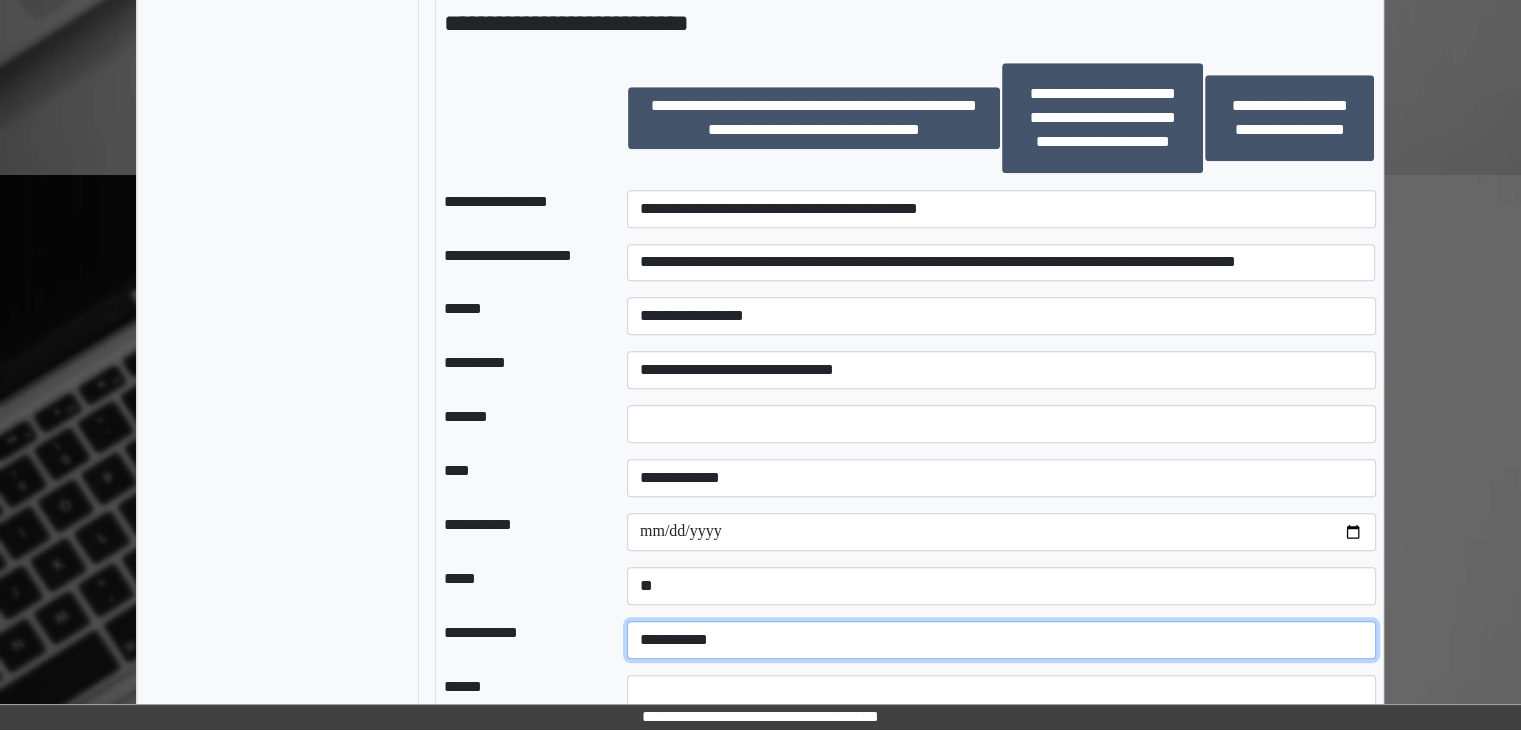 scroll, scrollTop: 1718, scrollLeft: 0, axis: vertical 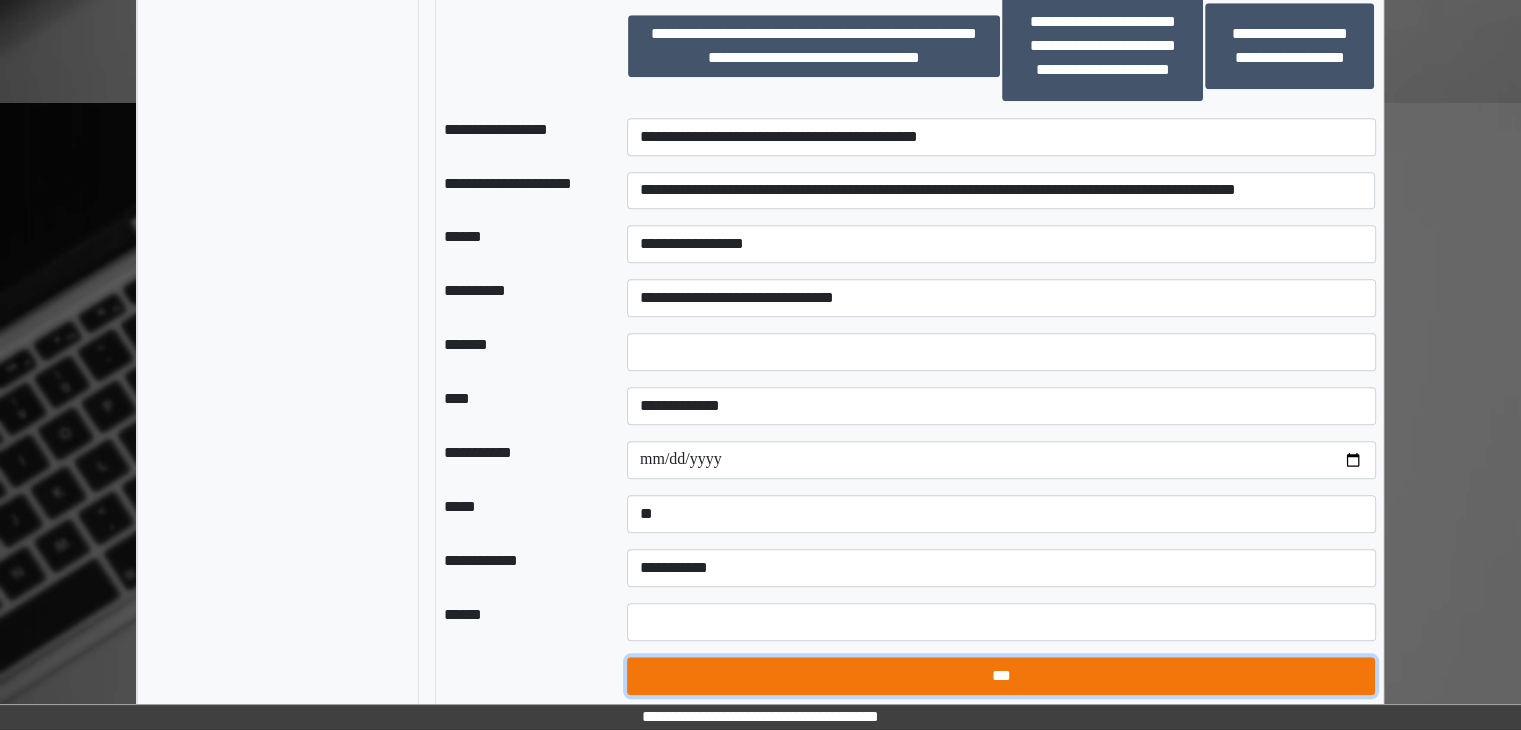click on "***" at bounding box center (1001, 676) 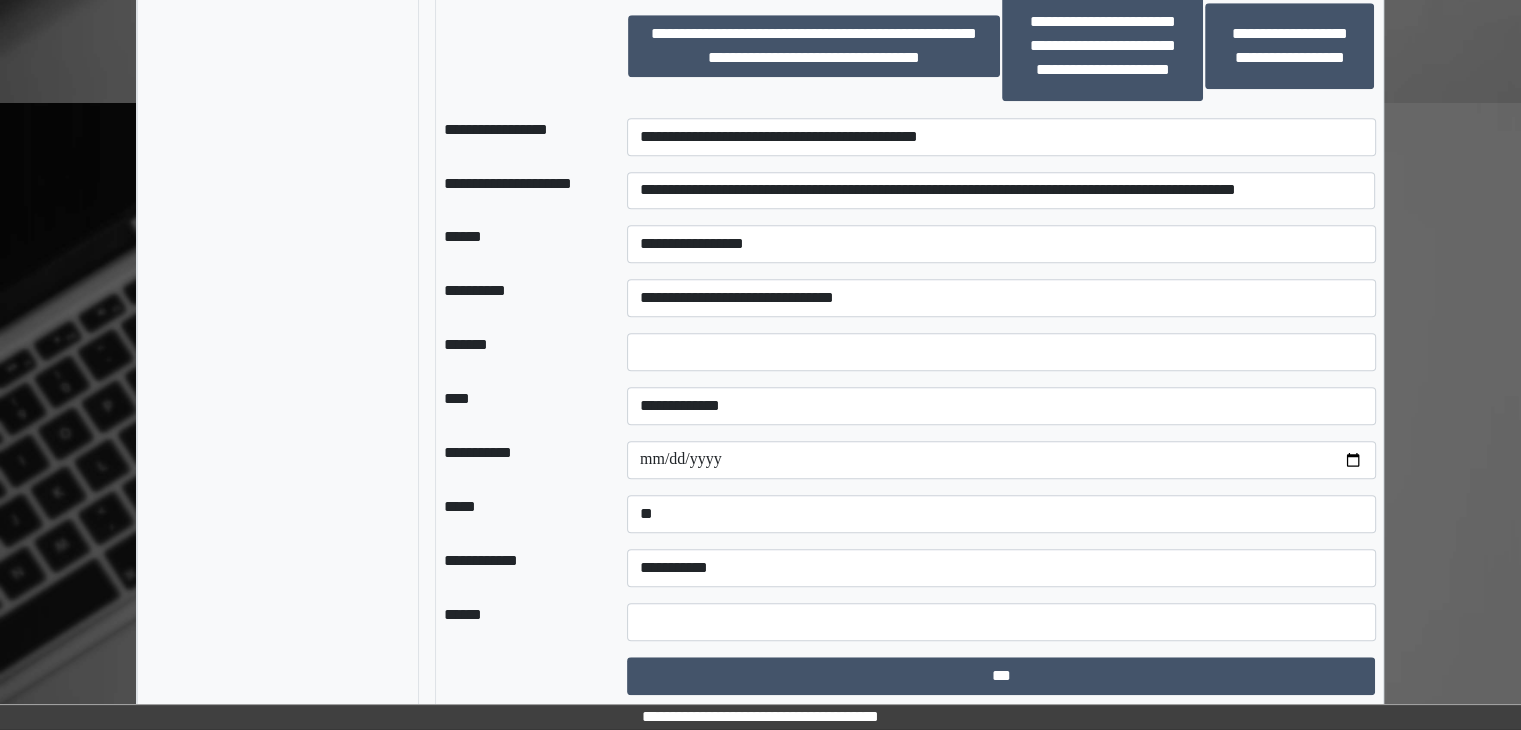 select on "*" 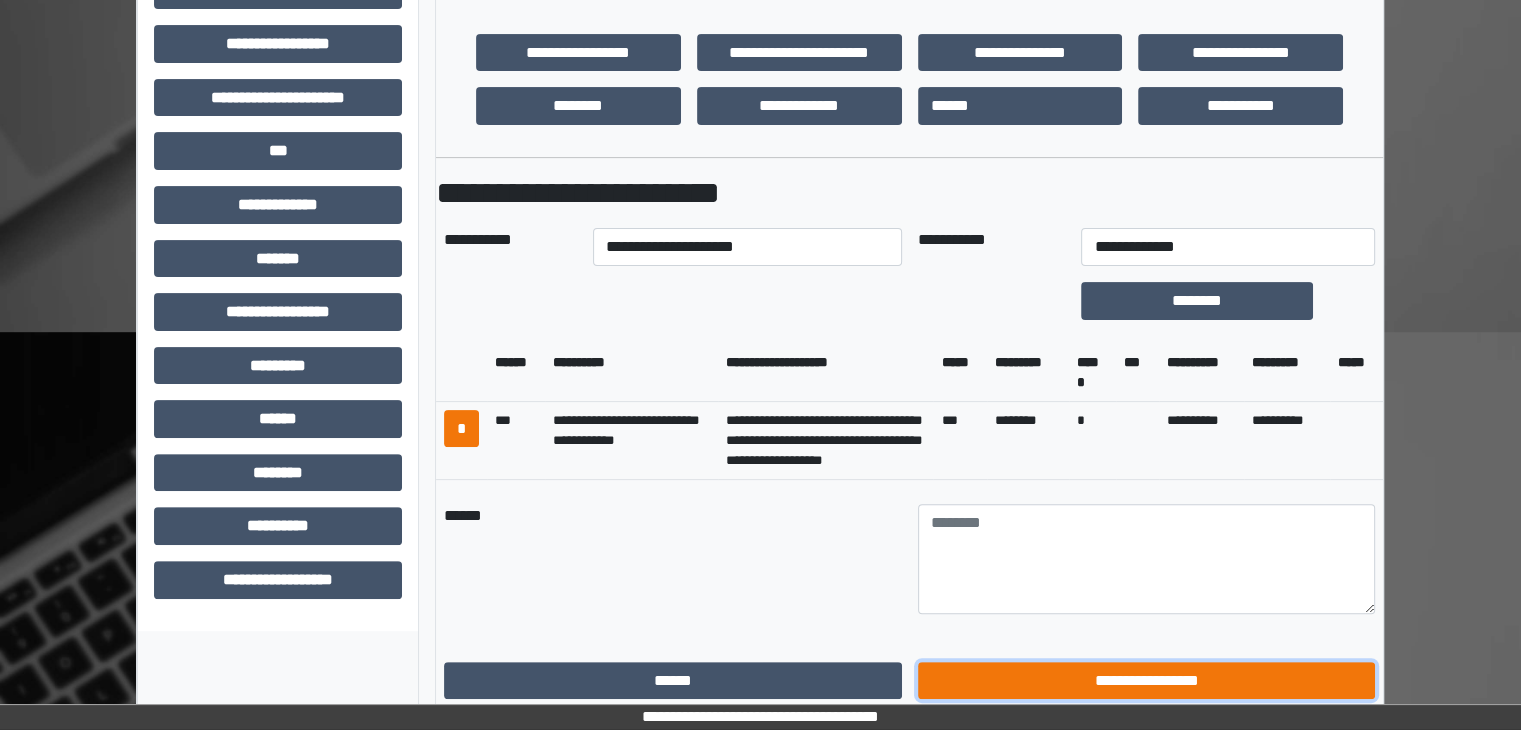 click on "**********" at bounding box center (1147, 681) 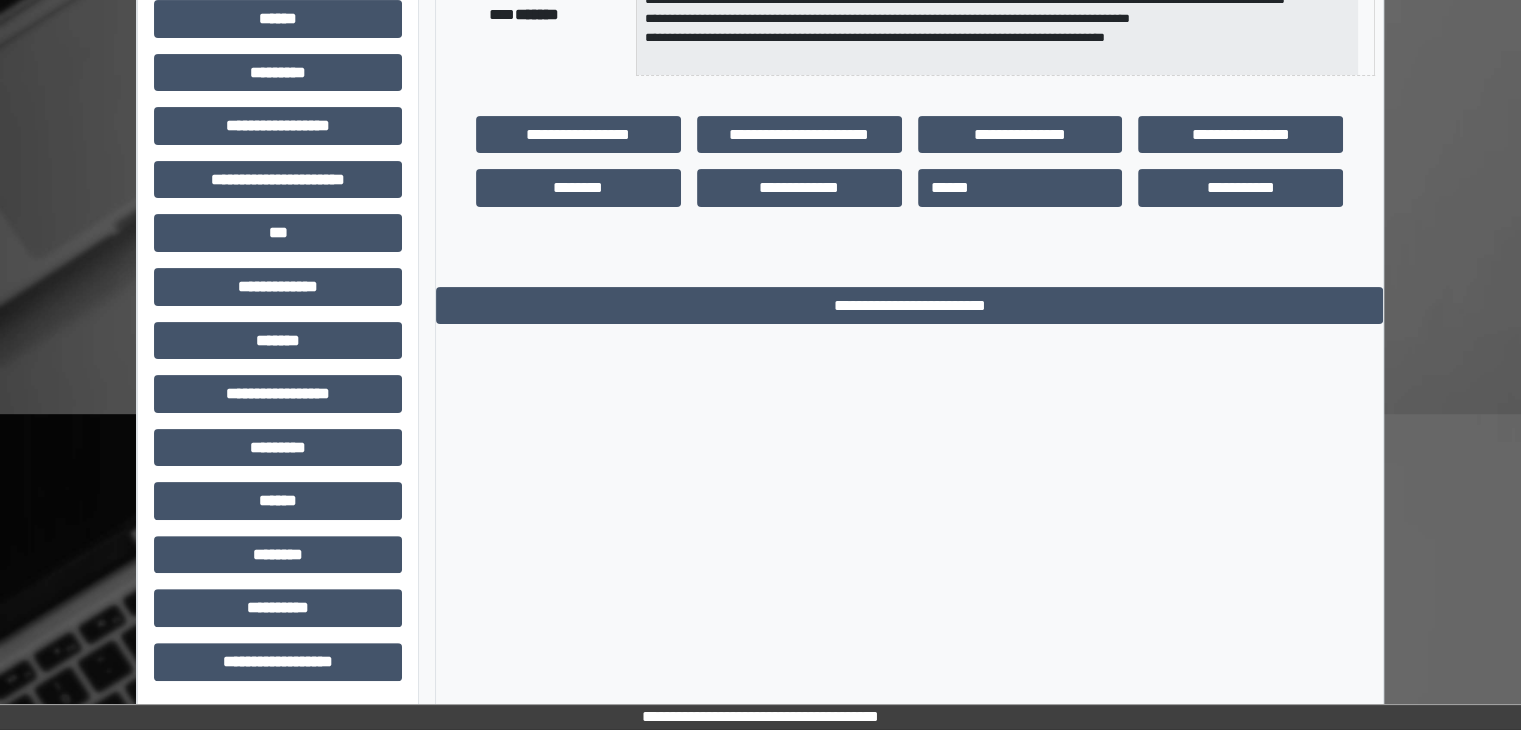 scroll, scrollTop: 0, scrollLeft: 0, axis: both 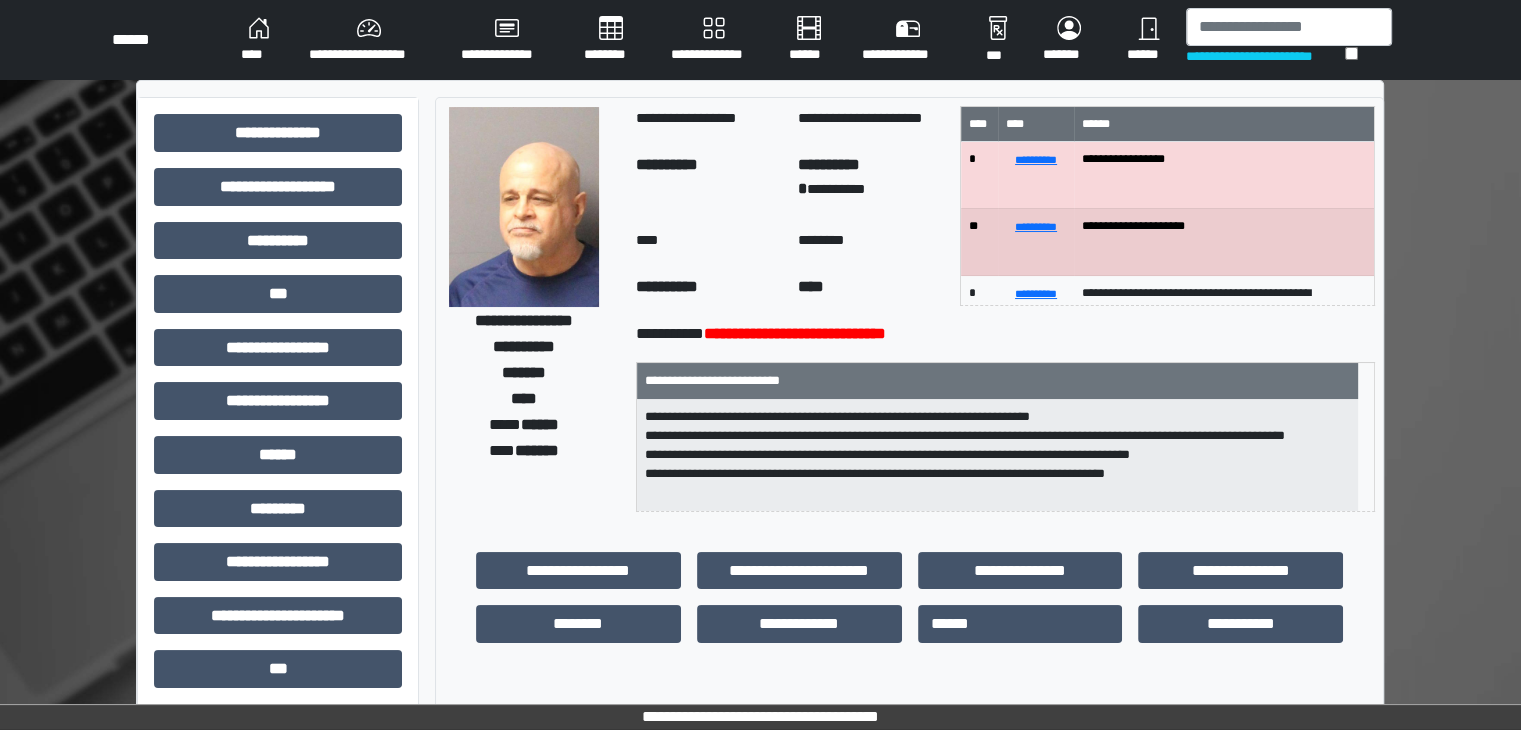 drag, startPoint x: 244, startPoint y: 33, endPoint x: 287, endPoint y: 50, distance: 46.238514 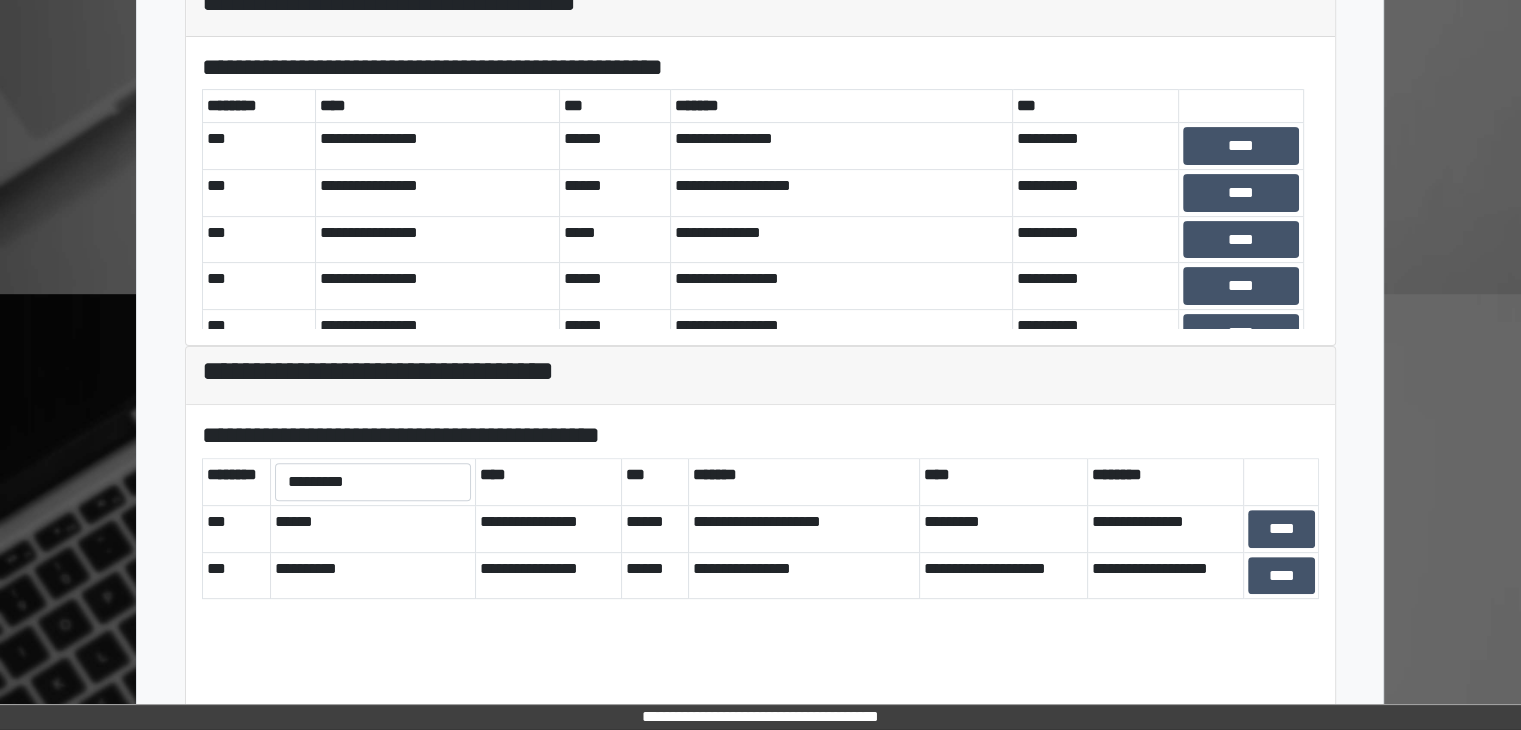 scroll, scrollTop: 581, scrollLeft: 0, axis: vertical 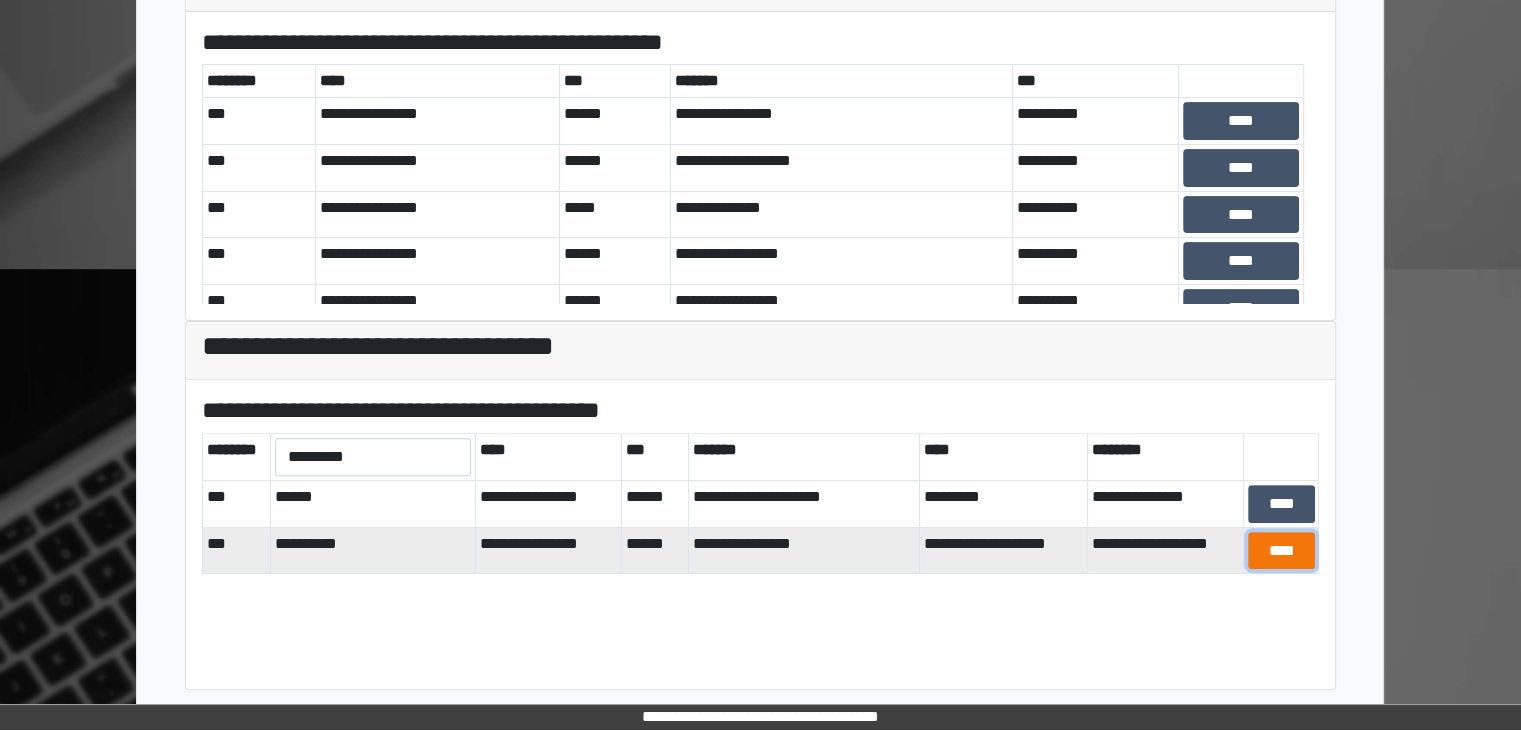 click on "****" at bounding box center (1281, 551) 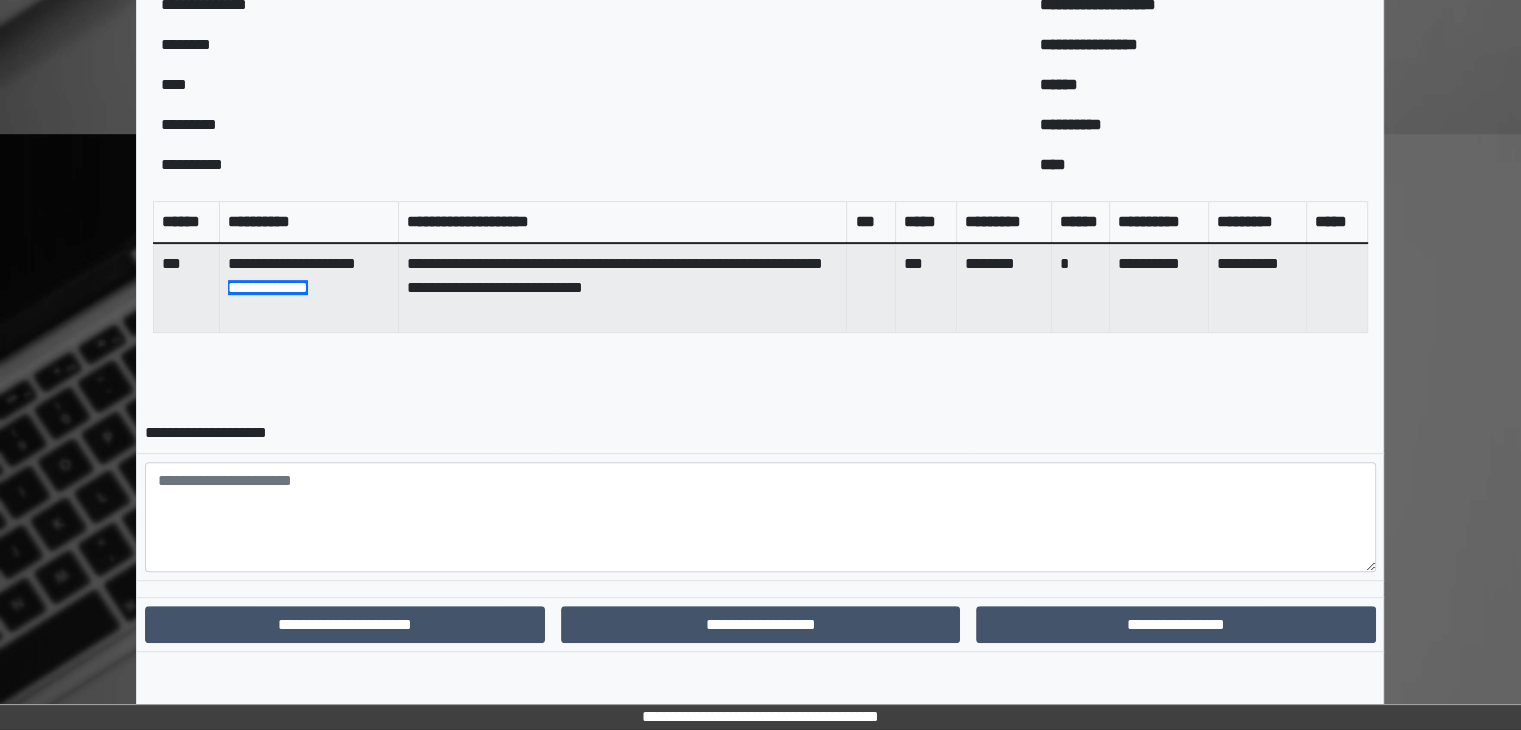 scroll, scrollTop: 718, scrollLeft: 0, axis: vertical 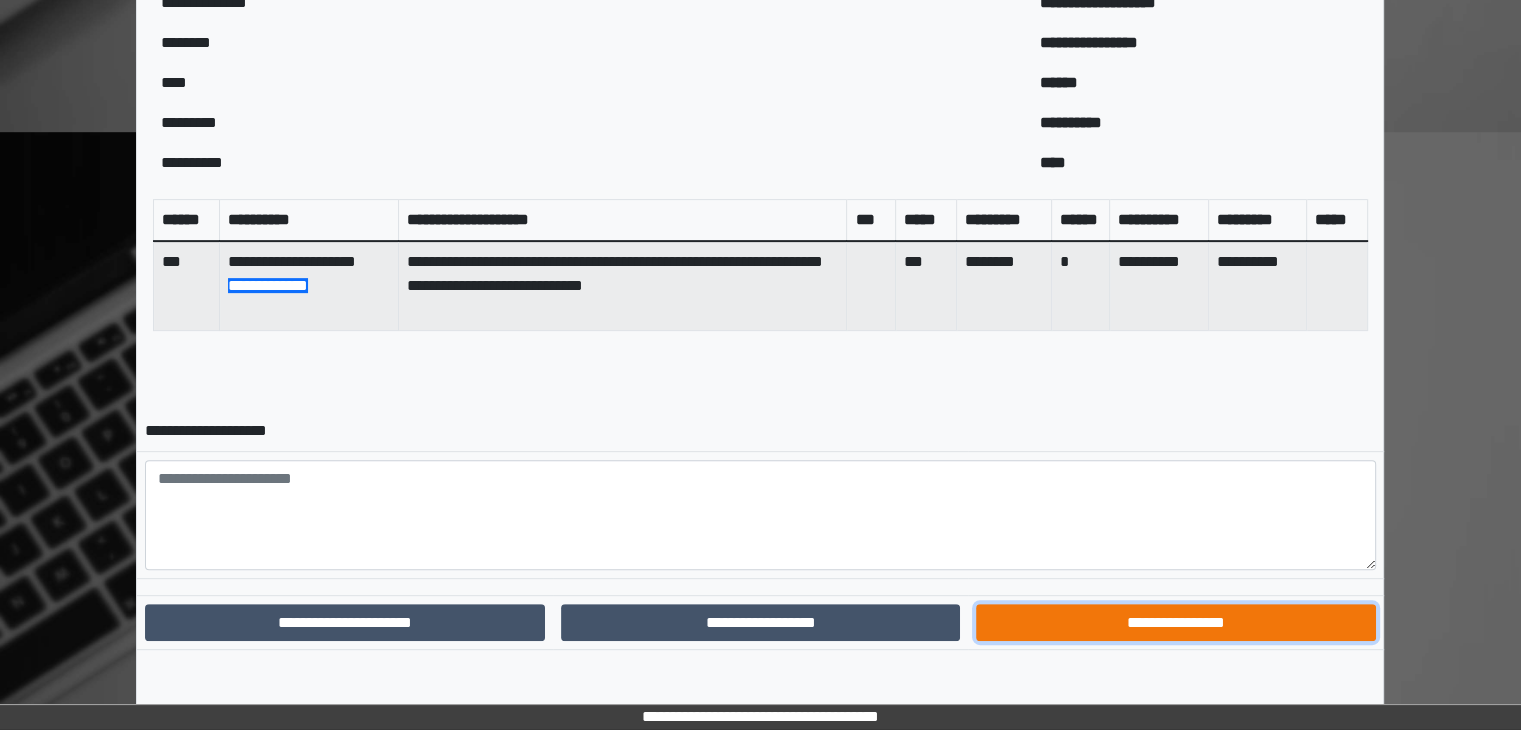 click on "**********" at bounding box center (1175, 623) 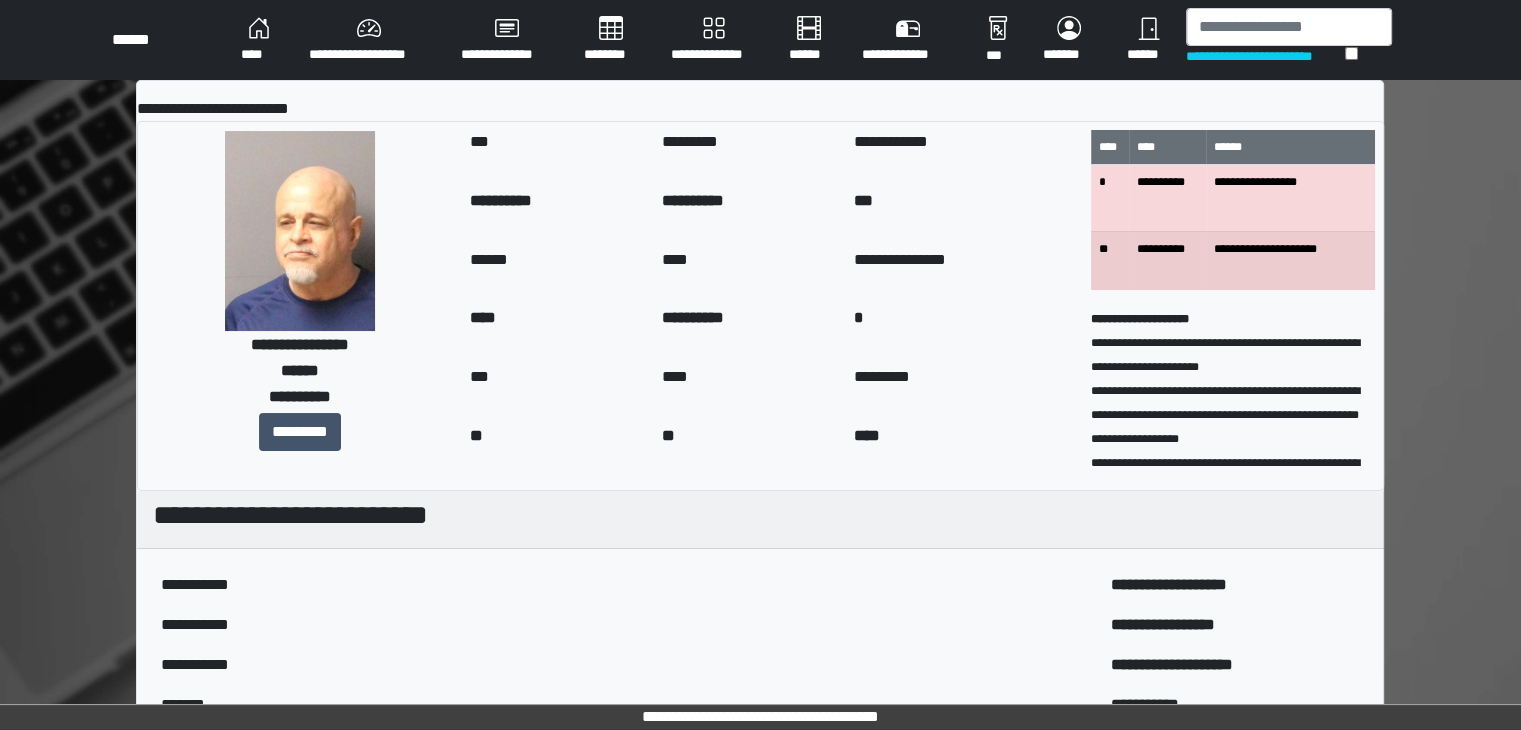 scroll, scrollTop: 0, scrollLeft: 0, axis: both 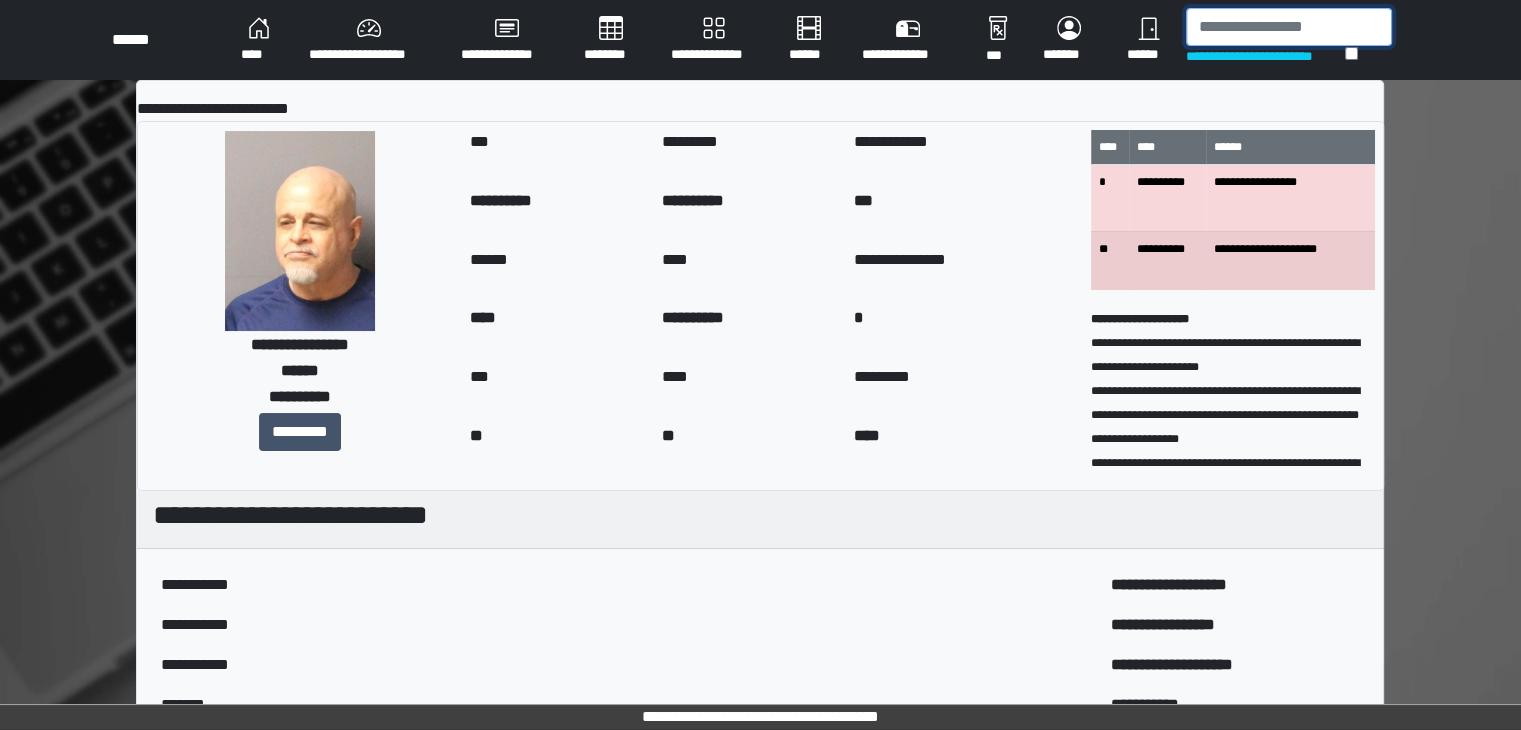 click at bounding box center [1289, 27] 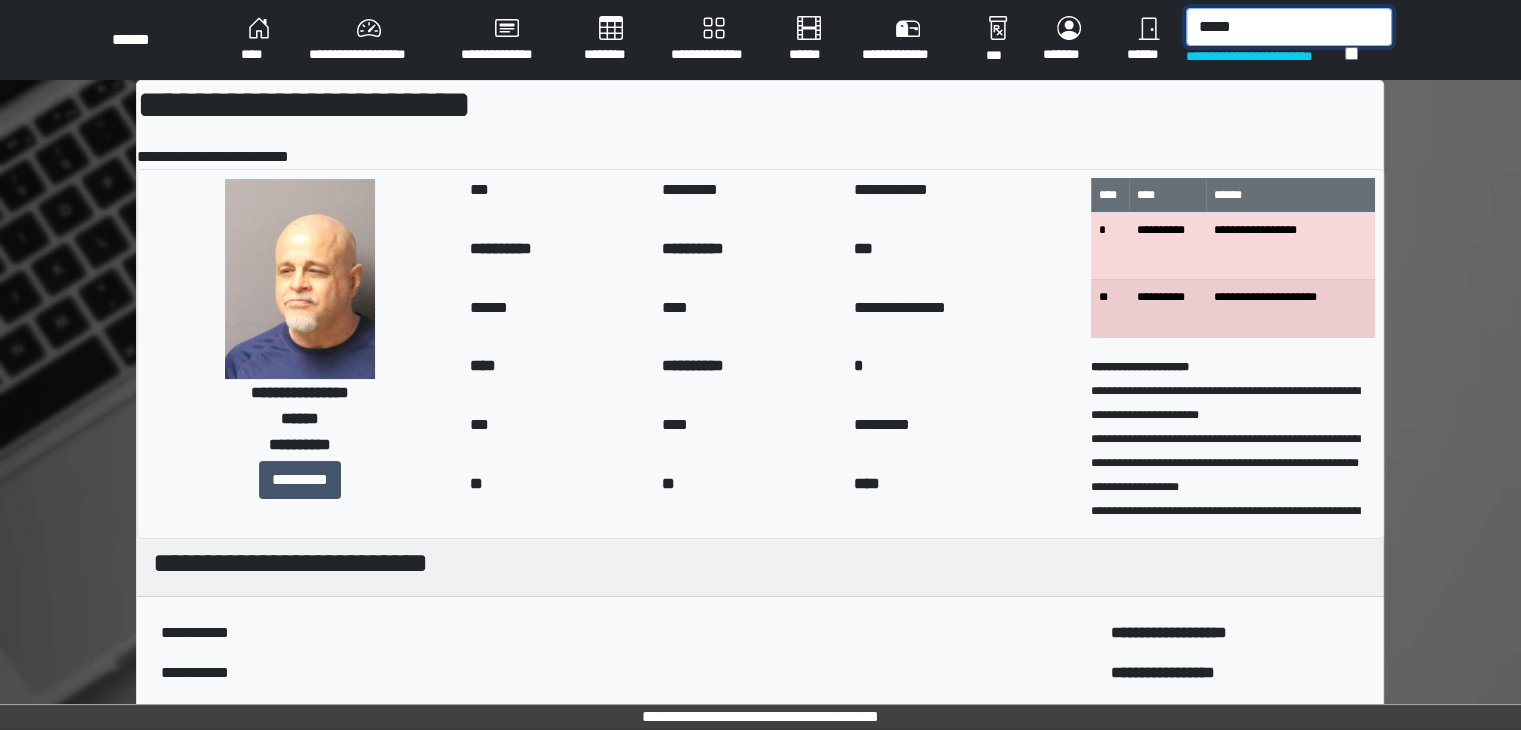 type on "****" 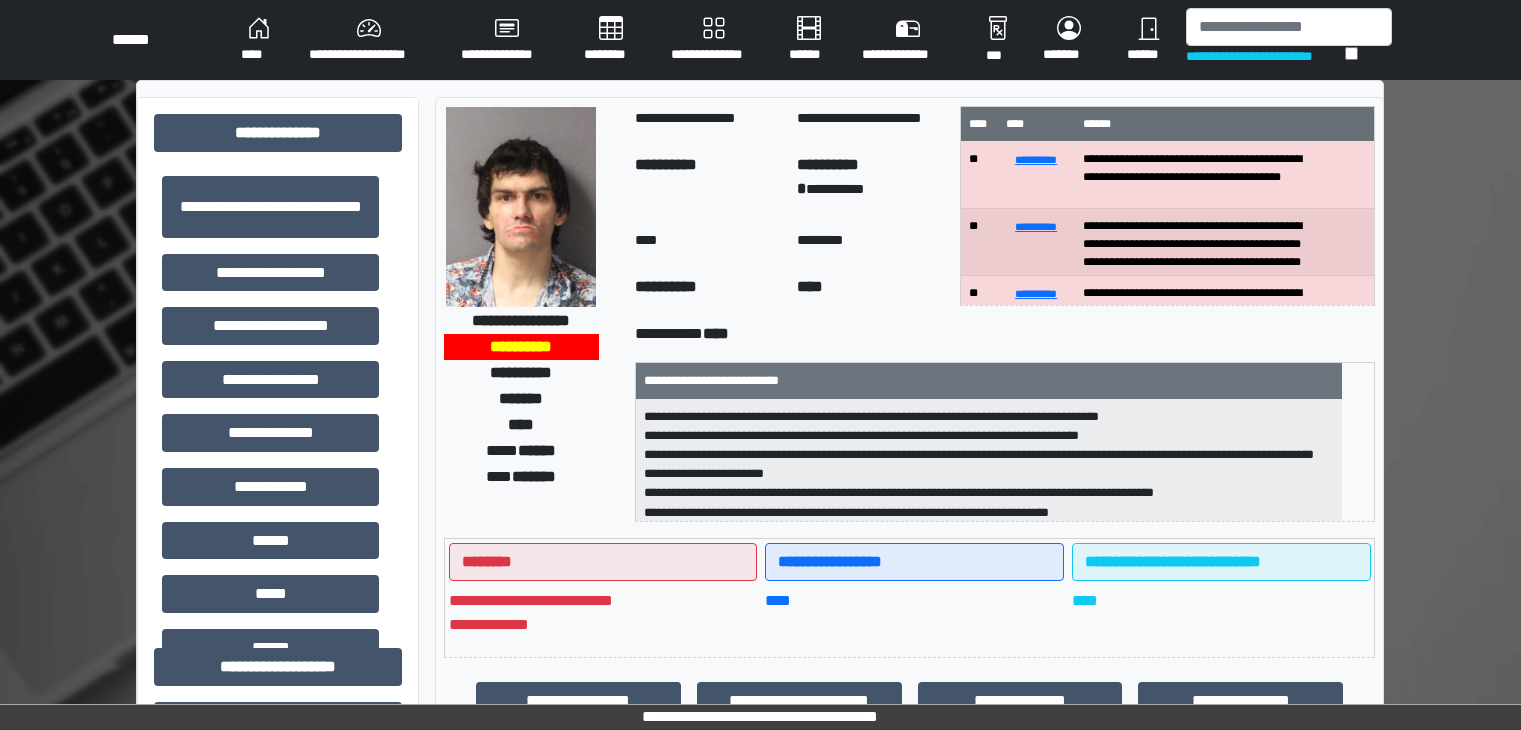 scroll, scrollTop: 0, scrollLeft: 0, axis: both 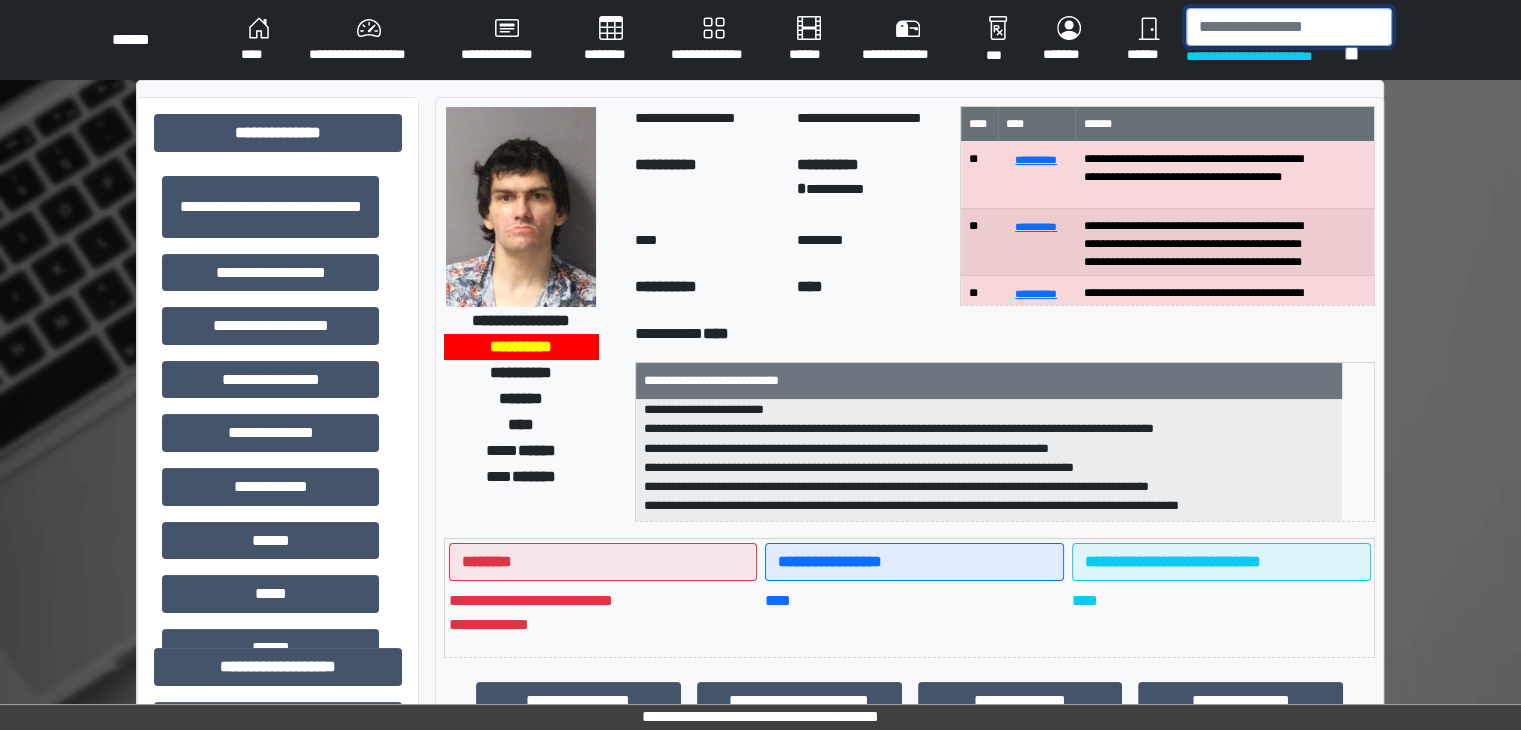 click at bounding box center [1289, 27] 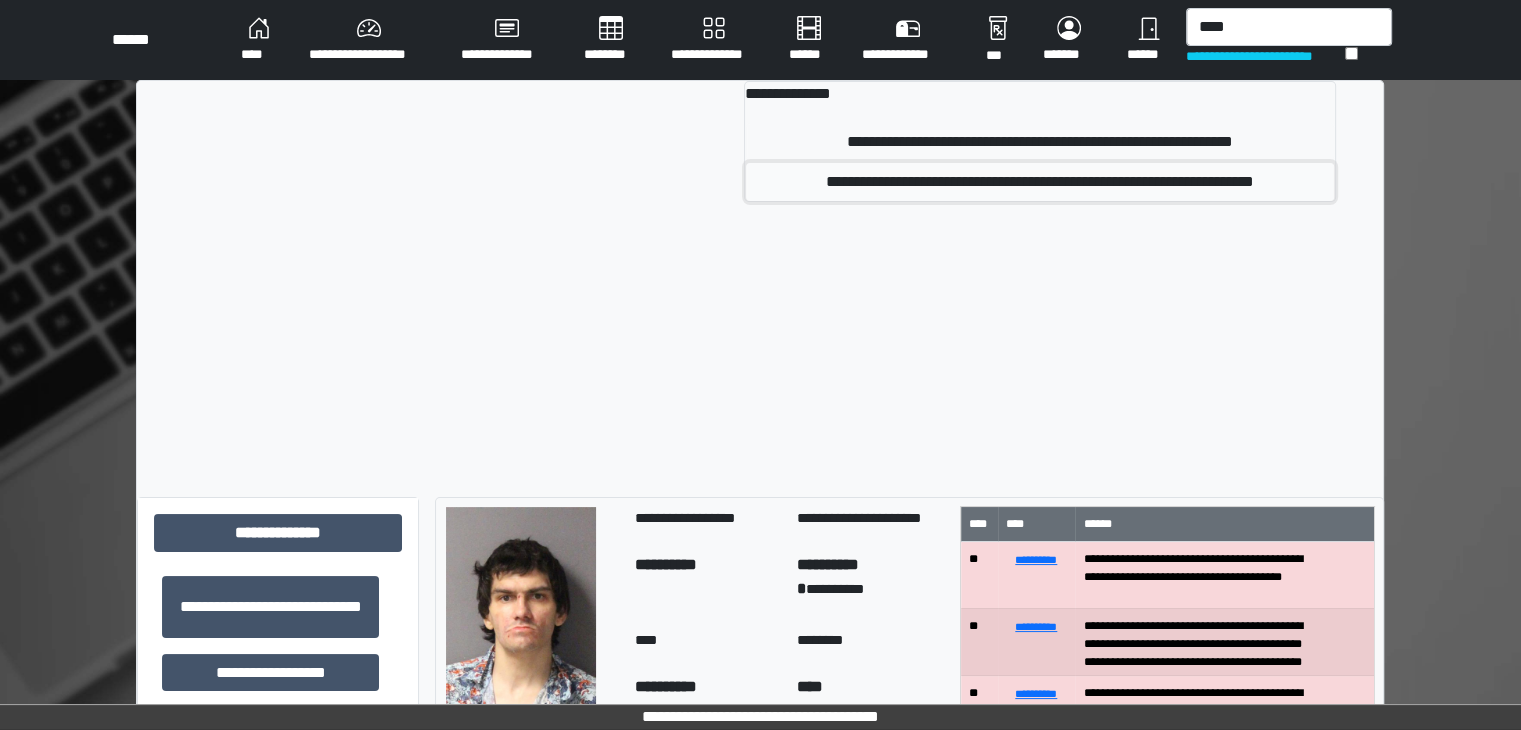 click on "**********" at bounding box center [1040, 182] 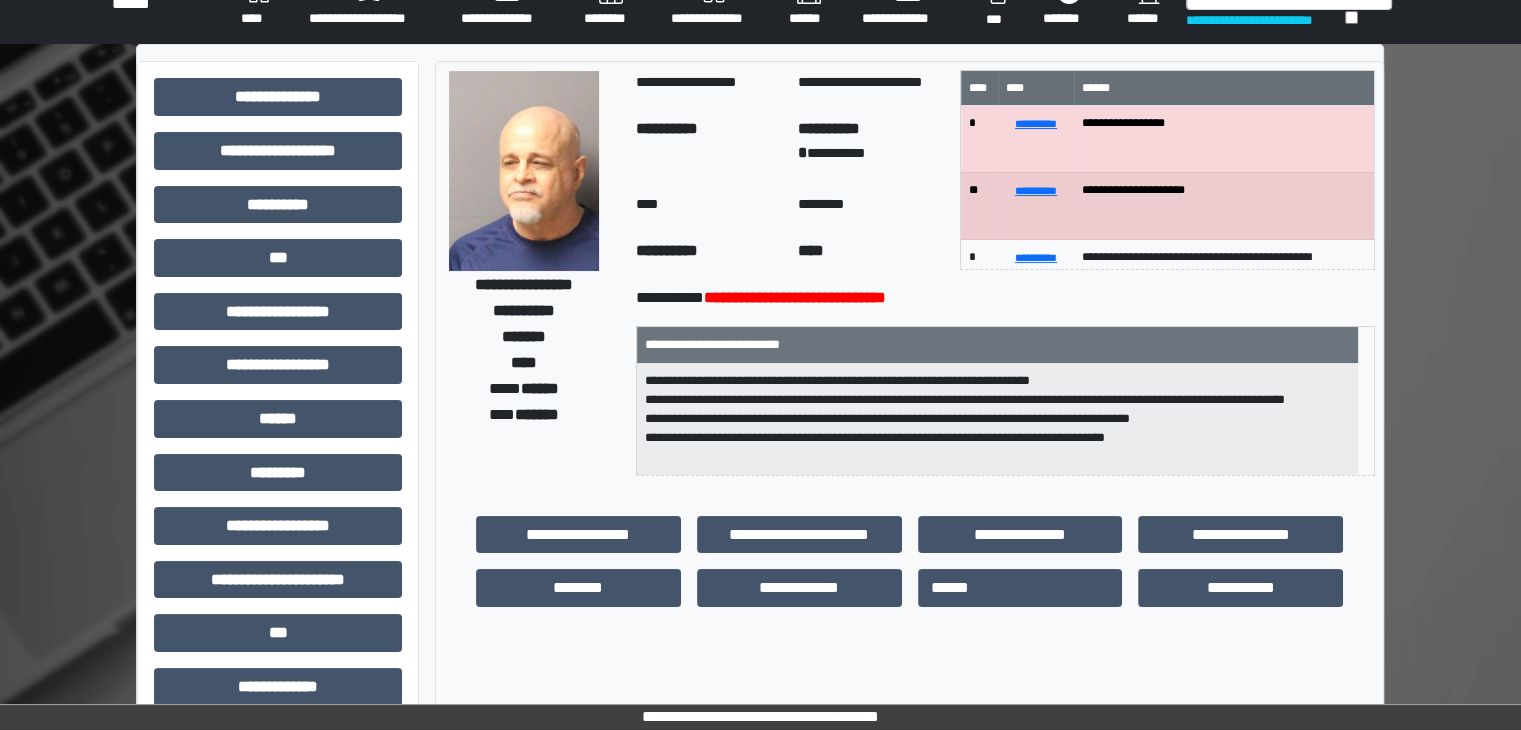 scroll, scrollTop: 0, scrollLeft: 0, axis: both 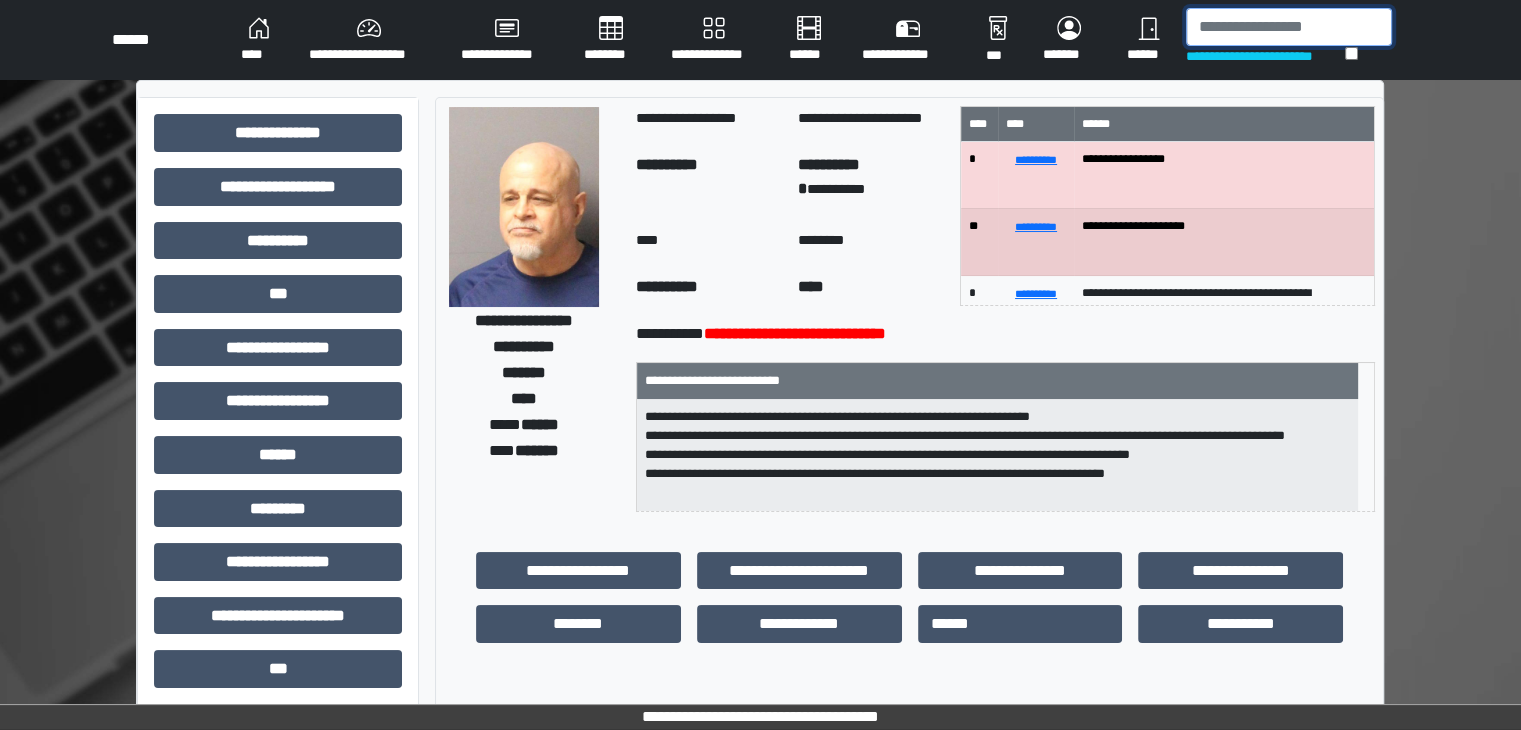 click at bounding box center [1289, 27] 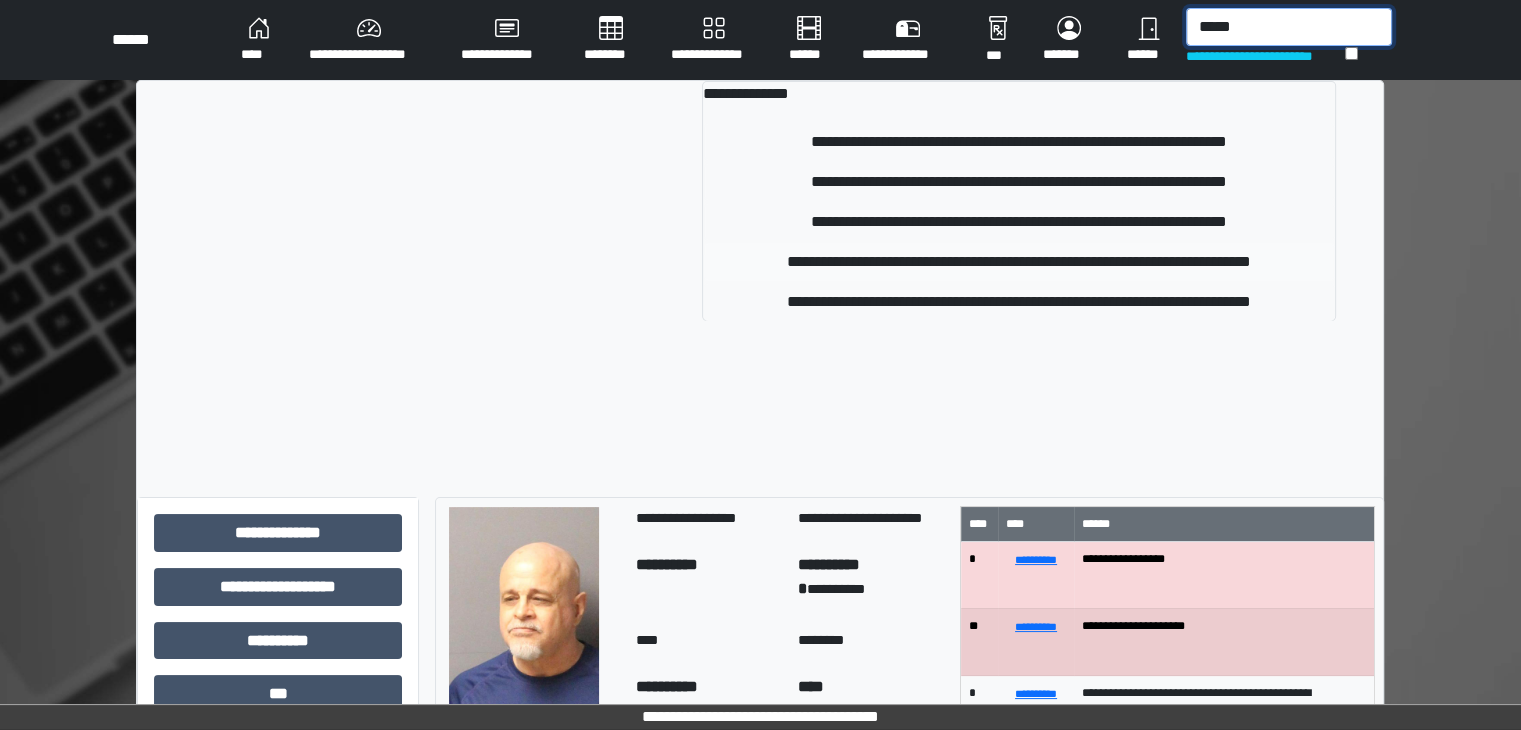 type on "*****" 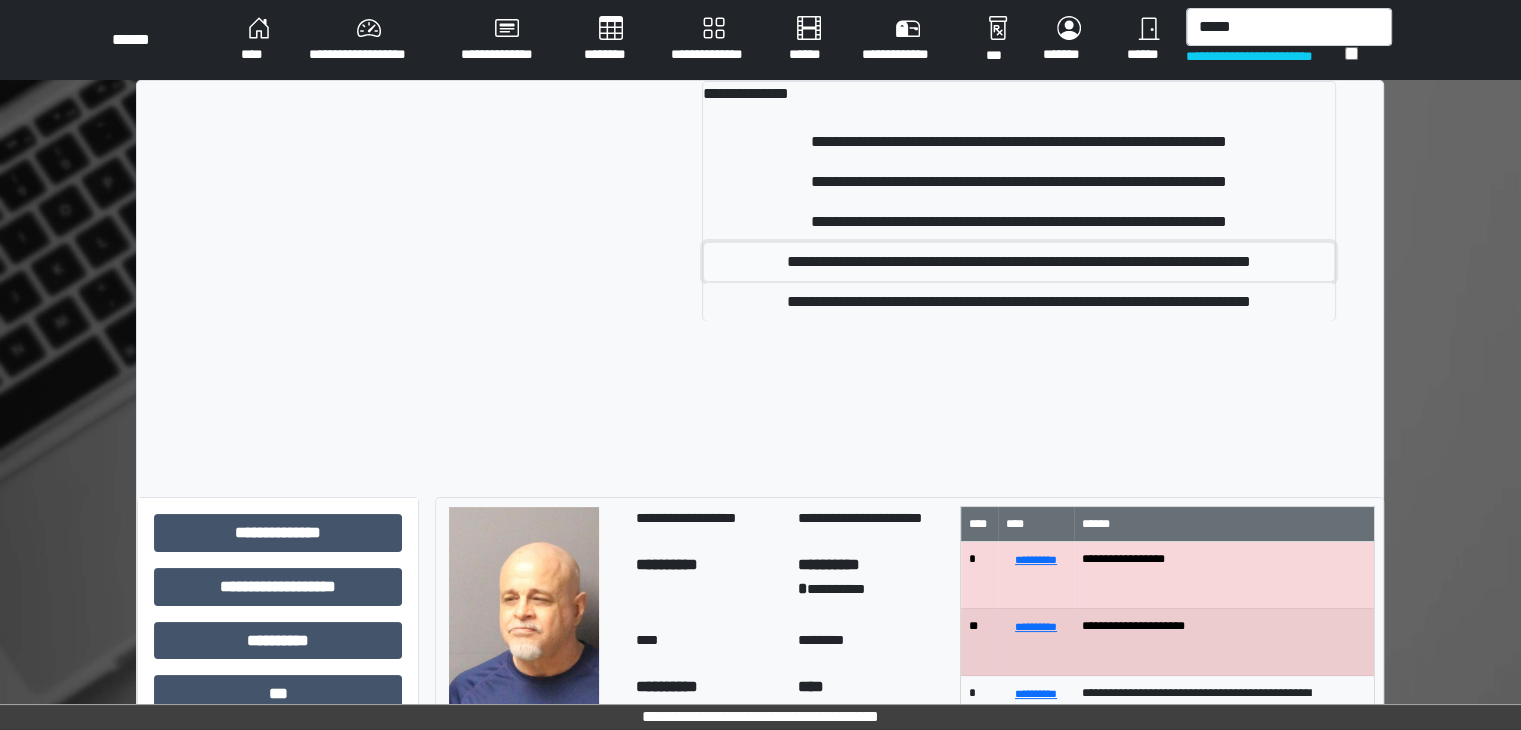 click on "**********" at bounding box center (1019, 262) 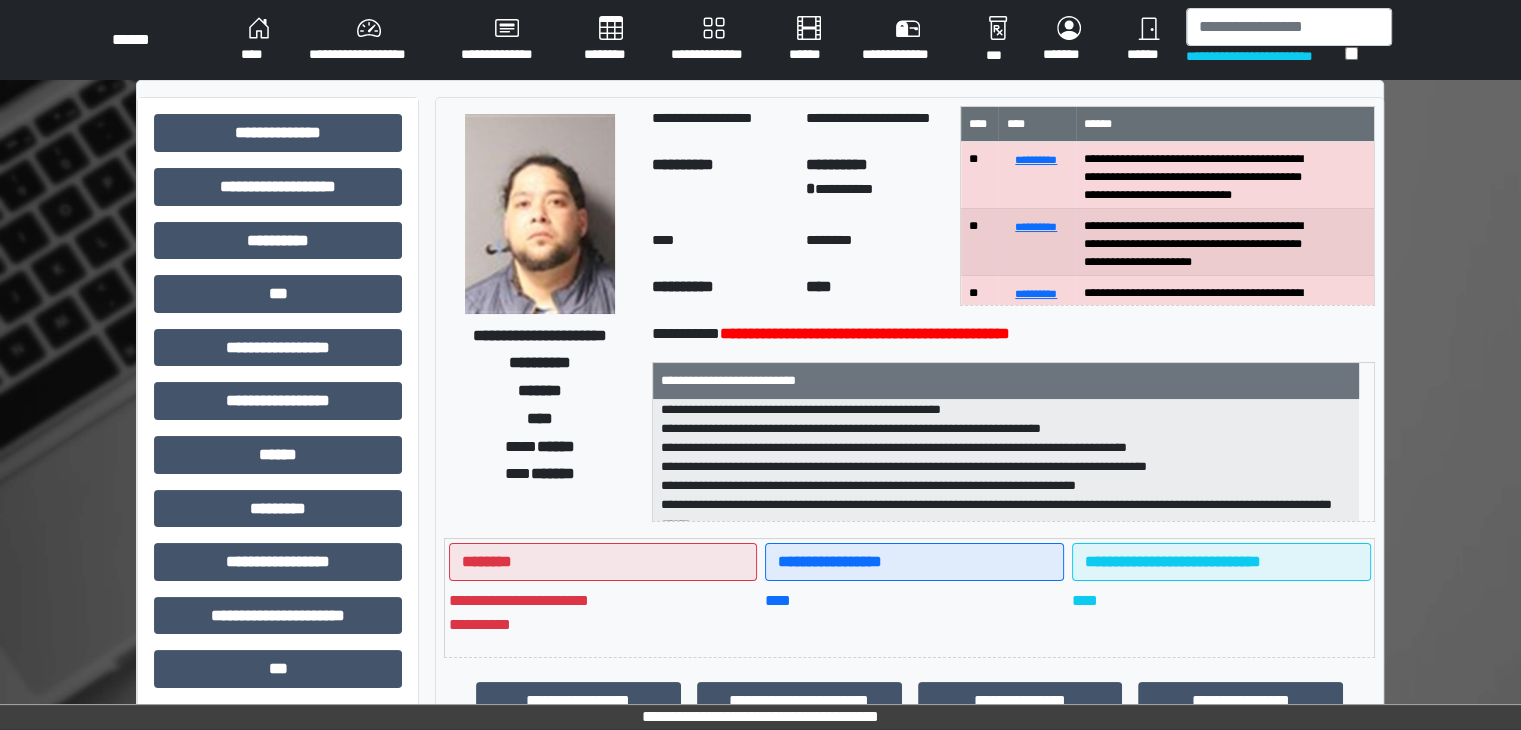 scroll, scrollTop: 160, scrollLeft: 0, axis: vertical 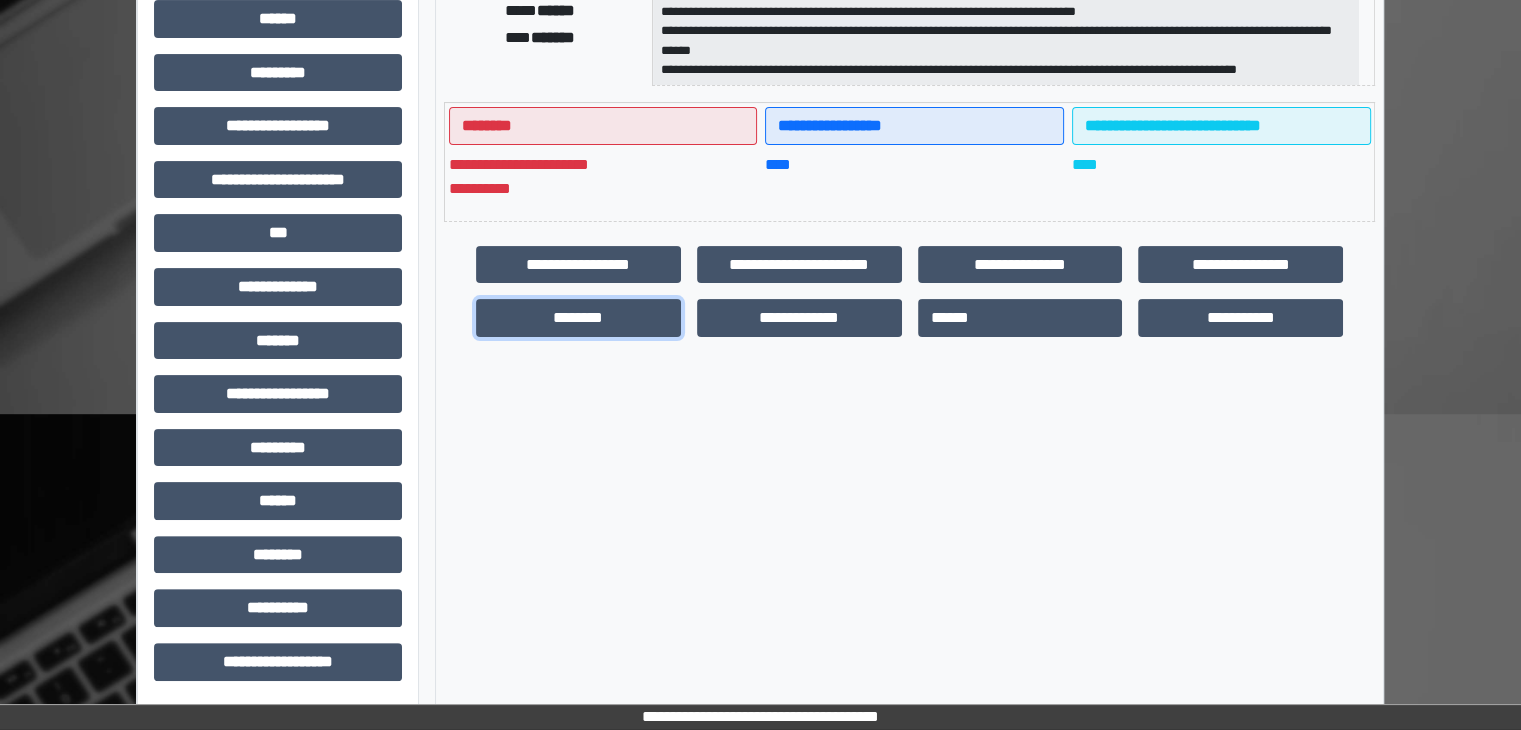 drag, startPoint x: 600, startPoint y: 312, endPoint x: 1507, endPoint y: 359, distance: 908.2169 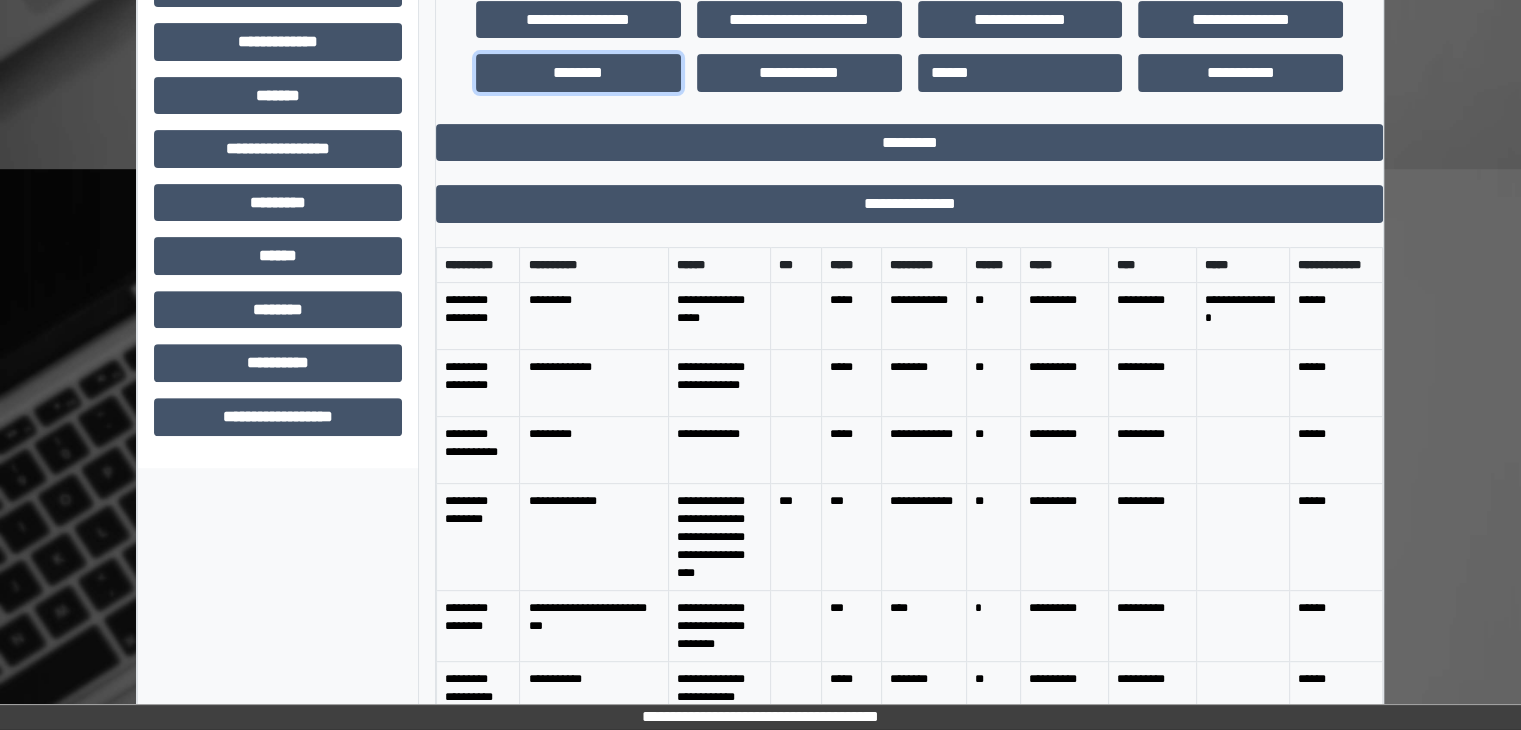 scroll, scrollTop: 696, scrollLeft: 0, axis: vertical 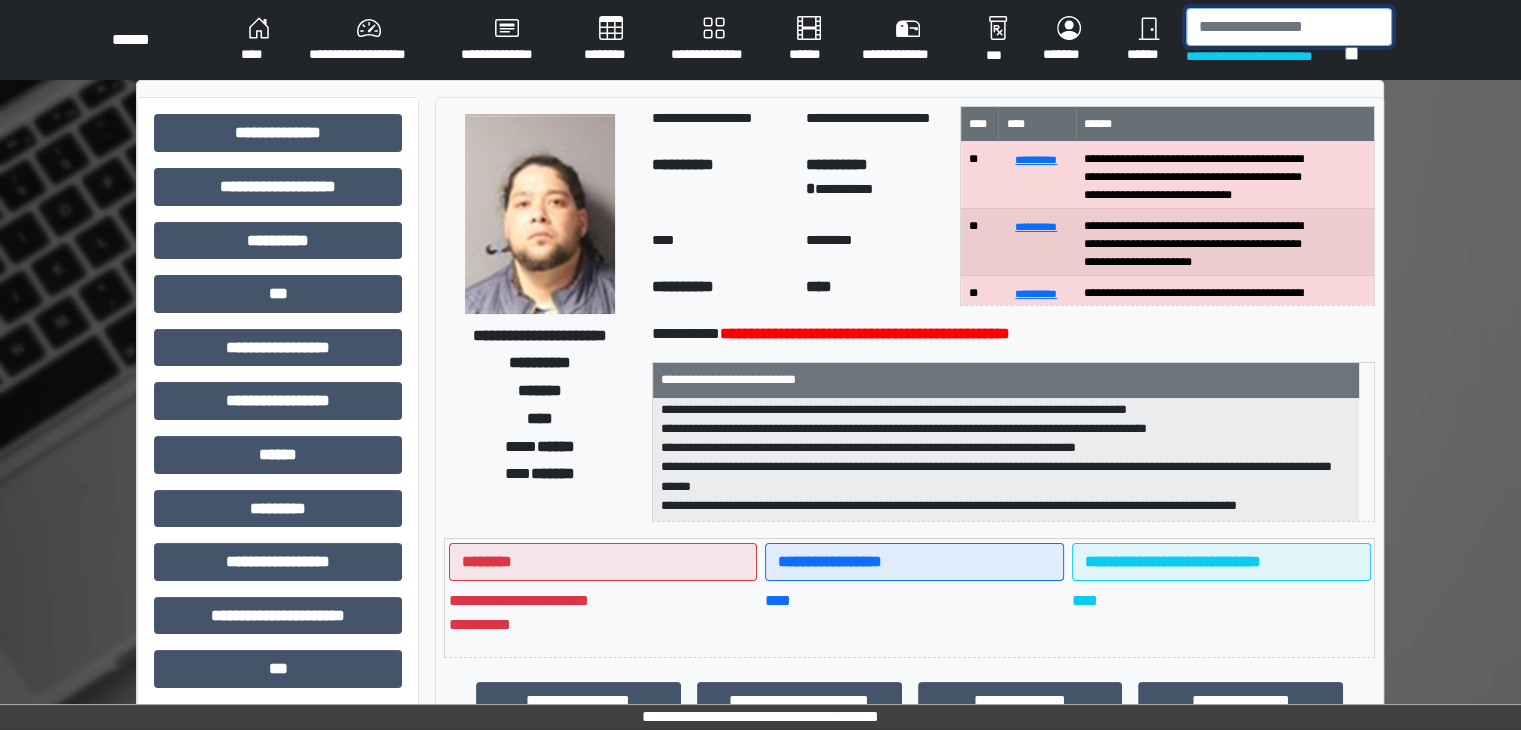 click at bounding box center [1289, 27] 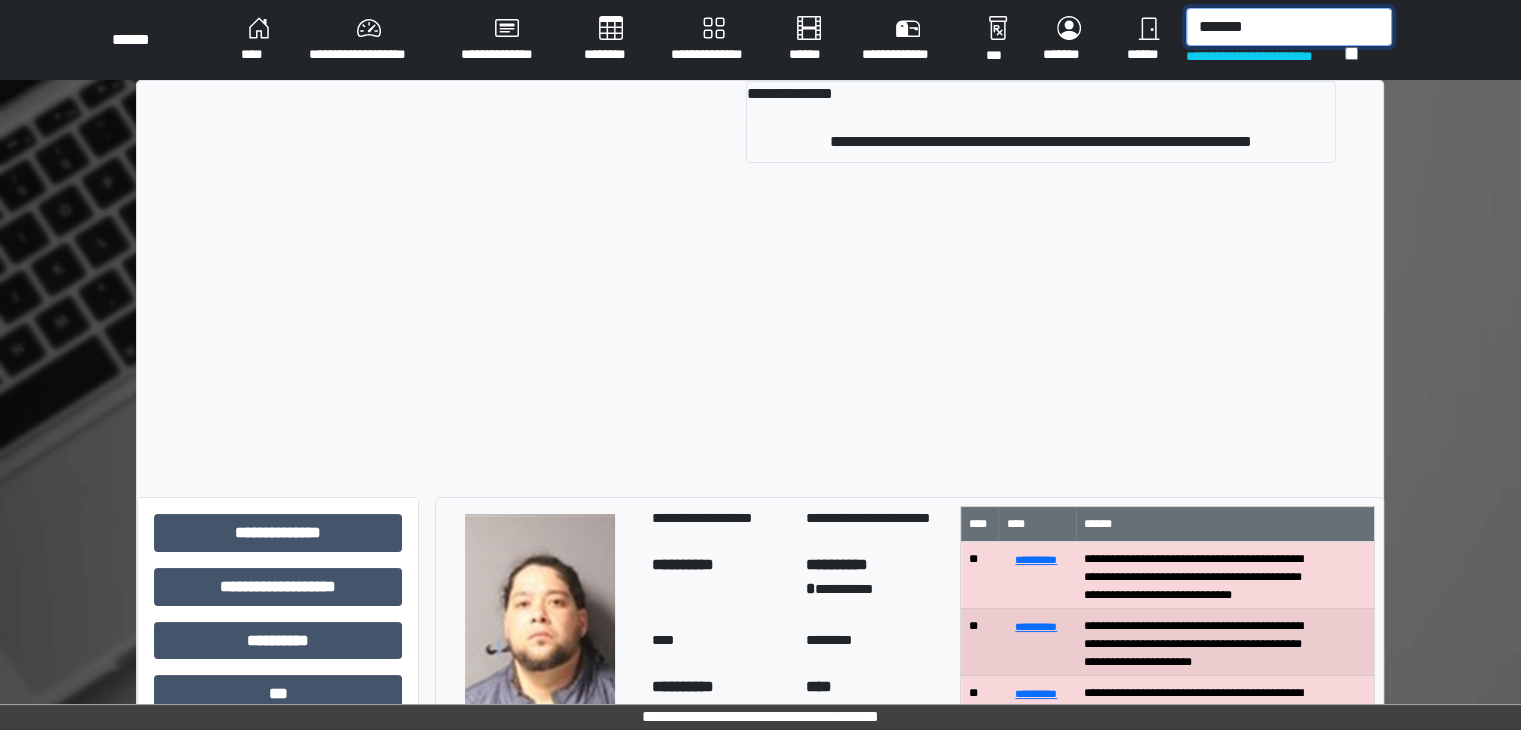 type on "*******" 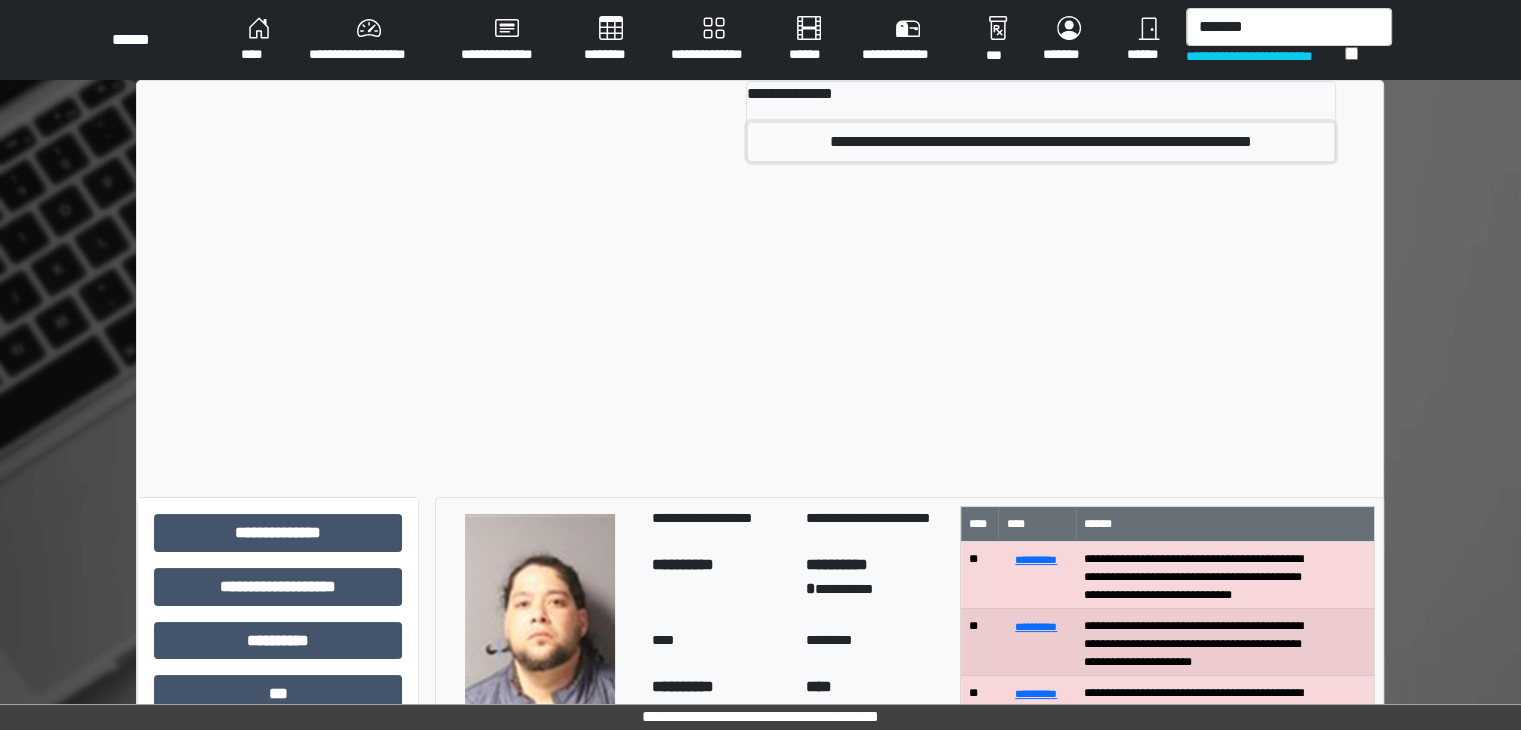 click on "**********" at bounding box center (1041, 142) 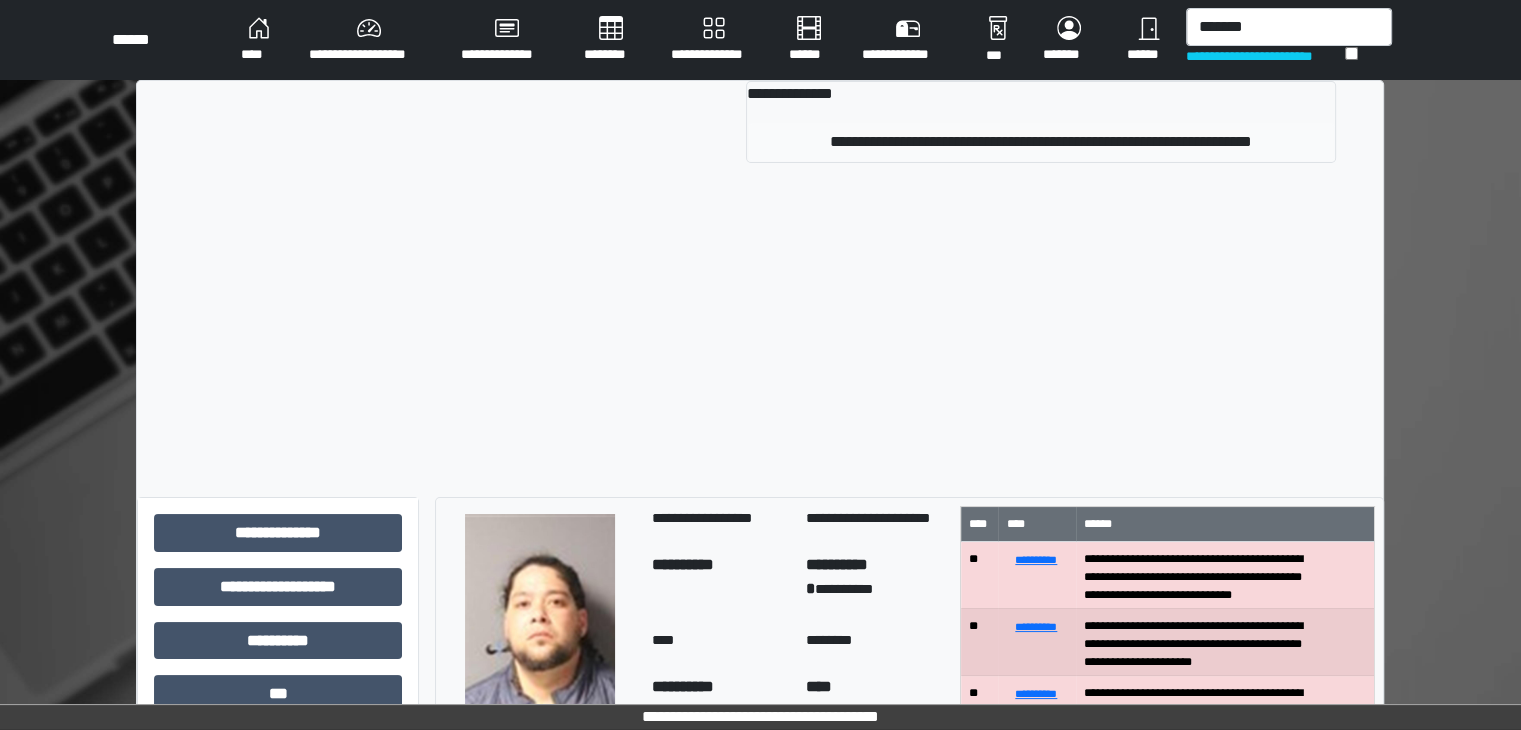 type 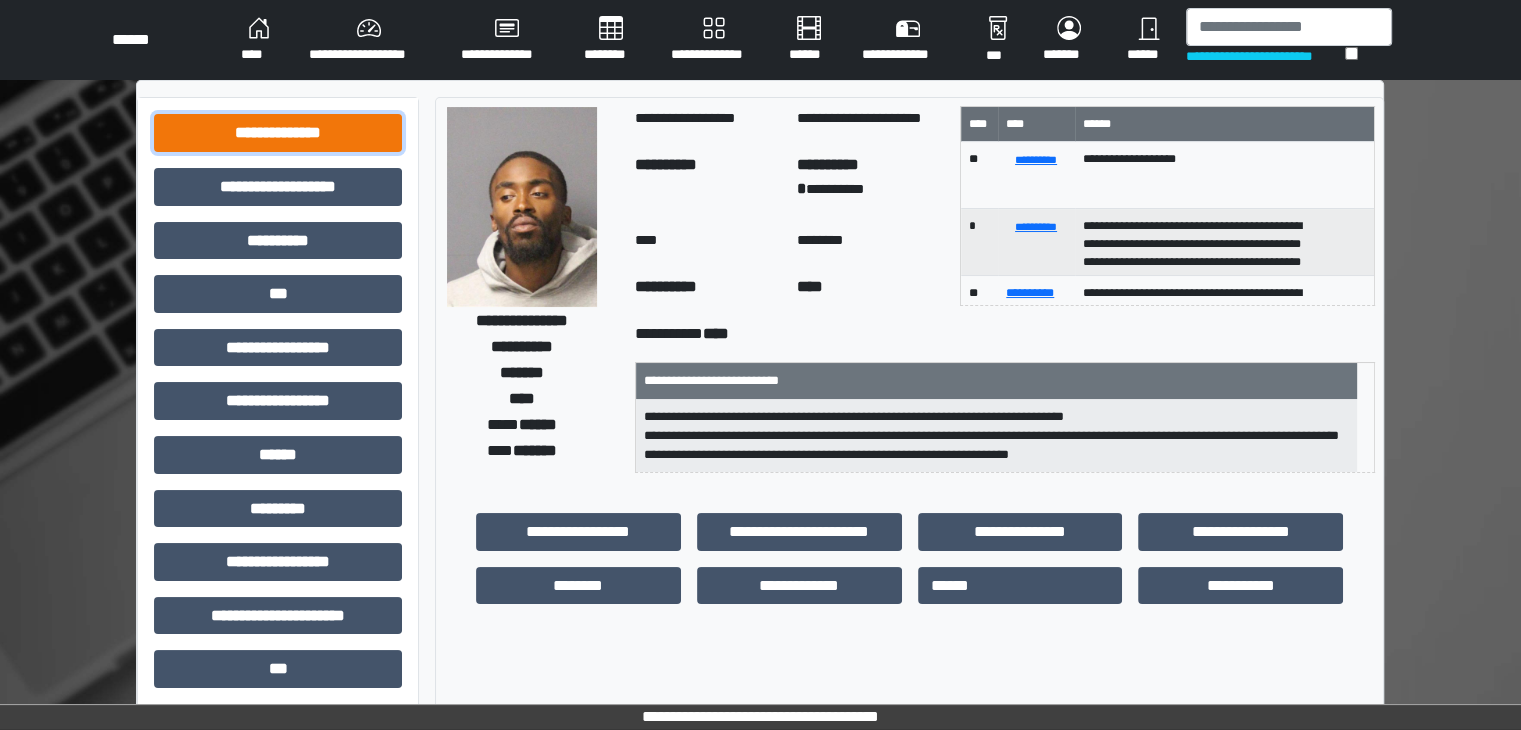 click on "**********" at bounding box center (278, 133) 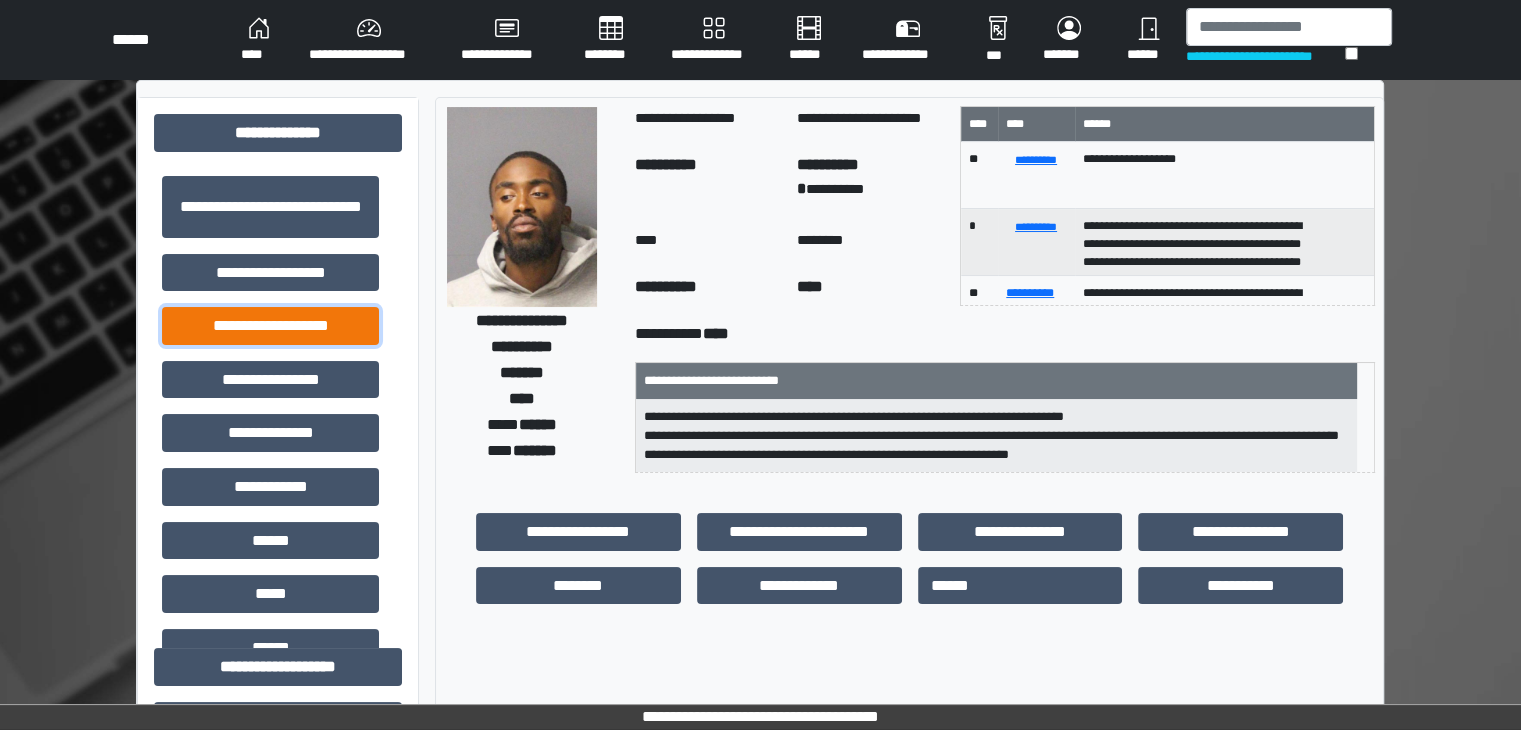 click on "**********" at bounding box center (270, 326) 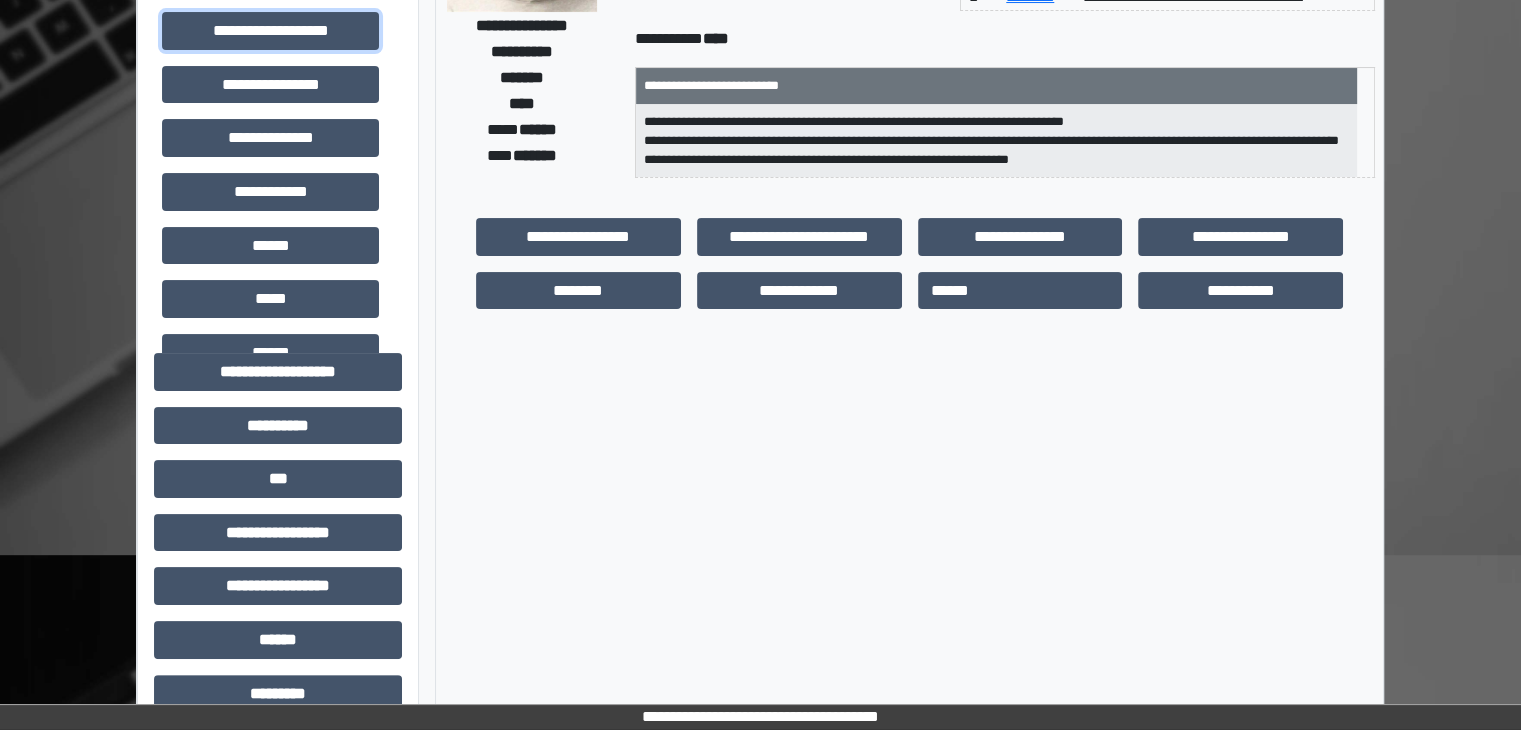 scroll, scrollTop: 300, scrollLeft: 0, axis: vertical 